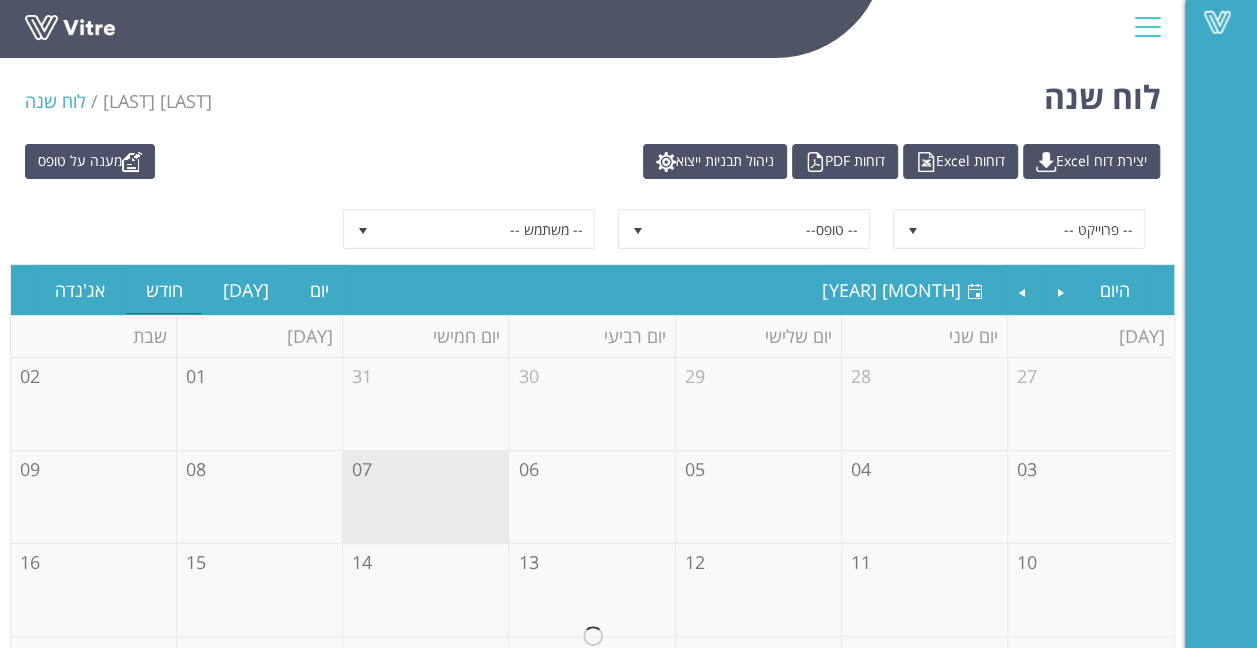 scroll, scrollTop: 0, scrollLeft: 0, axis: both 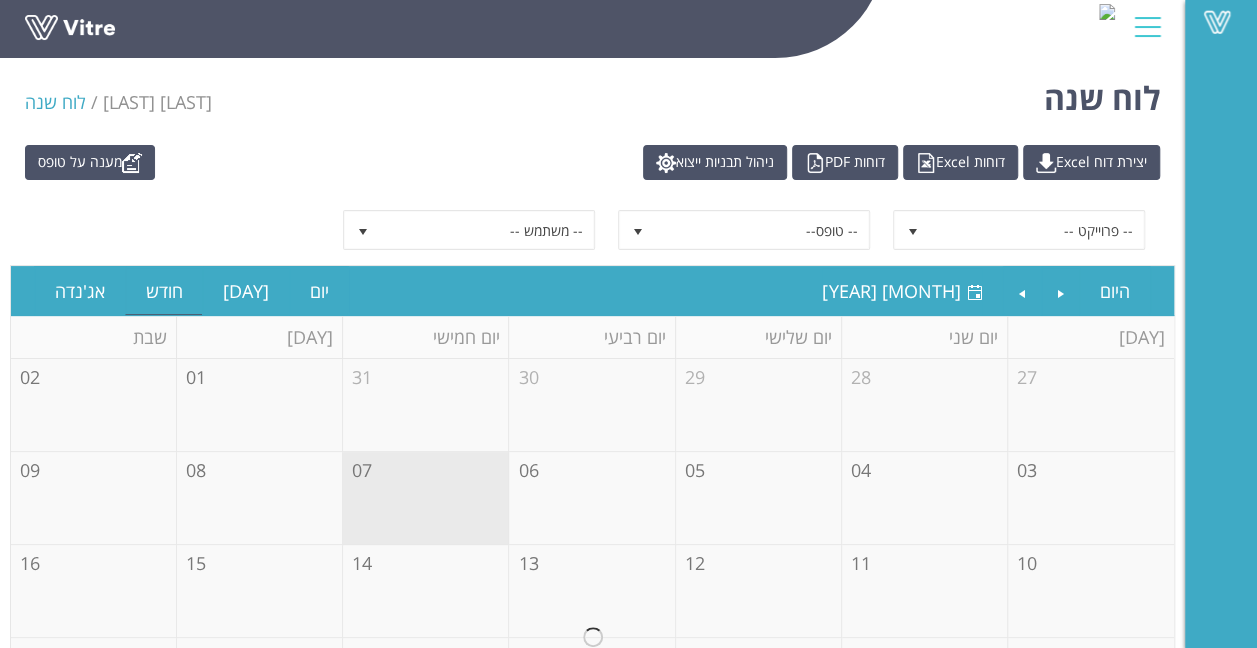drag, startPoint x: 300, startPoint y: 190, endPoint x: 378, endPoint y: 146, distance: 89.55445 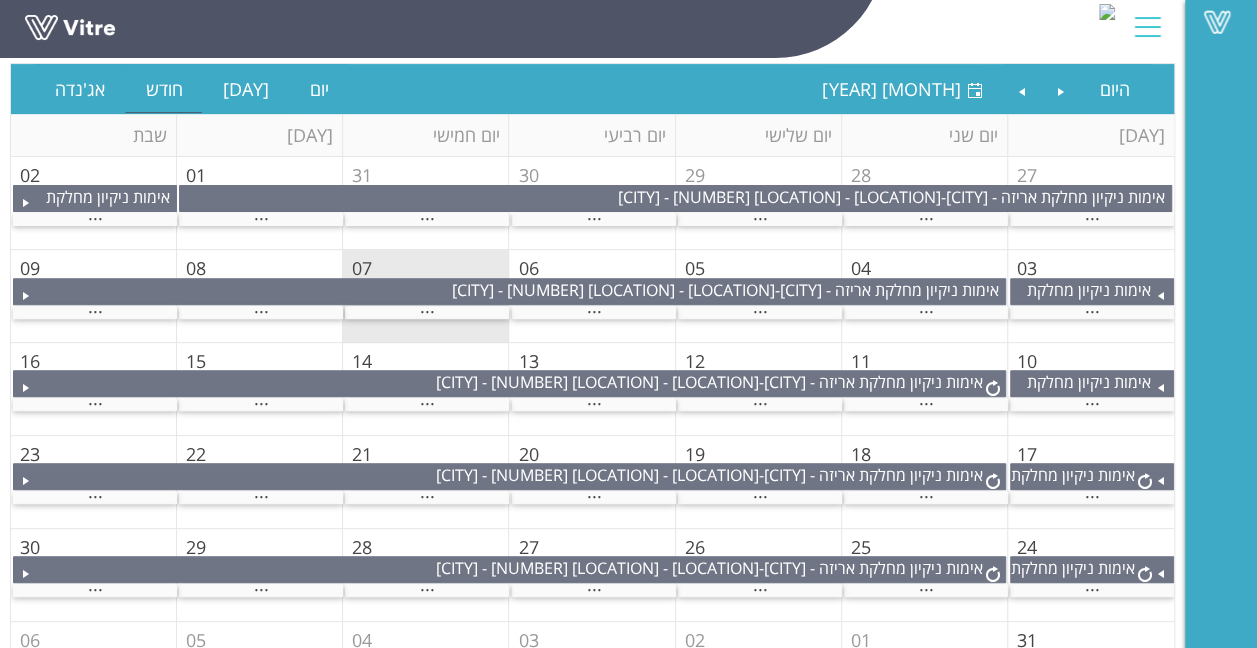 scroll, scrollTop: 273, scrollLeft: 0, axis: vertical 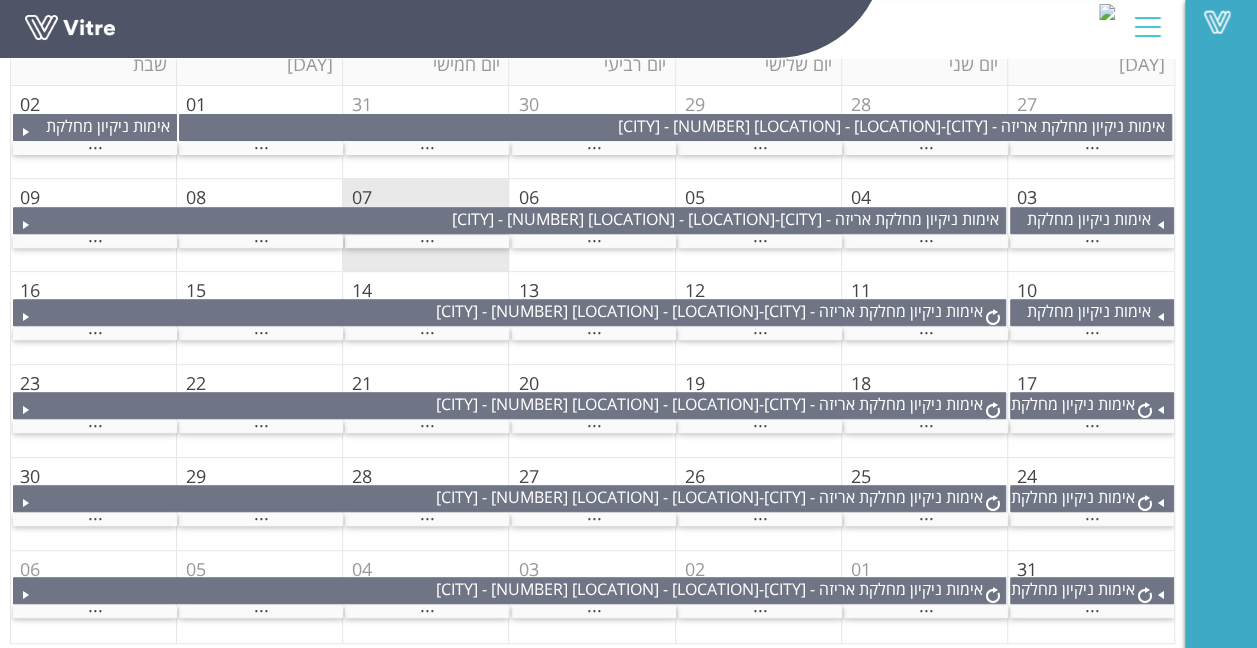 click at bounding box center (1147, 27) 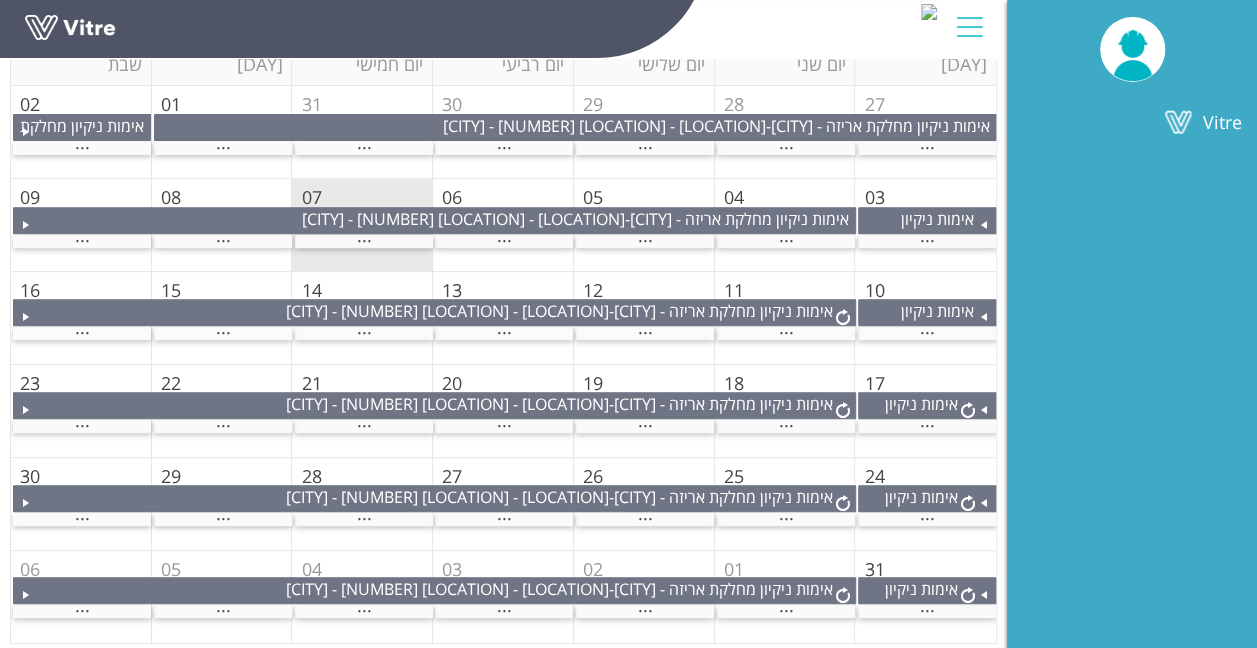 drag, startPoint x: 950, startPoint y: 30, endPoint x: 960, endPoint y: 27, distance: 10.440307 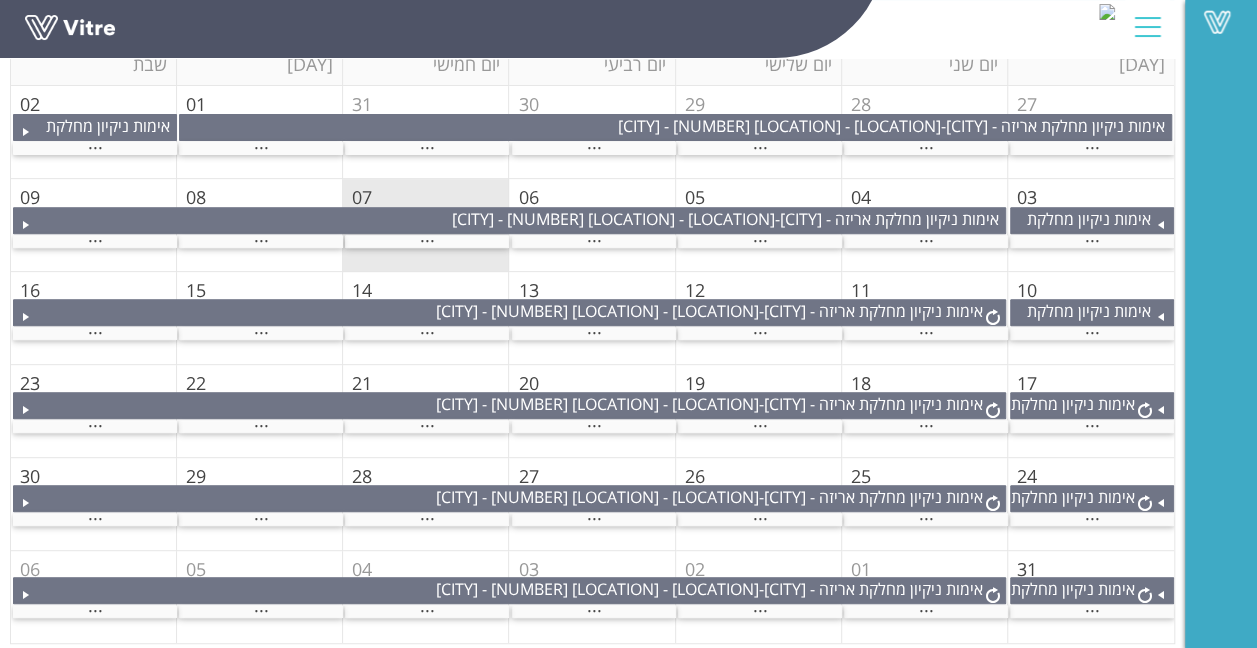 click on "Vitre" at bounding box center [592, 29] 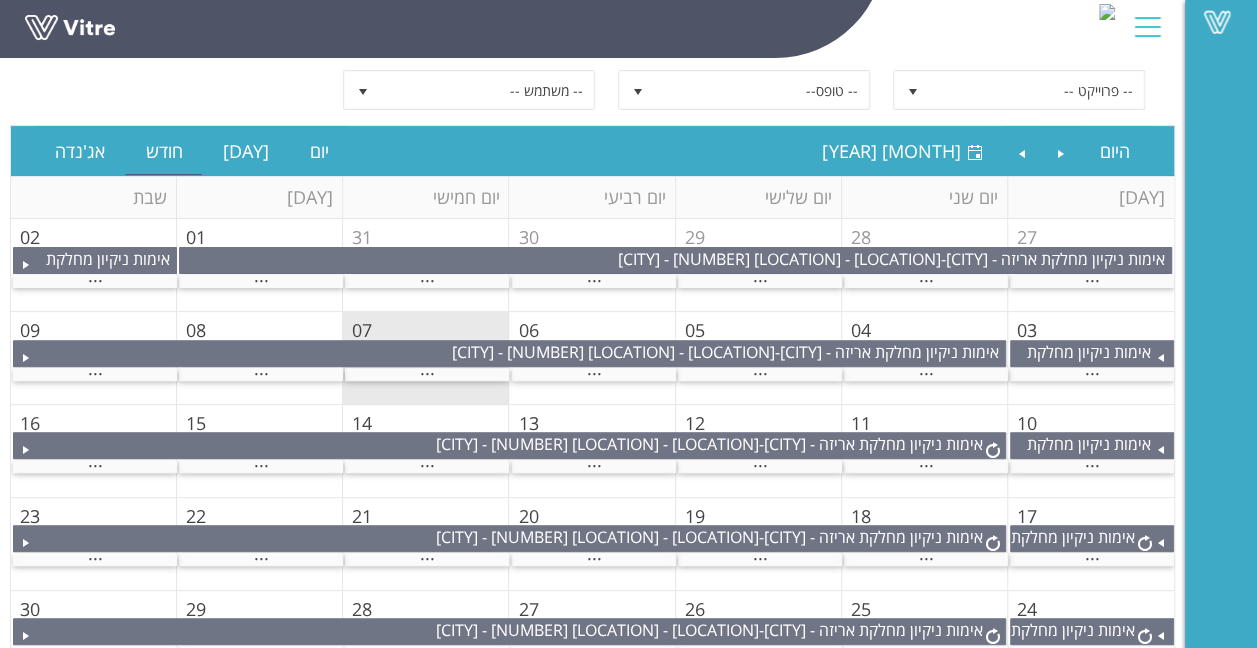 scroll, scrollTop: 0, scrollLeft: 0, axis: both 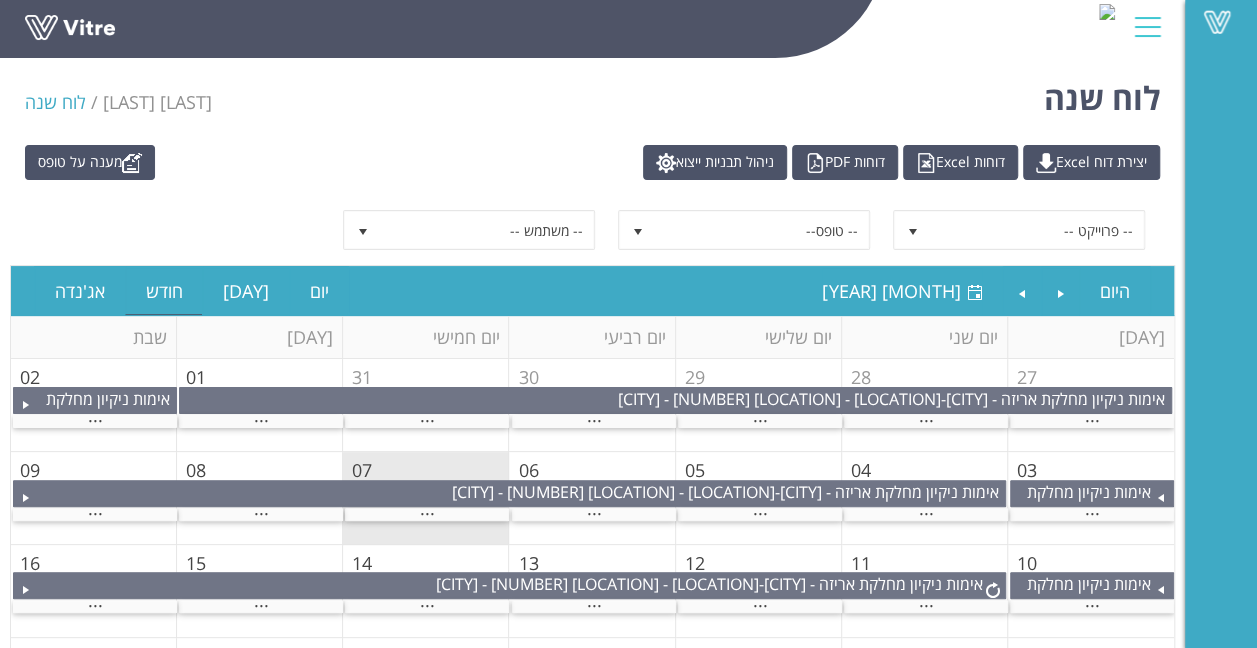 click at bounding box center [1147, 27] 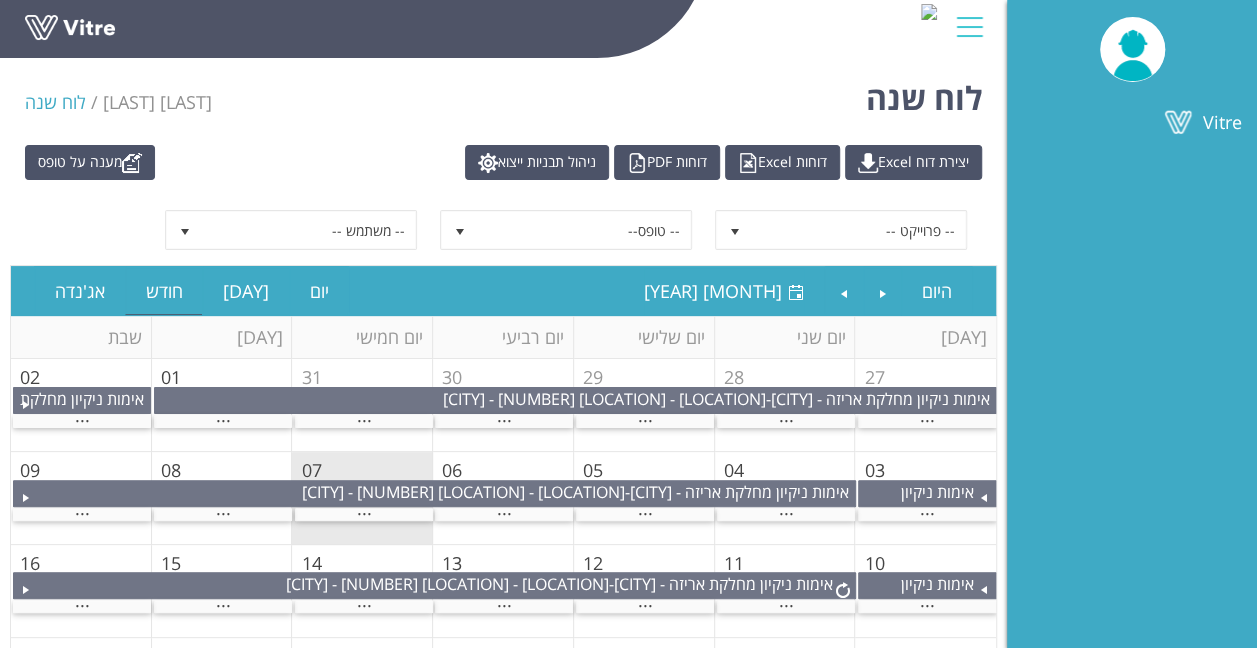 click on "Vitre" at bounding box center [1132, 324] 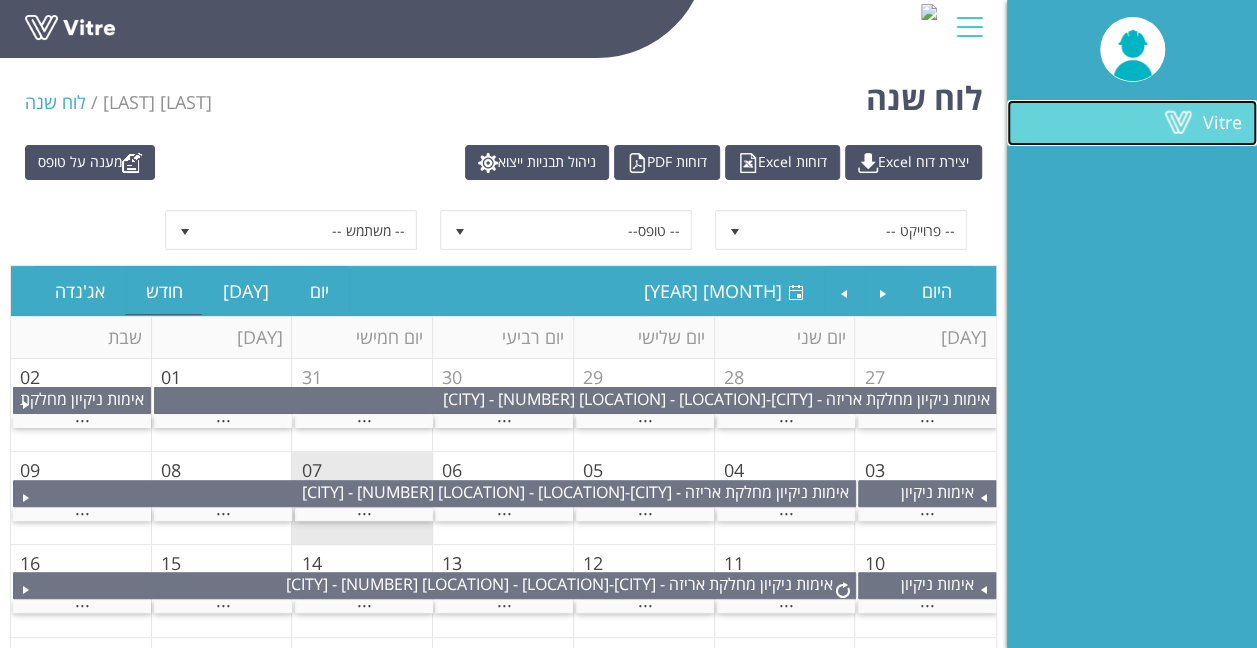click on "Vitre" at bounding box center (1222, 122) 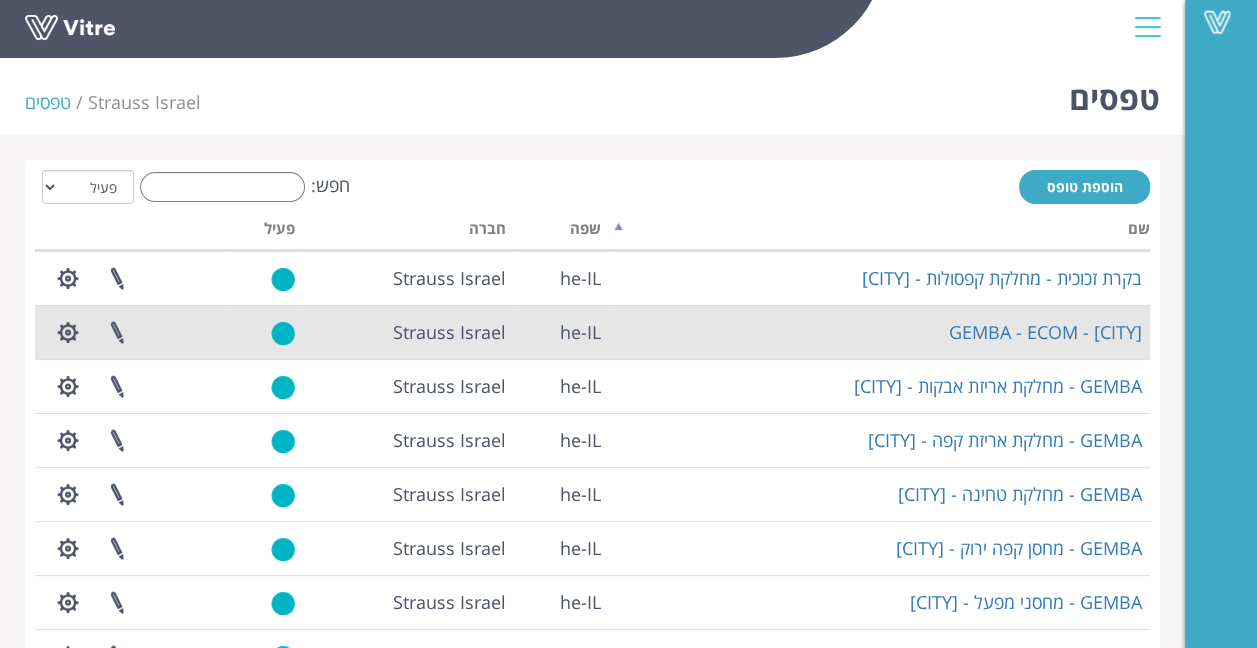 scroll, scrollTop: 0, scrollLeft: 0, axis: both 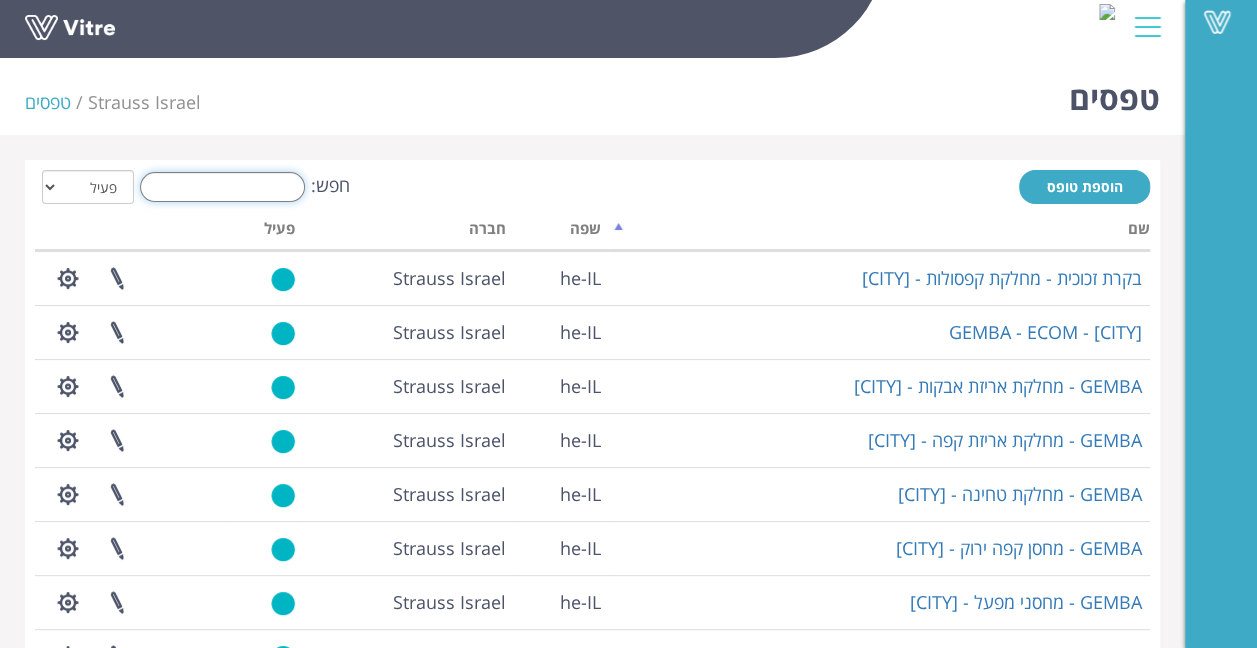 click on "חפש:" at bounding box center (222, 187) 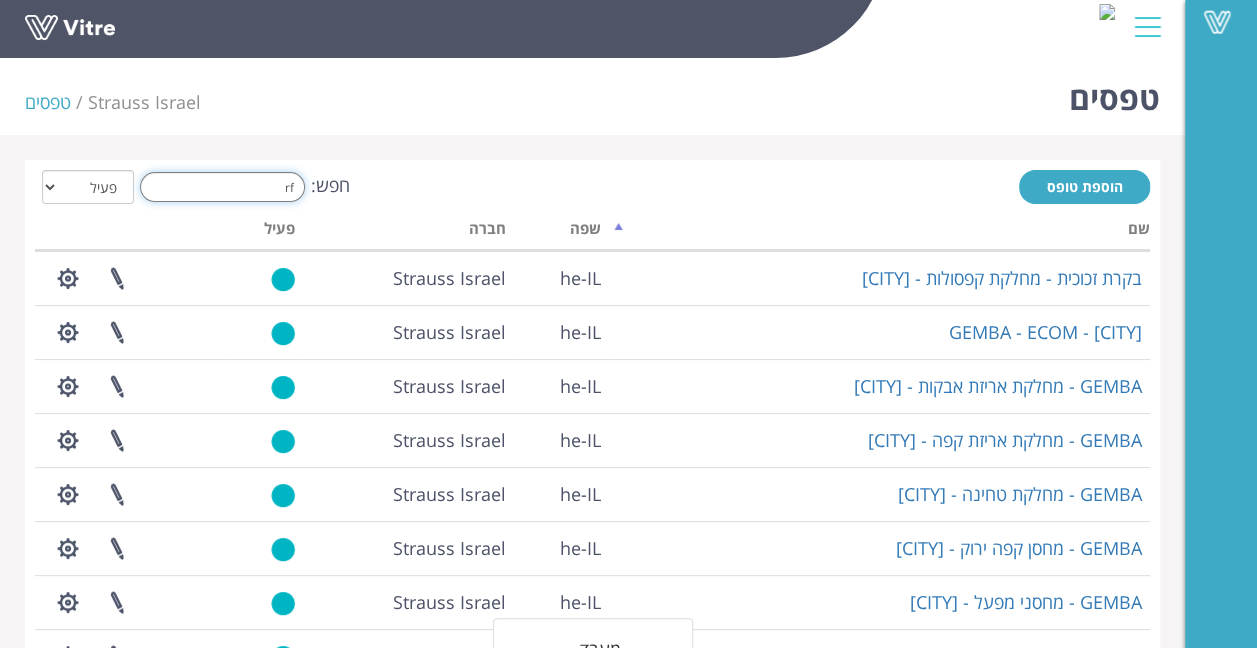 type on "r" 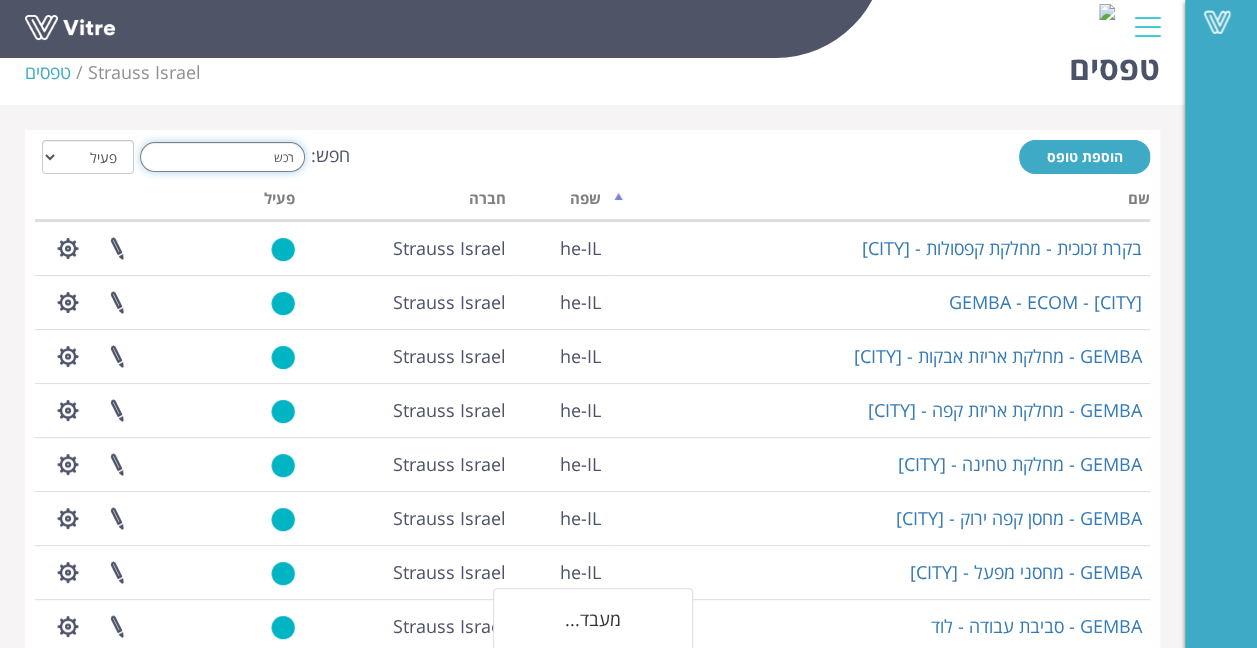 scroll, scrollTop: 0, scrollLeft: 0, axis: both 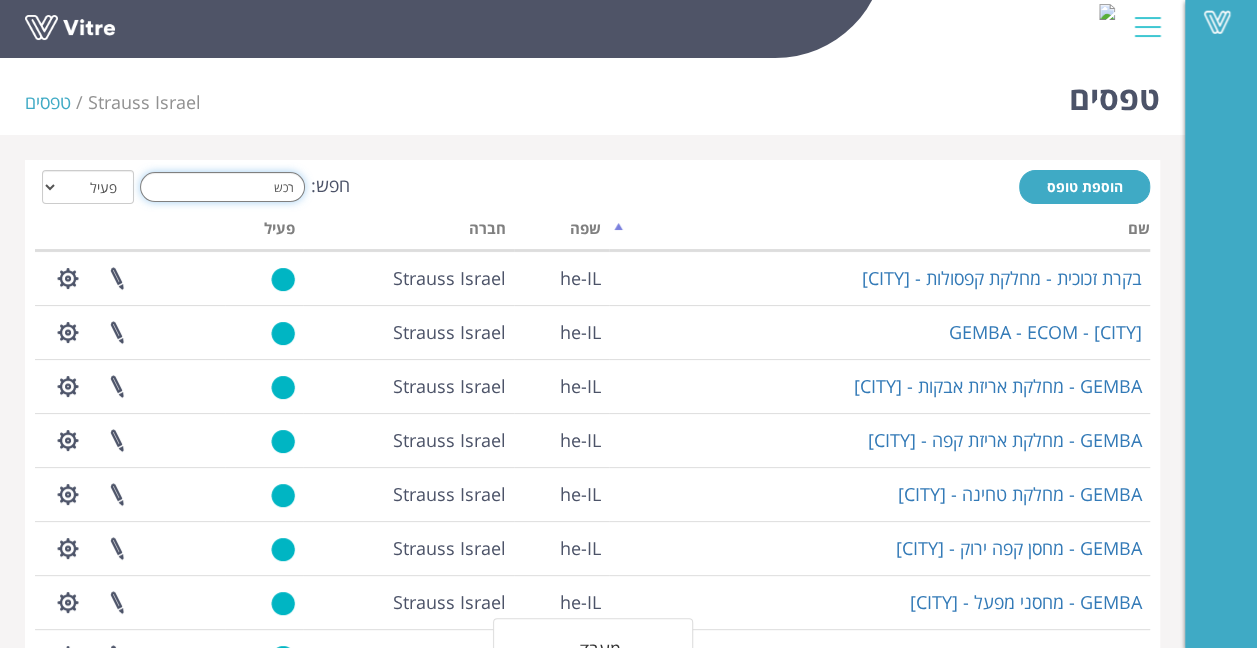 click on "רכש" at bounding box center (222, 187) 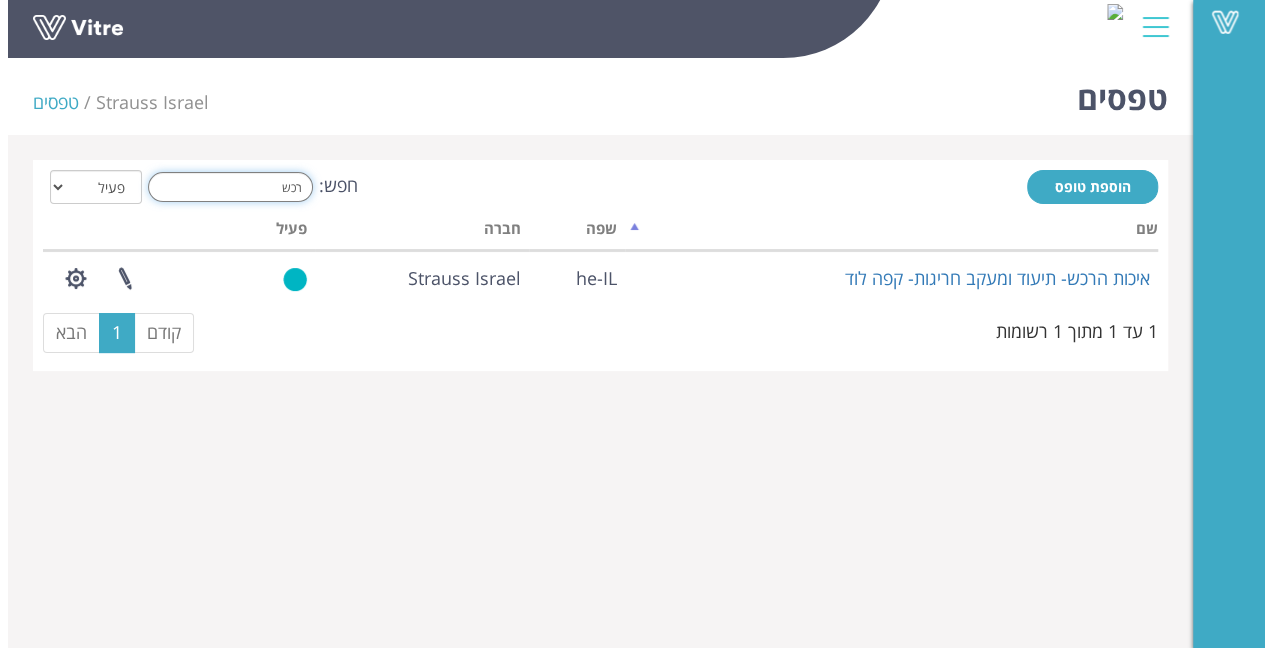 scroll, scrollTop: 0, scrollLeft: 0, axis: both 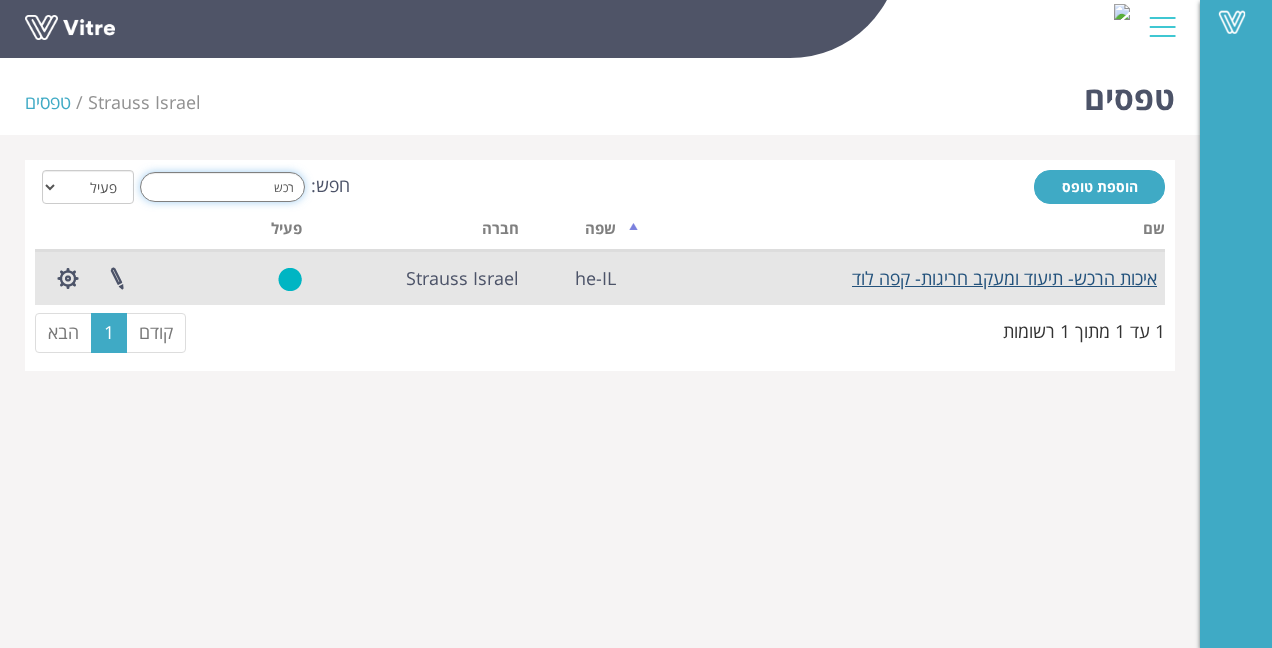 type on "רכש" 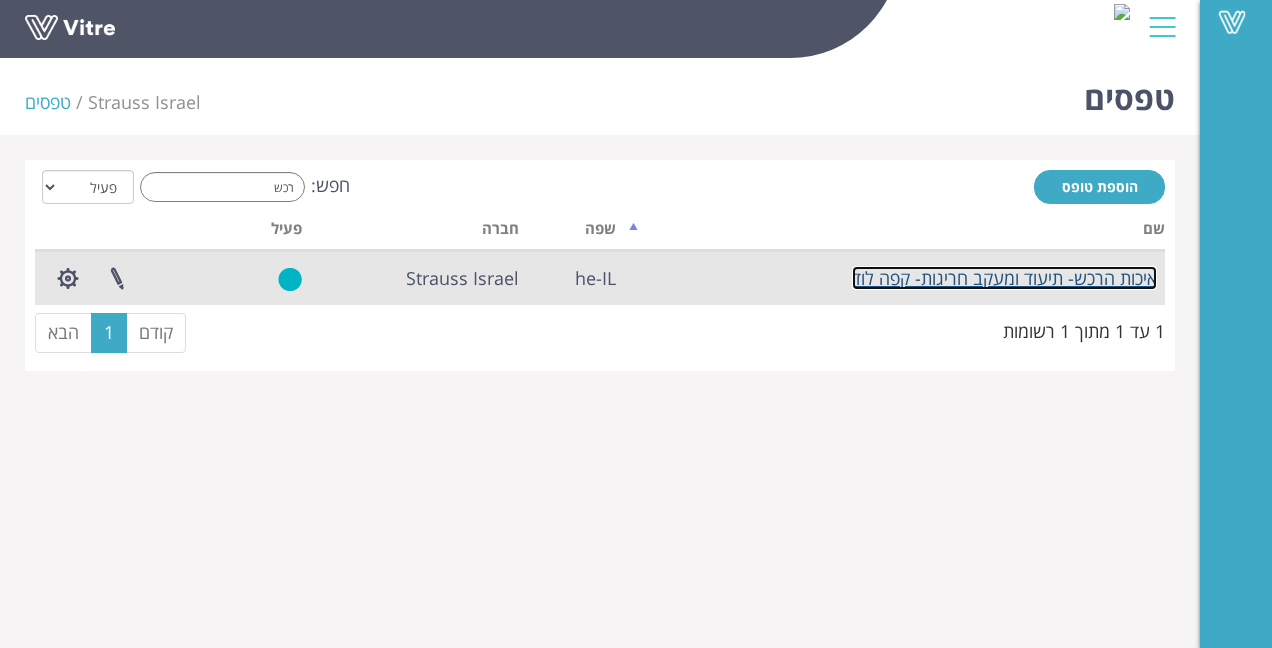click on "איכות הרכש- תיעוד ומעקב חריגות- קפה לוד" at bounding box center [1004, 278] 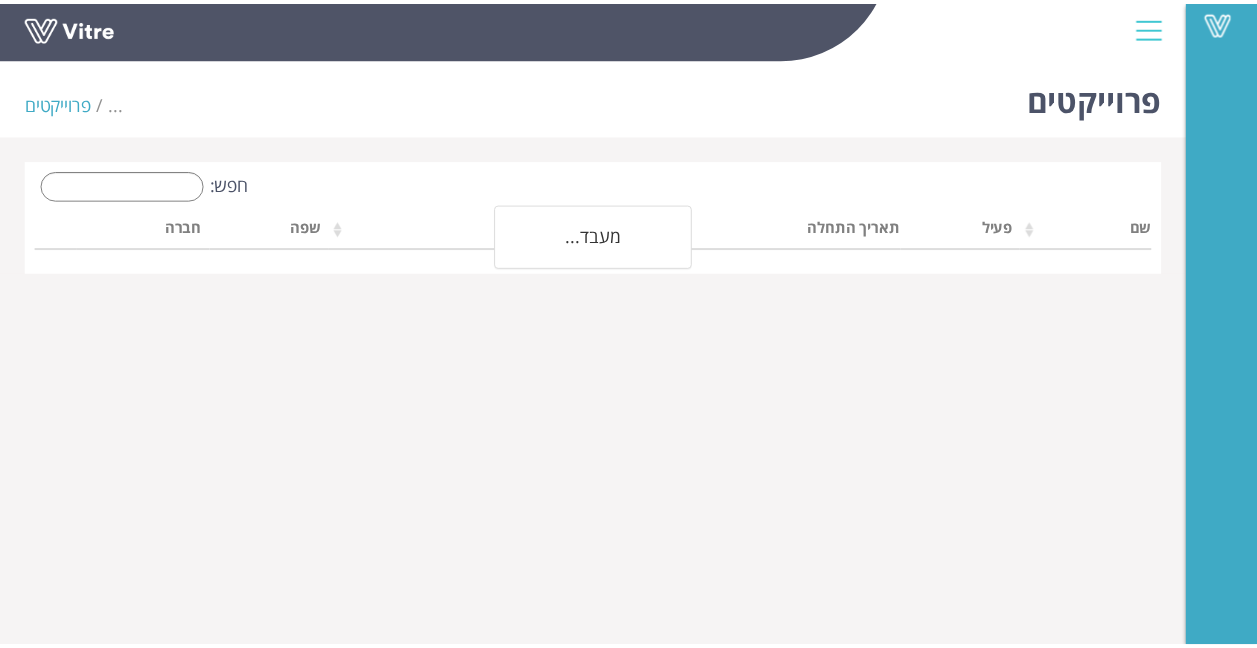 scroll, scrollTop: 0, scrollLeft: 0, axis: both 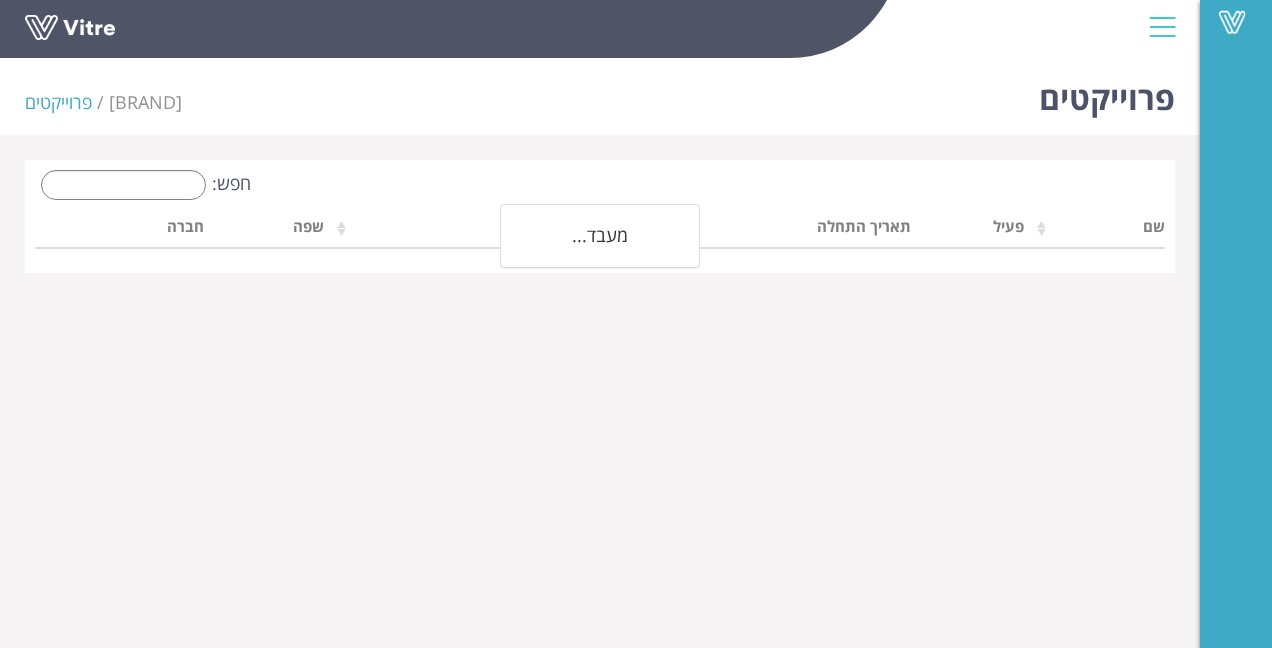 drag, startPoint x: 594, startPoint y: 138, endPoint x: 799, endPoint y: 96, distance: 209.25821 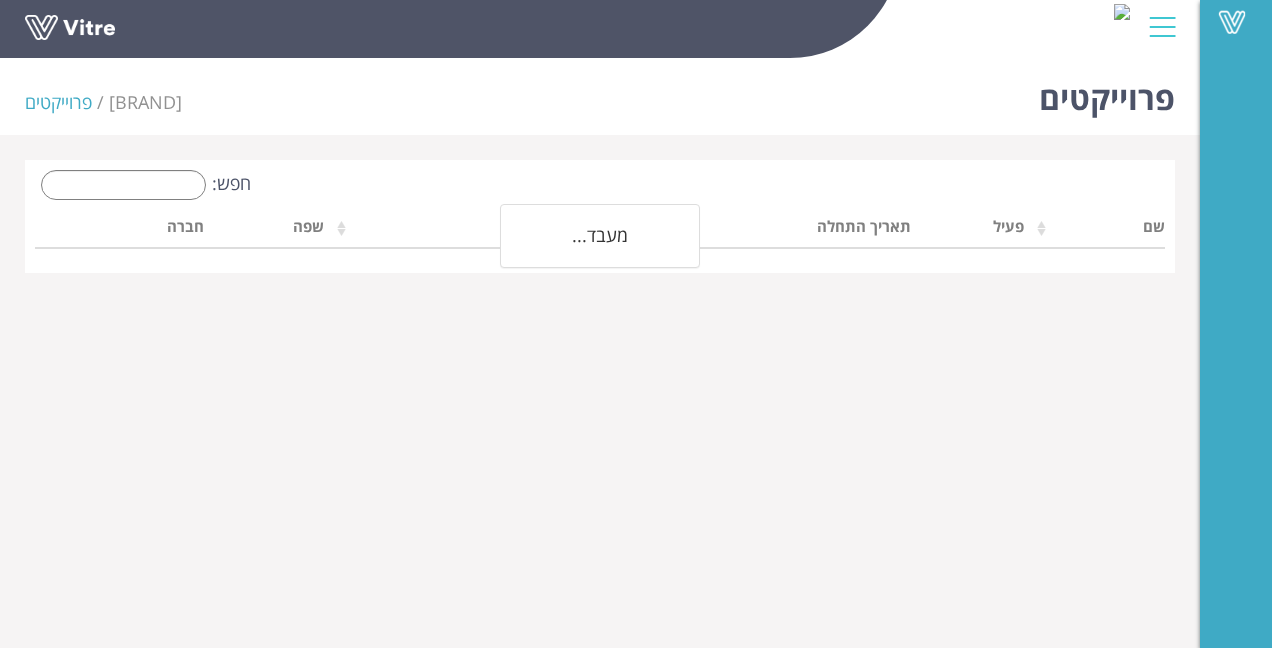 click on "פרוייקטים [BRAND] פרוייקטים" at bounding box center [600, 92] 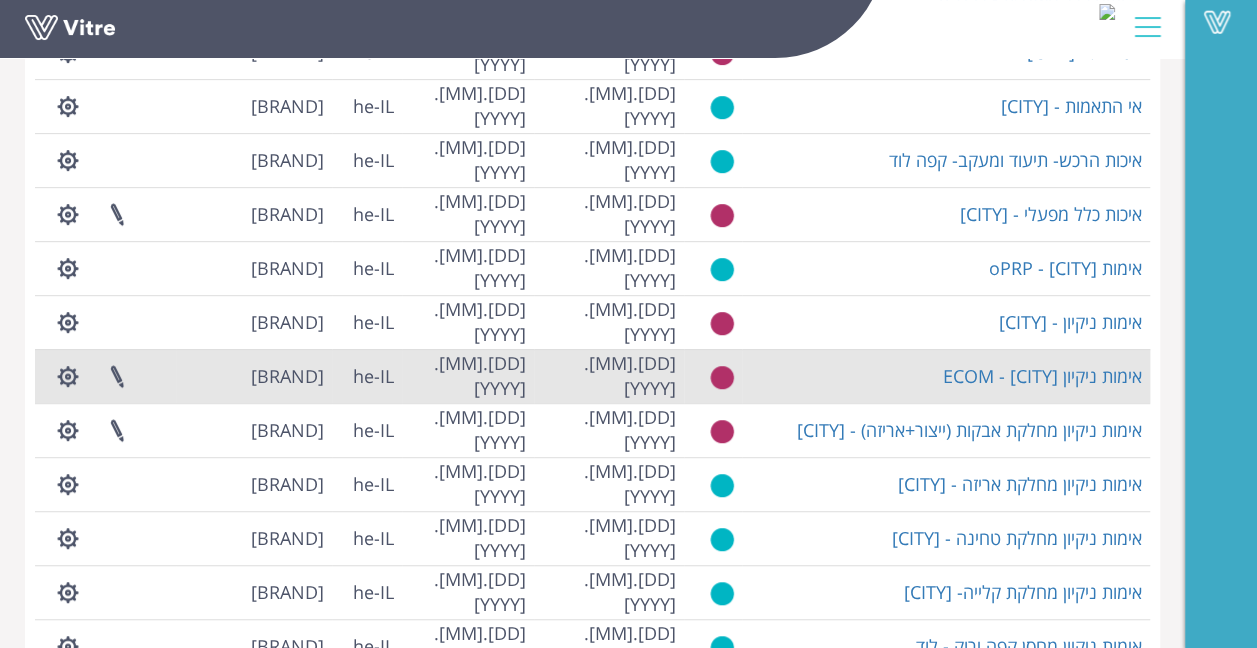 scroll, scrollTop: 500, scrollLeft: 0, axis: vertical 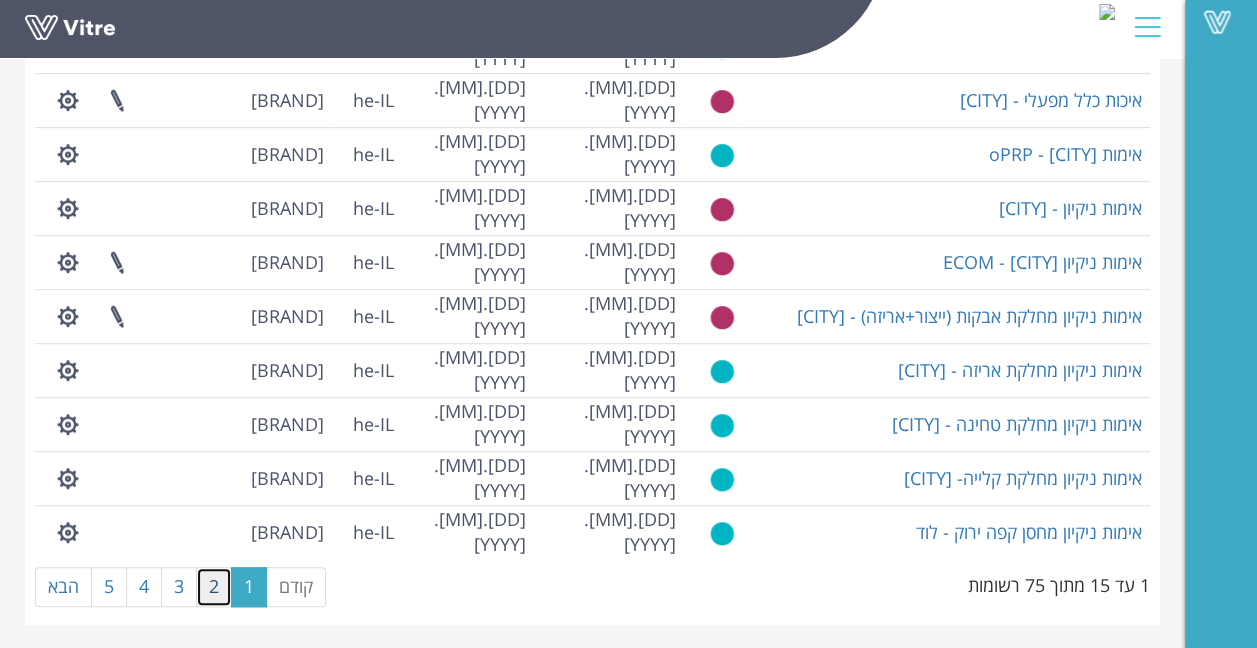 click on "2" at bounding box center (214, 587) 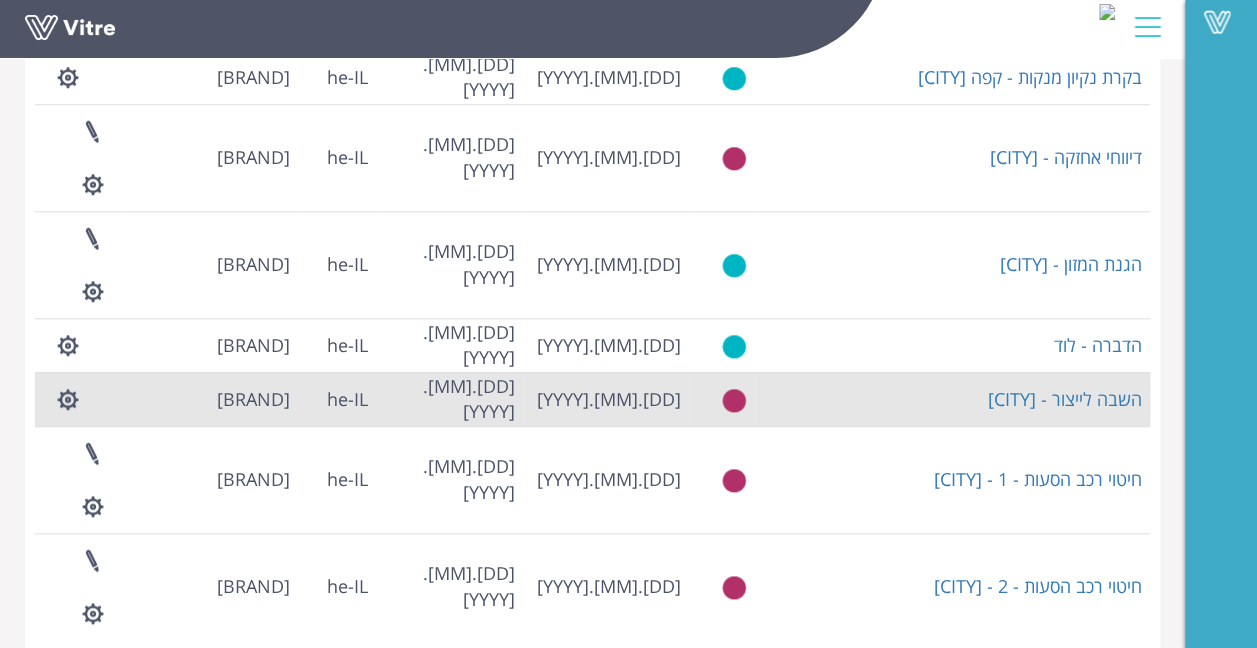 scroll, scrollTop: 922, scrollLeft: 0, axis: vertical 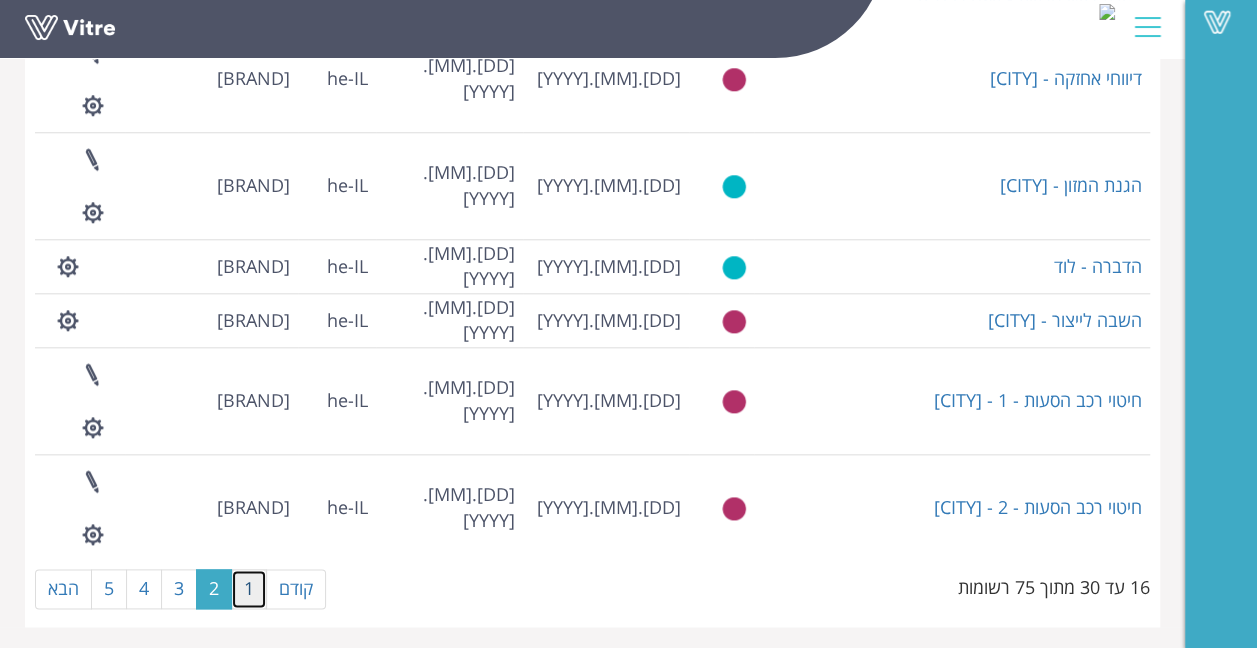 click on "1" at bounding box center [249, 589] 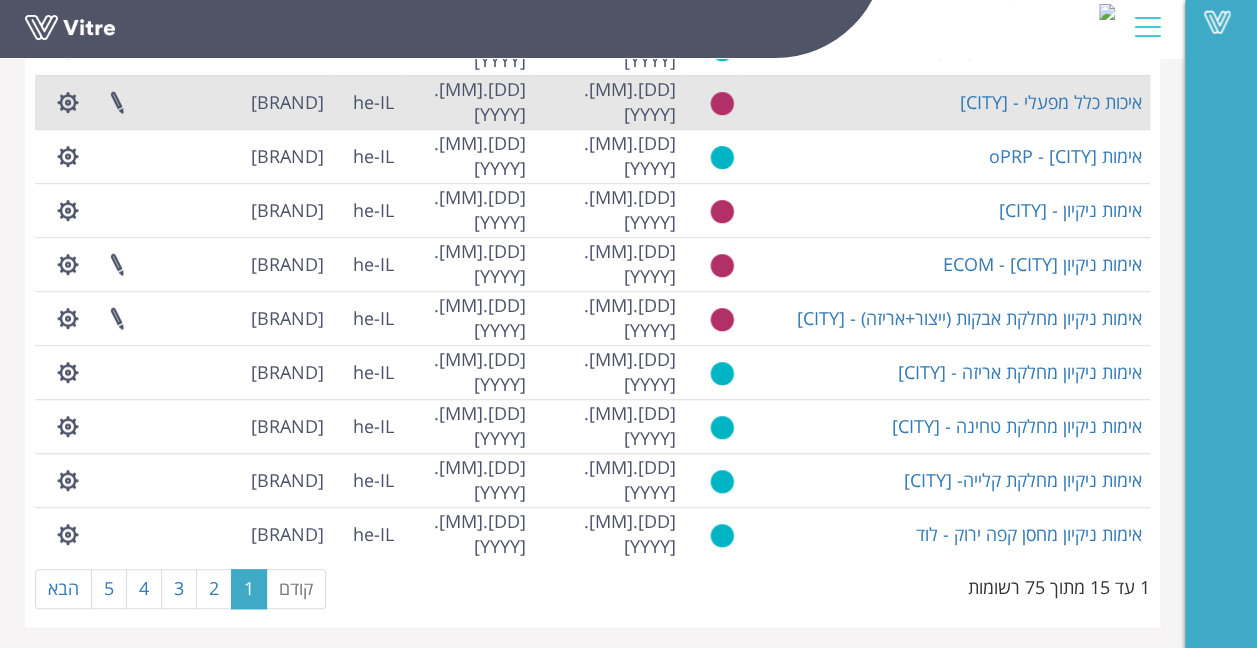 scroll, scrollTop: 501, scrollLeft: 0, axis: vertical 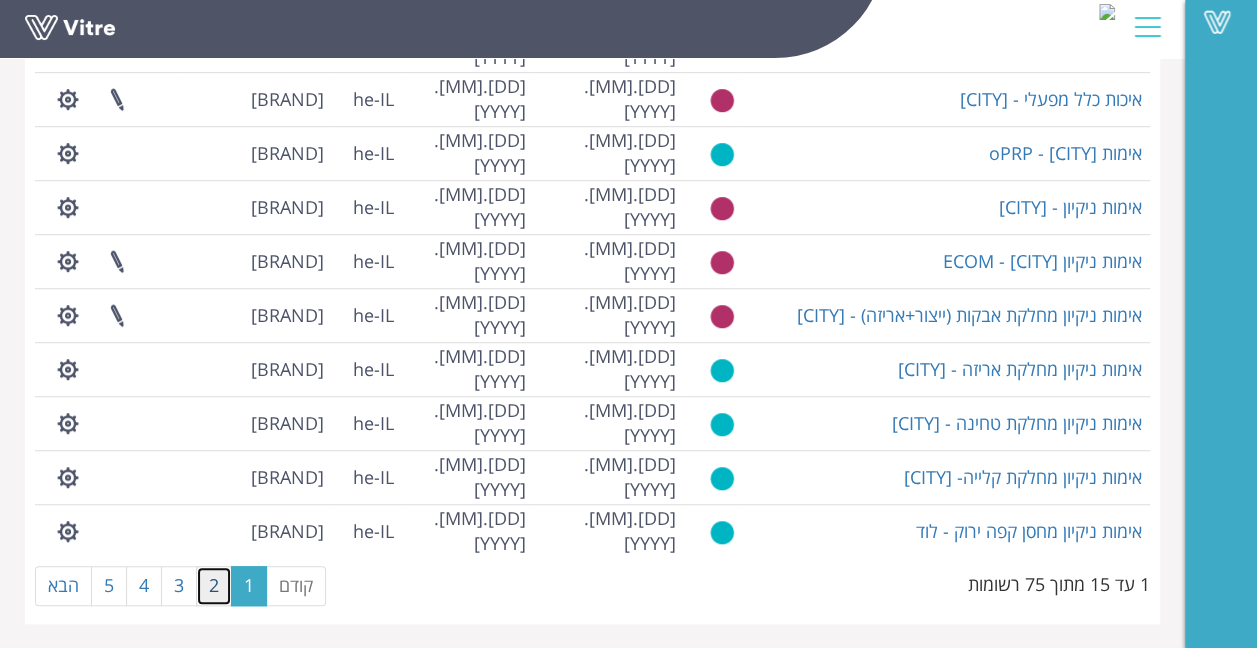 click on "2" at bounding box center (214, 586) 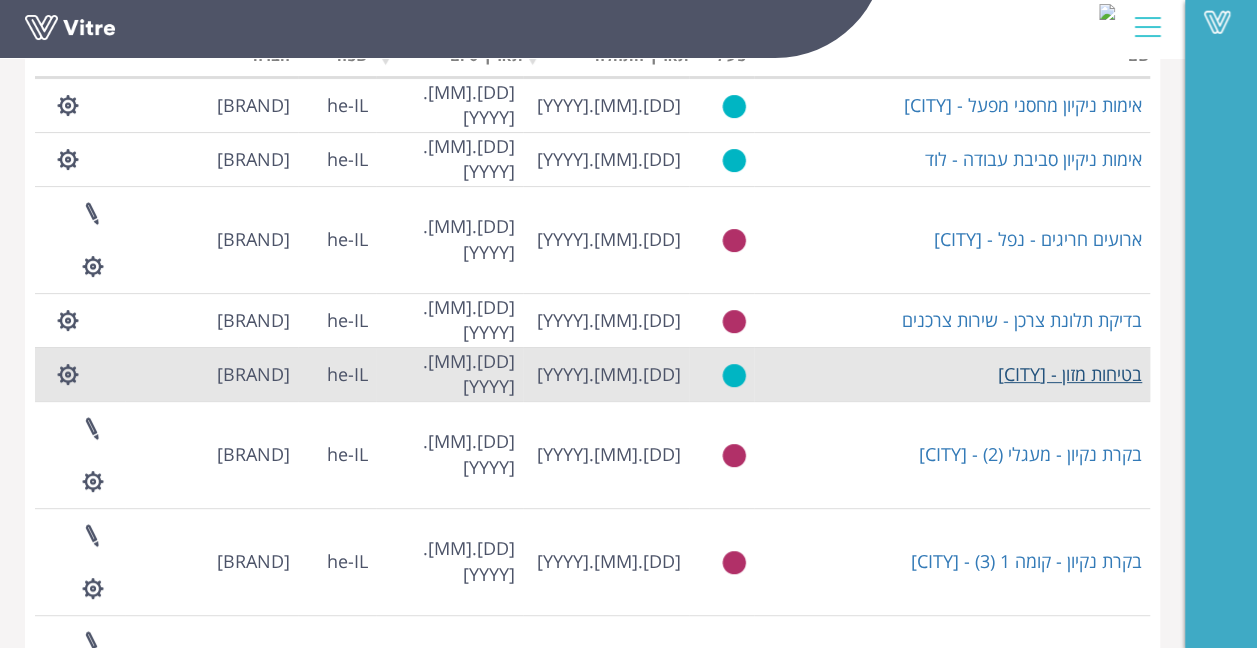 scroll, scrollTop: 200, scrollLeft: 0, axis: vertical 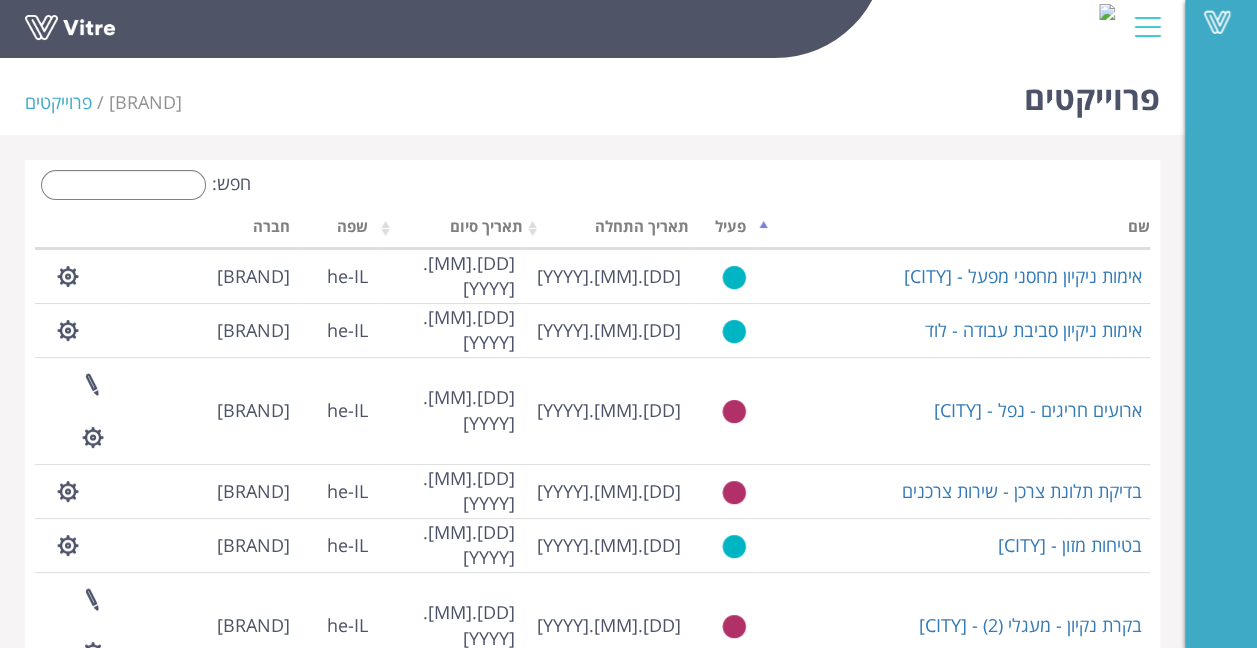 click on "פעיל" at bounding box center [721, 230] 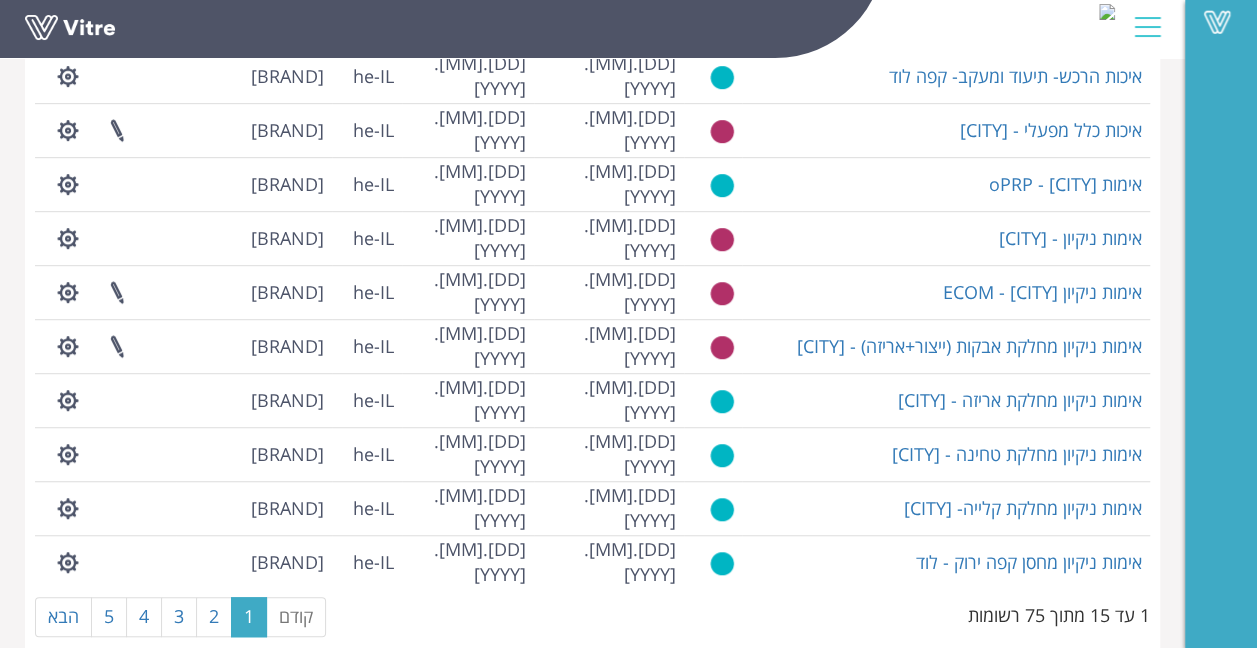 scroll, scrollTop: 501, scrollLeft: 0, axis: vertical 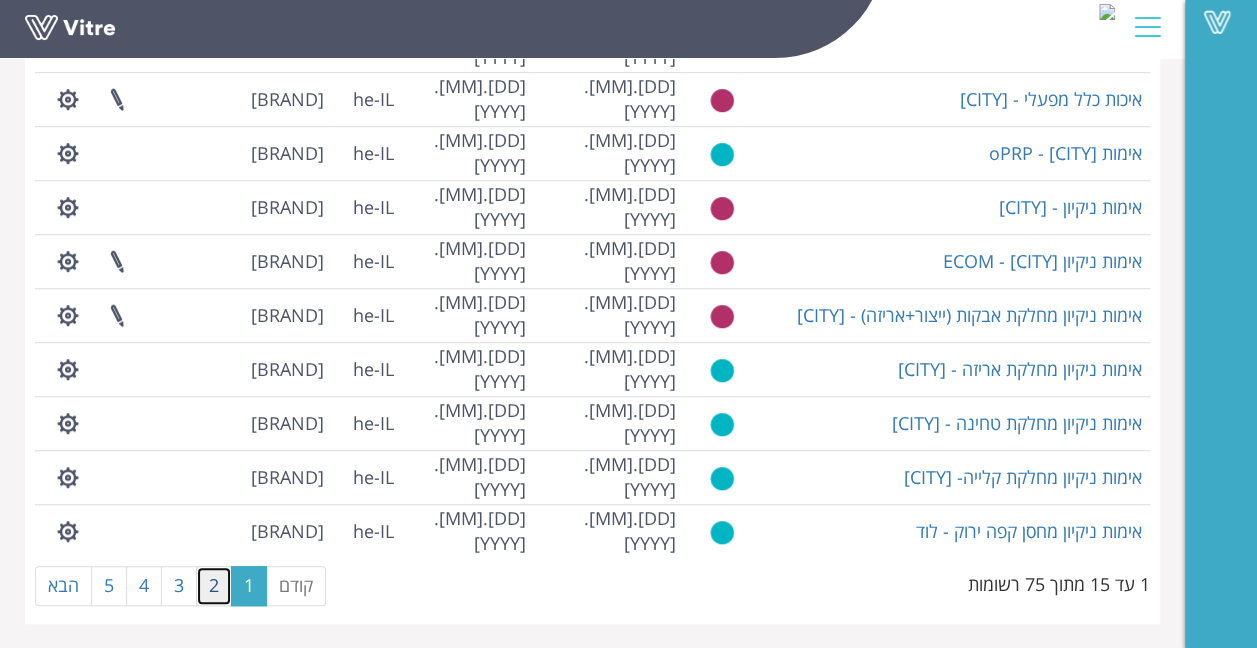click on "2" at bounding box center (214, 586) 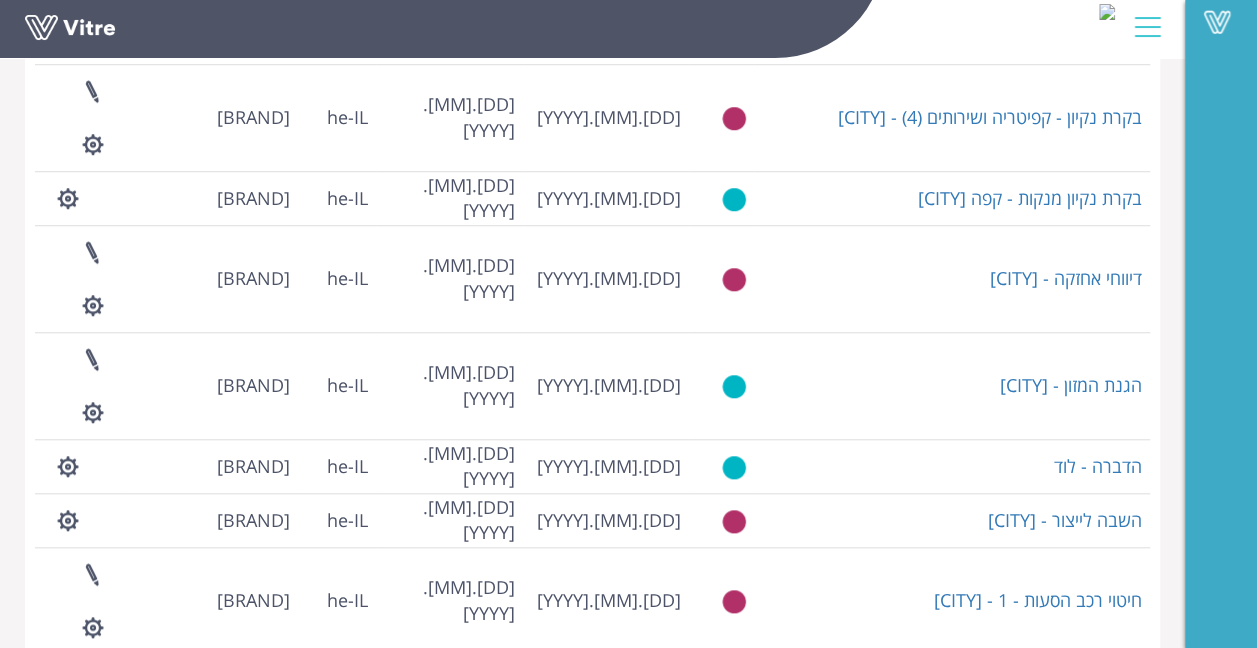 scroll, scrollTop: 763, scrollLeft: 0, axis: vertical 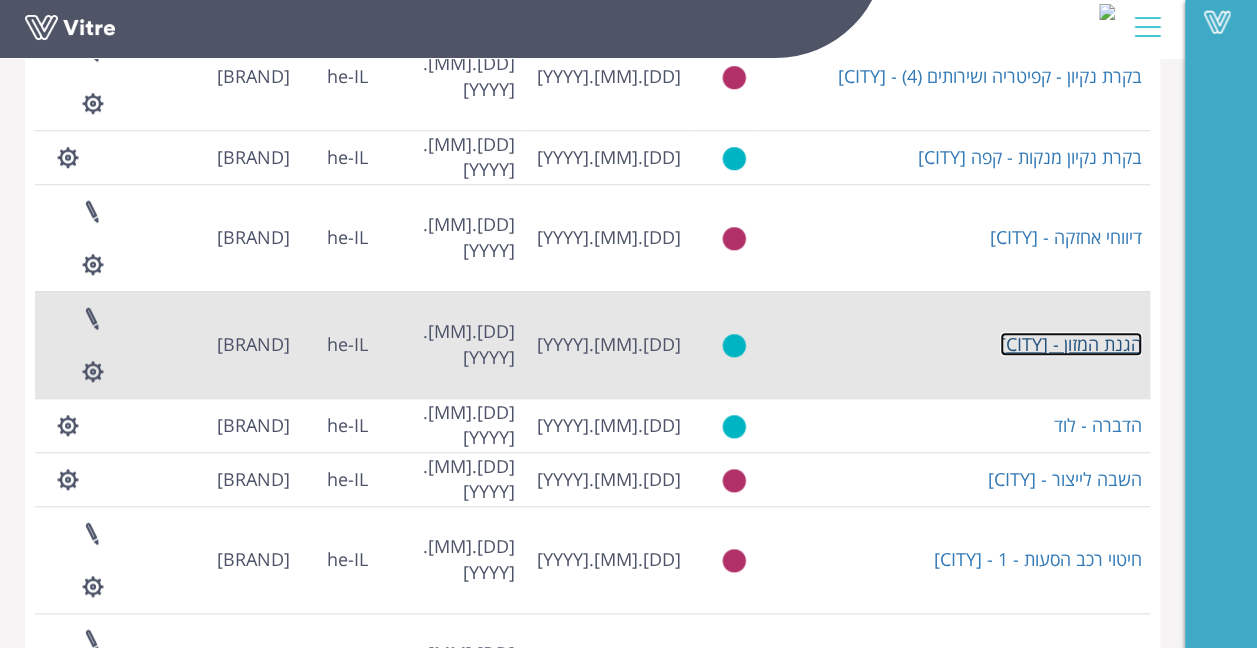 click on "הגנת המזון - לוד" at bounding box center [1071, 344] 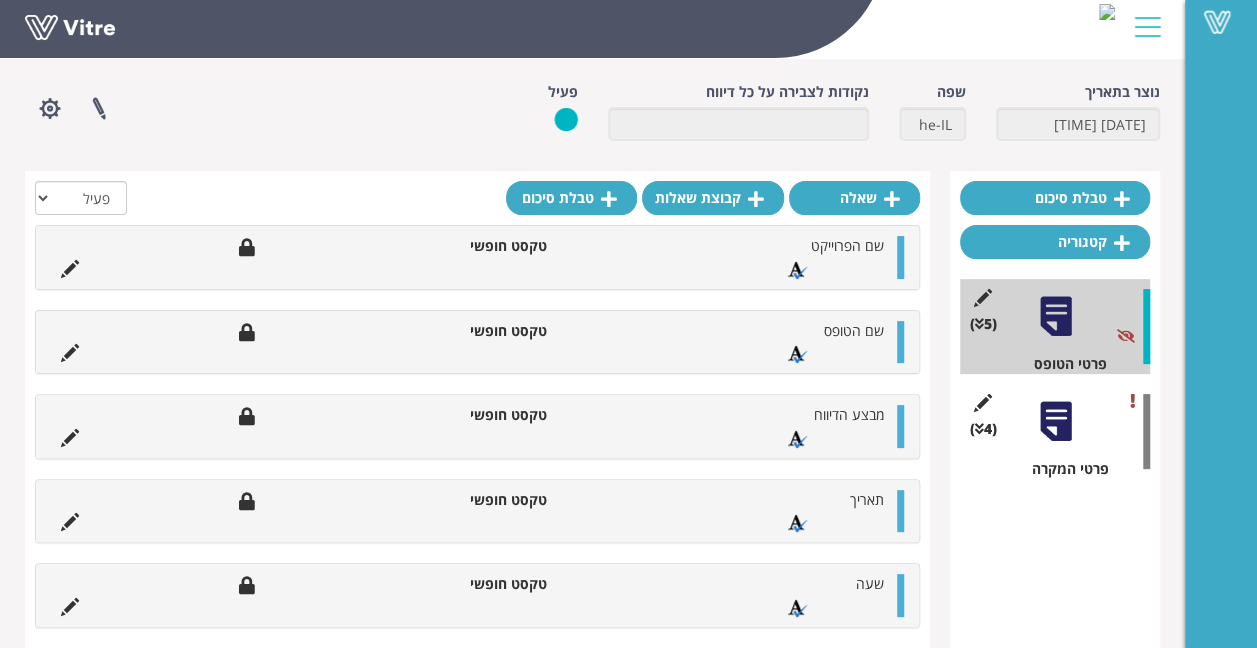 scroll, scrollTop: 112, scrollLeft: 0, axis: vertical 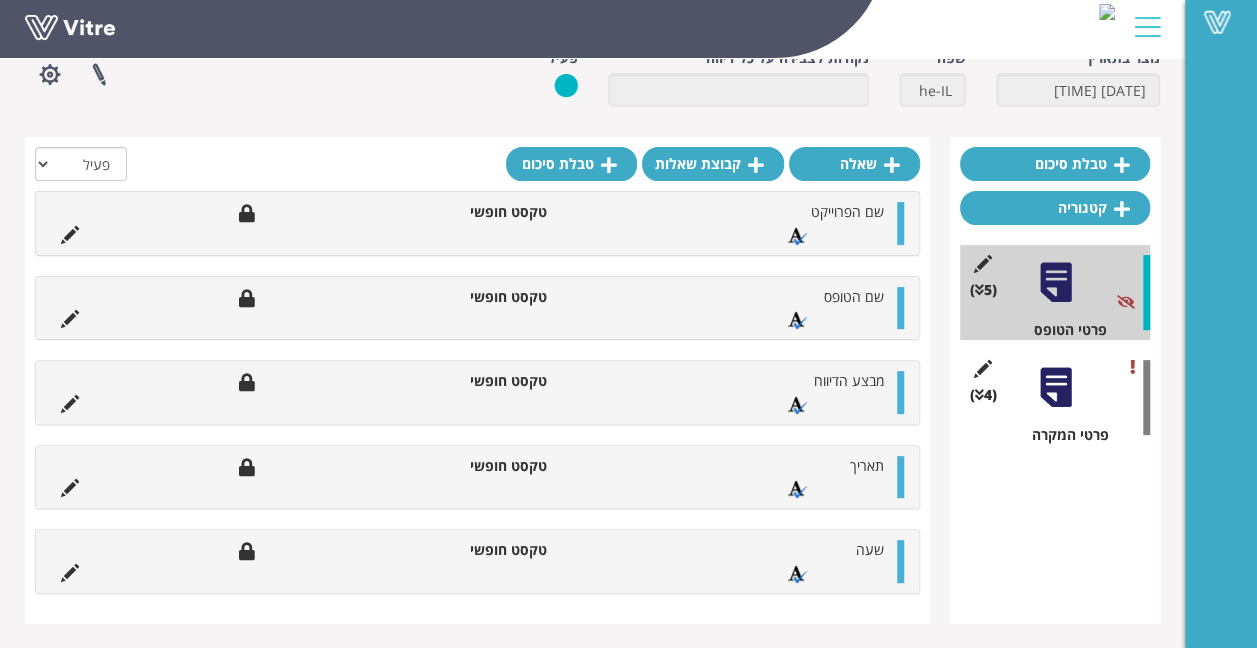 click at bounding box center [1055, 387] 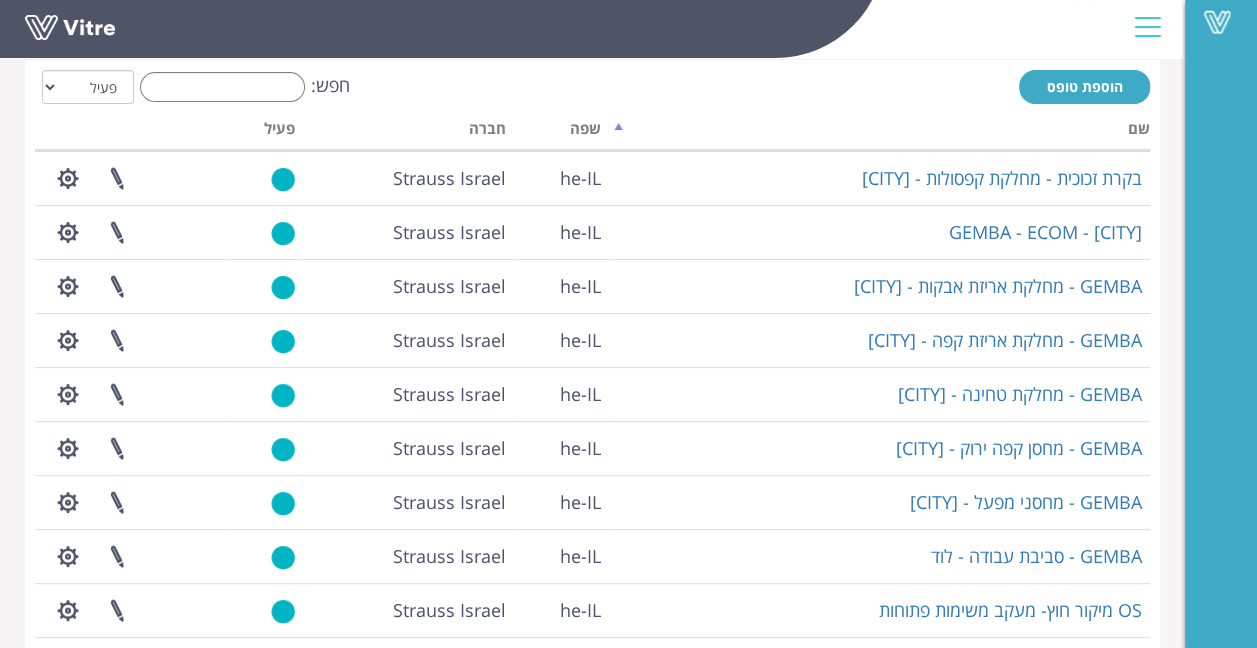 scroll, scrollTop: 0, scrollLeft: 0, axis: both 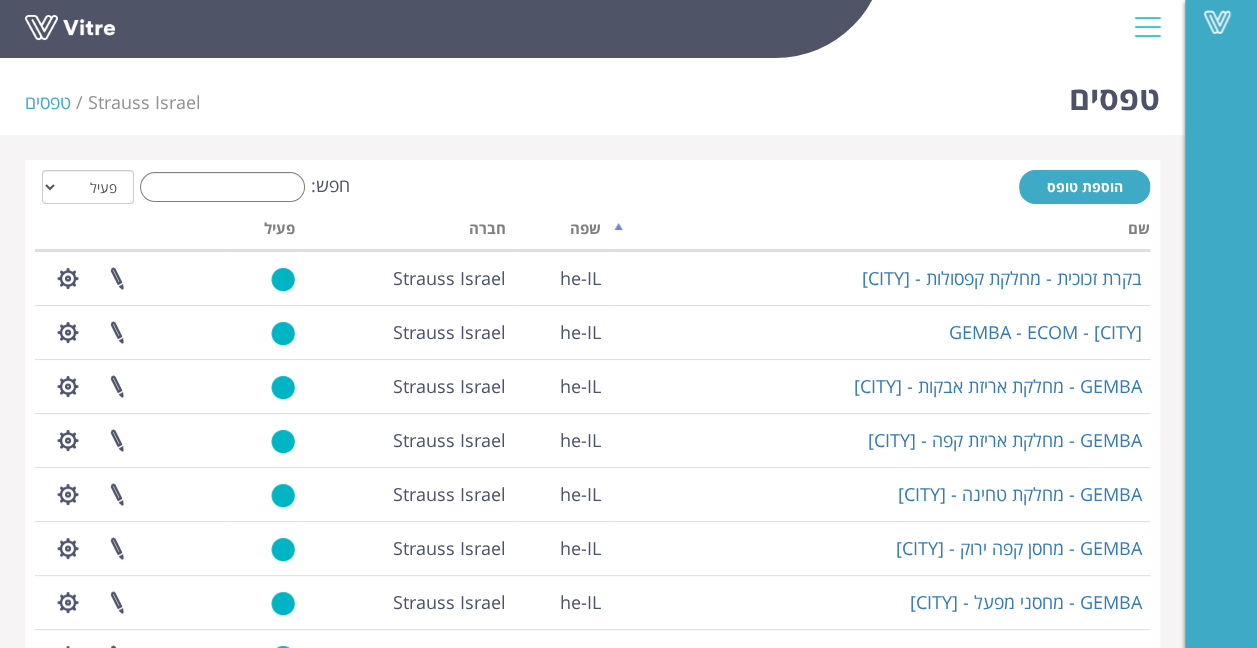 click on "הוספת טופס   חפש: הכל פעיל לא פעיל מעבד... שם שפה חברה פעיל  בקרת זכוכית - מחלקת קפסולות  - [CITY] he-IL Strauss Israel
פרוייקטים מקושרים הגדרת משתמשים שכפול טופס שכפול קטגוריה שפות נוספות
GEMBA - ECOM - [CITY] he-IL Strauss Israel
פרוייקטים מקושרים הגדרת משתמשים שכפול טופס שכפול קטגוריה שפות נוספות
GEMBA - מחלקת אריזת אבקות - [CITY] he-IL Strauss Israel
פרוייקטים מקושרים הגדרת משתמשים שכפול טופס שכפול קטגוריה שפות נוספות
GEMBA - מחלקת אריזת קפה - [CITY] he-IL Strauss Israel
פרוייקטים מקושרים הגדרת משתמשים שכפול טופס שכפול קטגוריה שפות נוספות
GEMBA - מחלקת טחינה - [CITY] he-IL Strauss Israel
פרוייקטים מקושרים
he-IL" at bounding box center (592, 643) 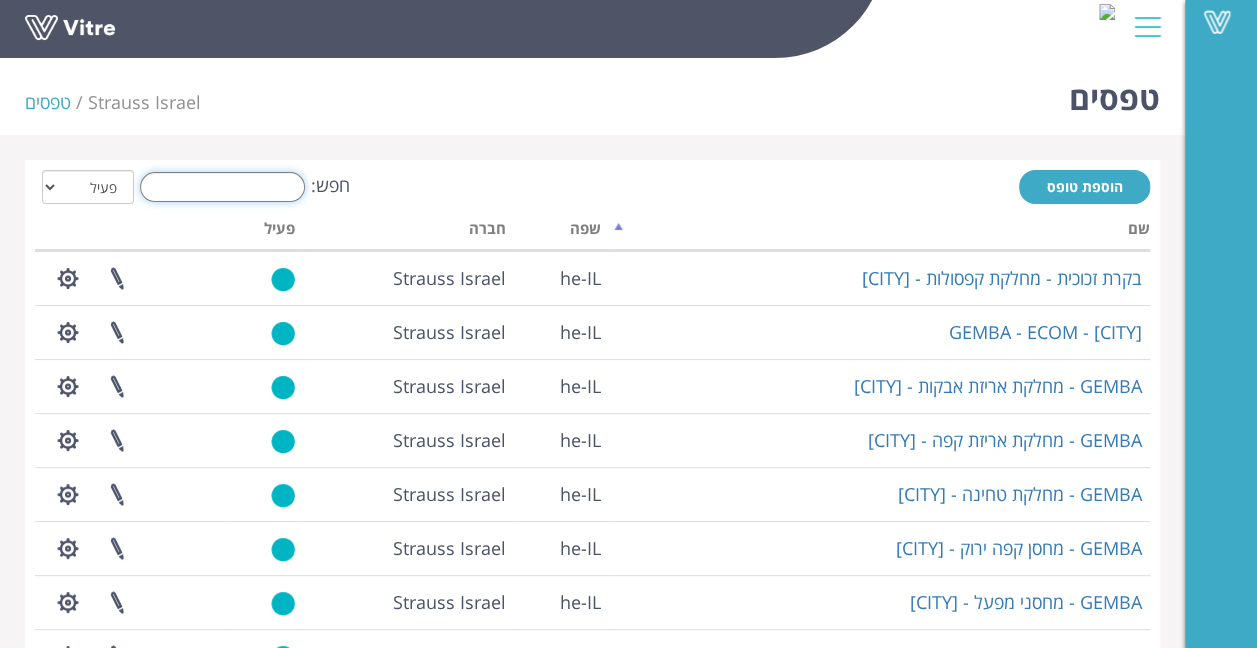 click on "חפש:" at bounding box center (222, 187) 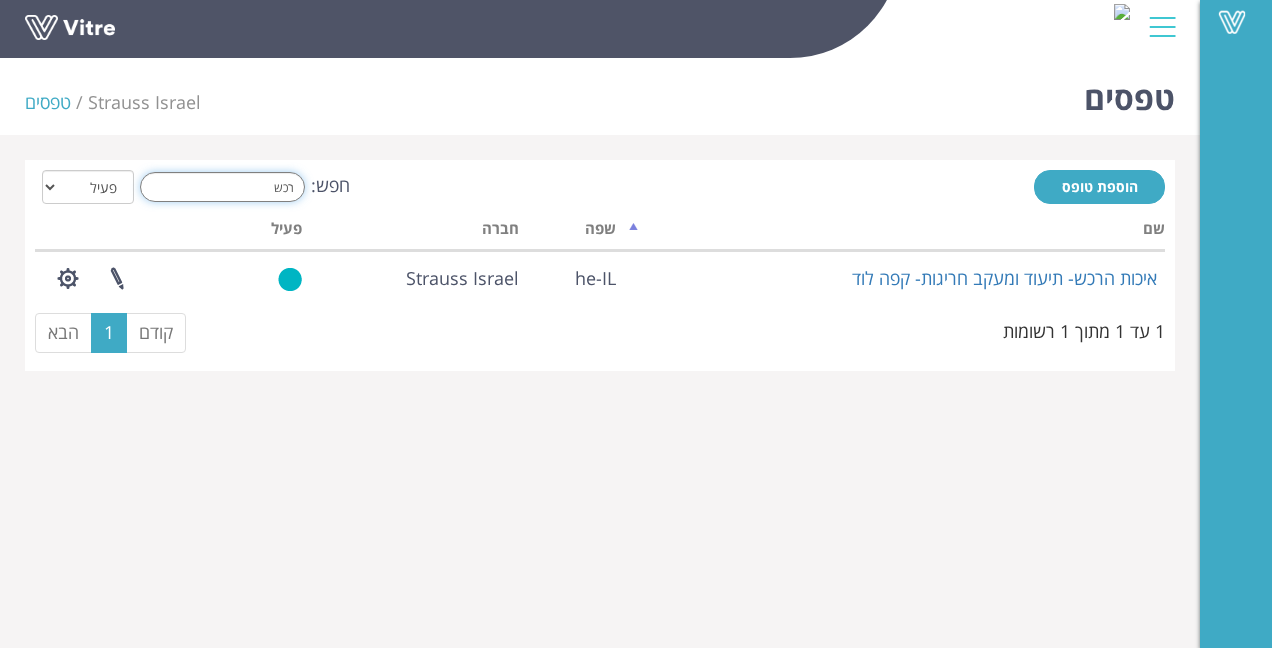 type on "רכש" 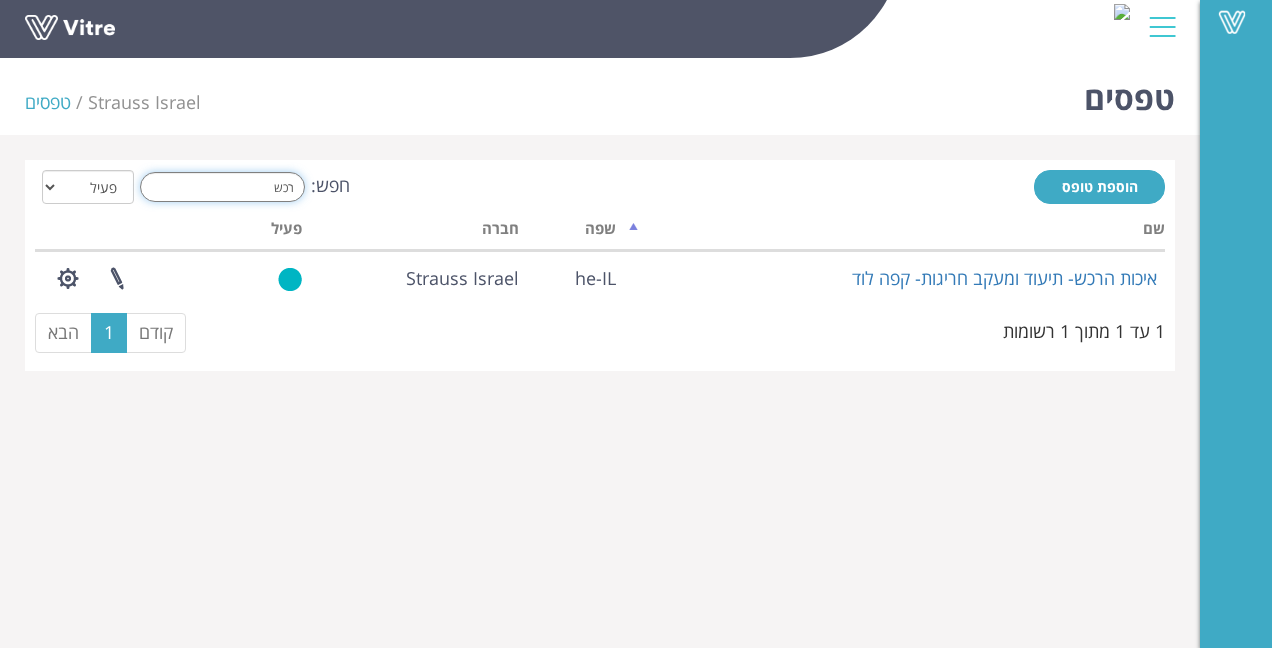 drag, startPoint x: 214, startPoint y: 185, endPoint x: 398, endPoint y: 188, distance: 184.02446 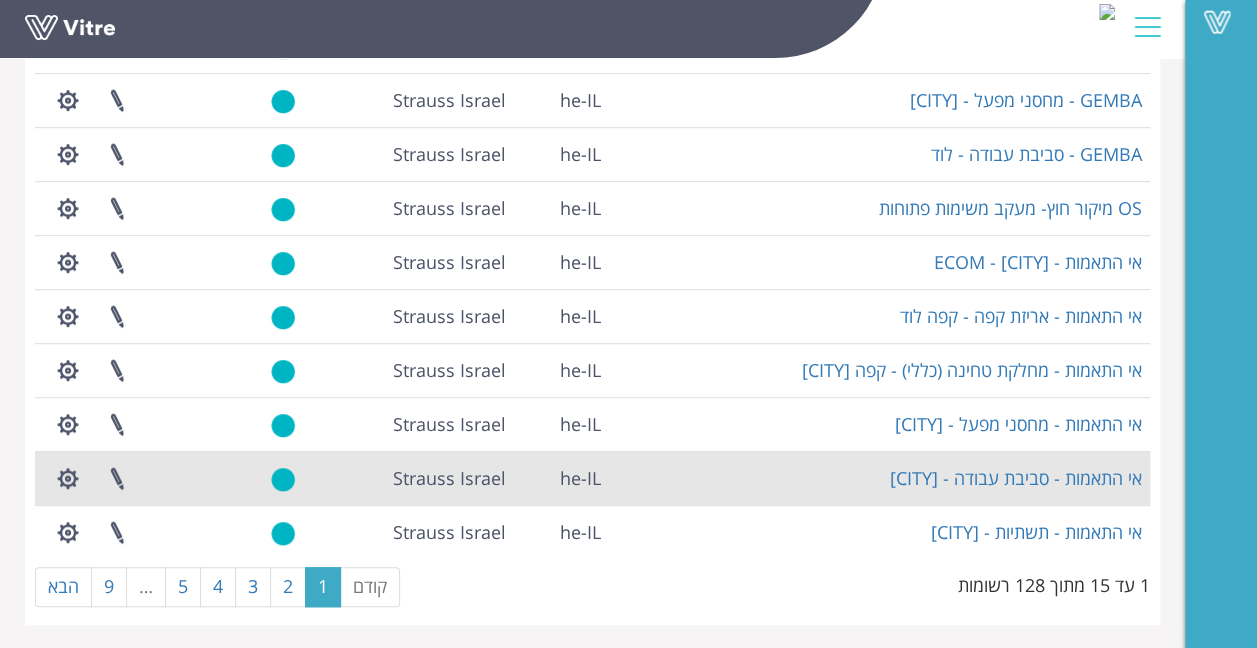 scroll, scrollTop: 503, scrollLeft: 0, axis: vertical 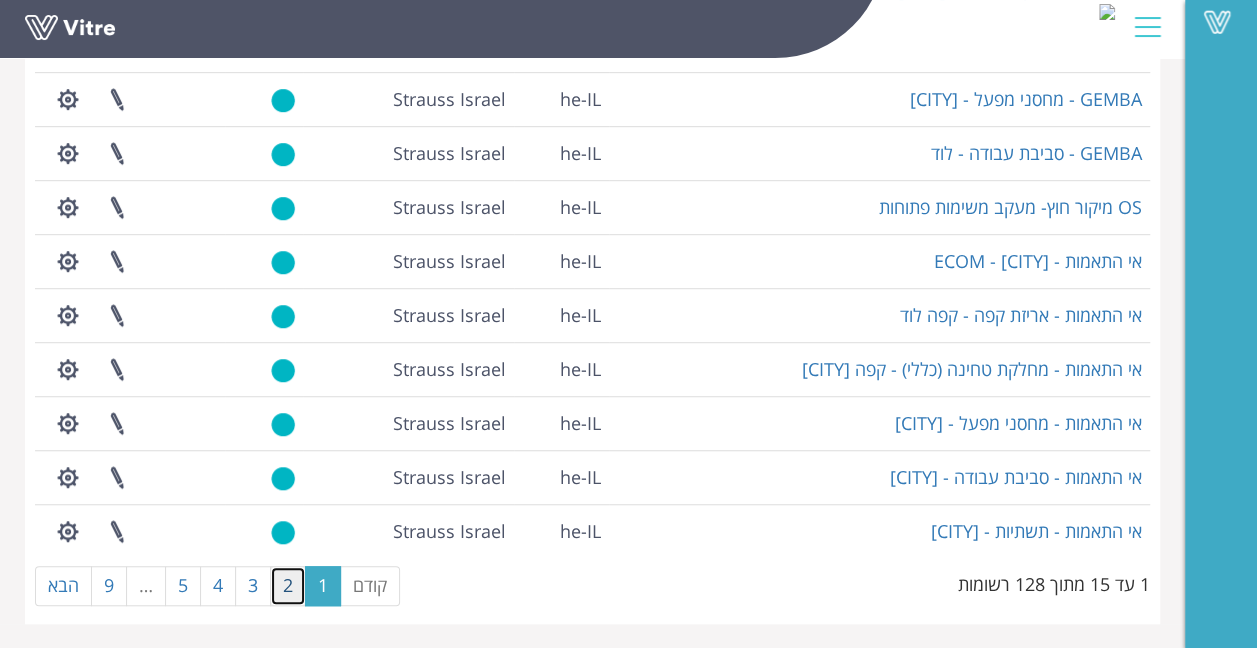 click on "2" at bounding box center [288, 586] 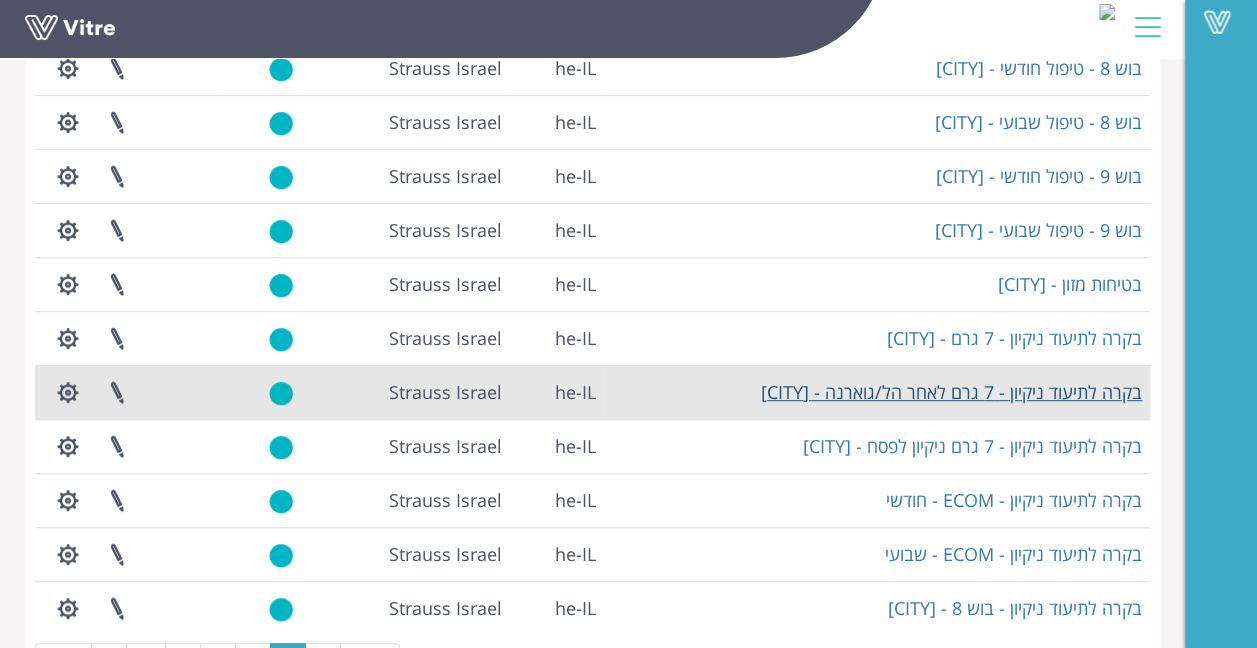 scroll, scrollTop: 503, scrollLeft: 0, axis: vertical 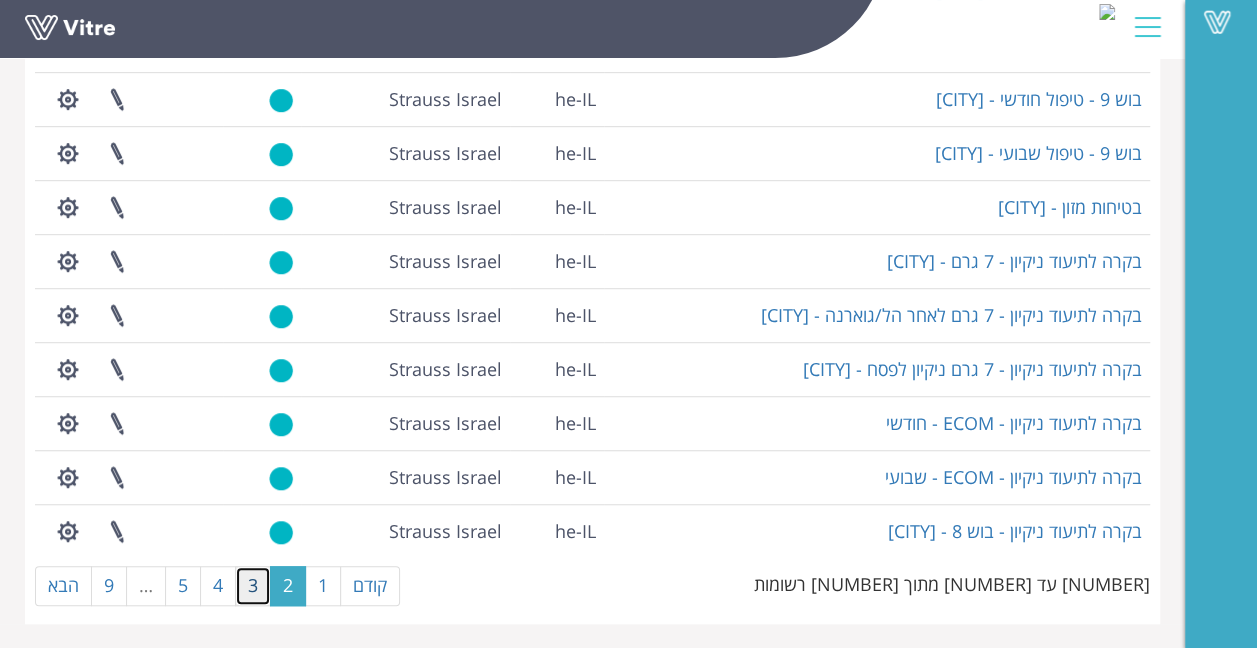 click on "3" at bounding box center [253, 586] 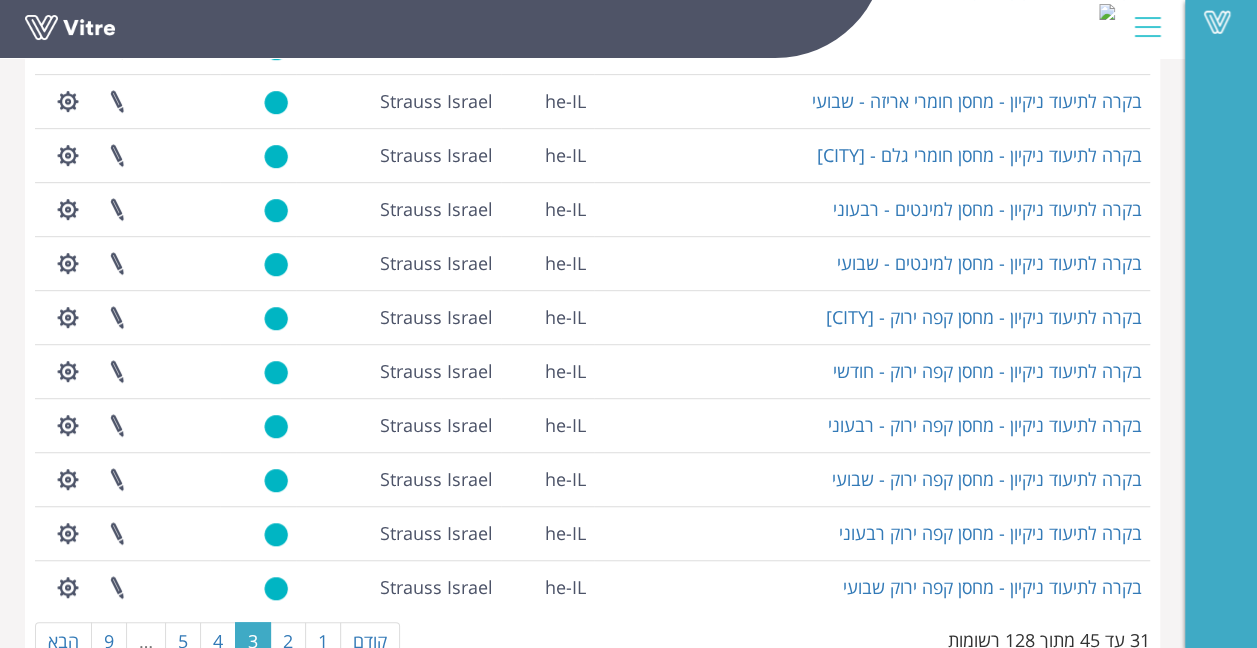 scroll, scrollTop: 503, scrollLeft: 0, axis: vertical 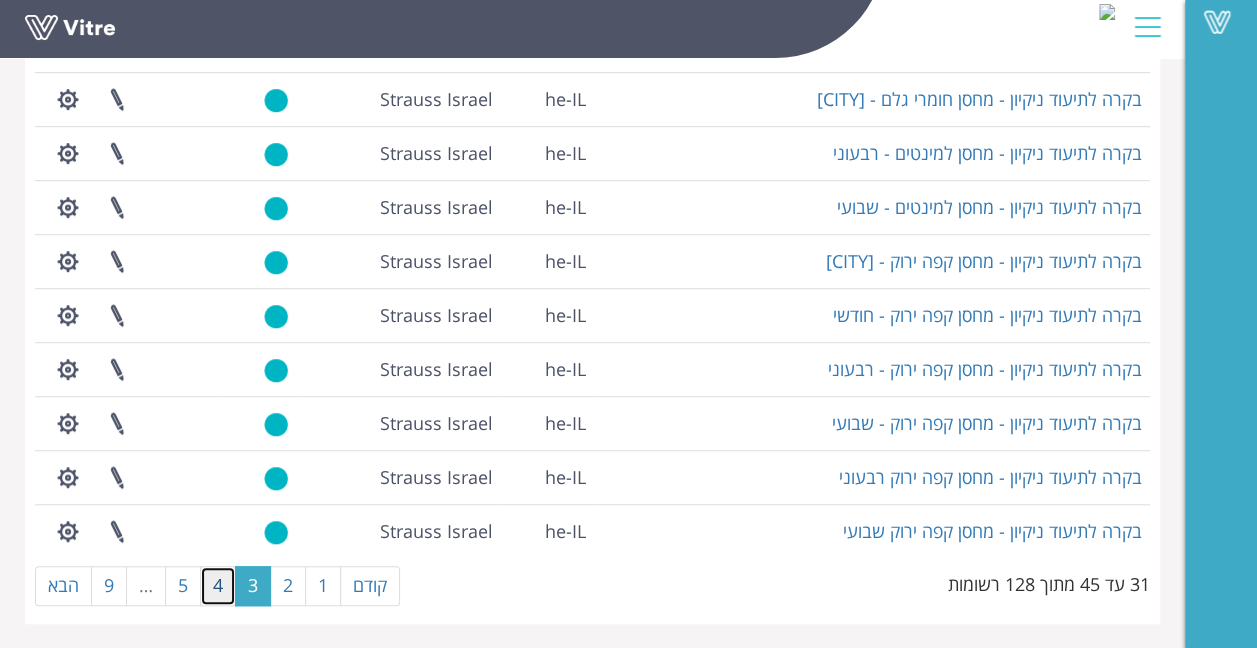 click on "4" at bounding box center [218, 586] 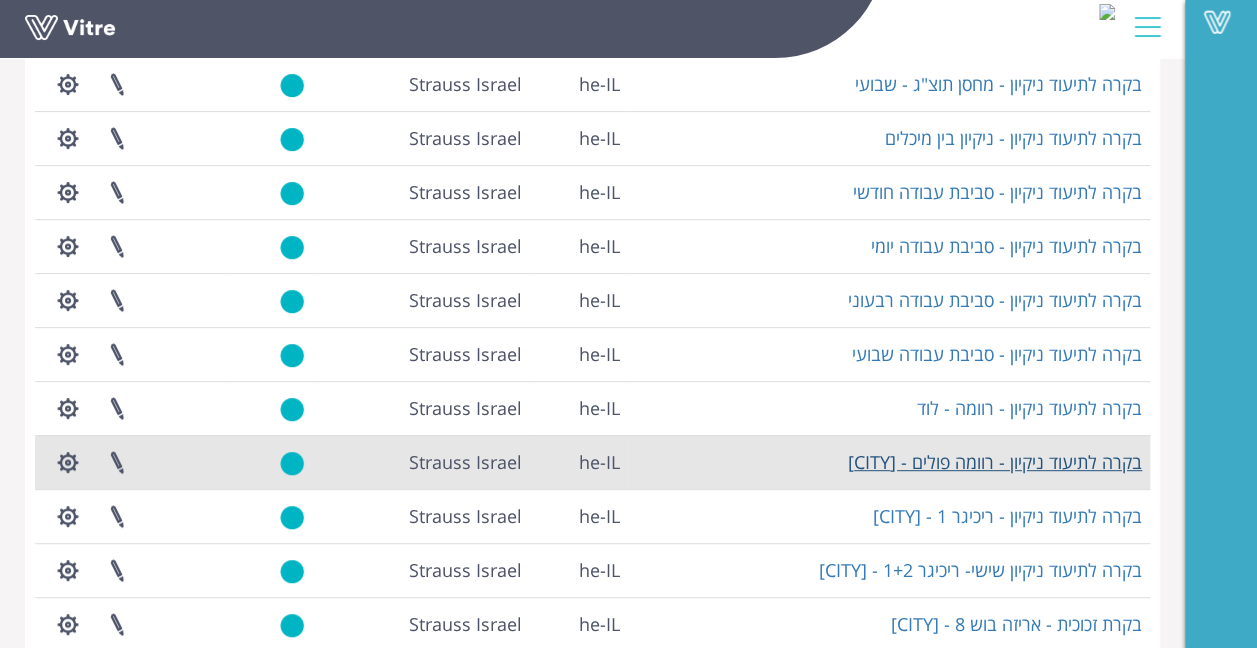 scroll, scrollTop: 503, scrollLeft: 0, axis: vertical 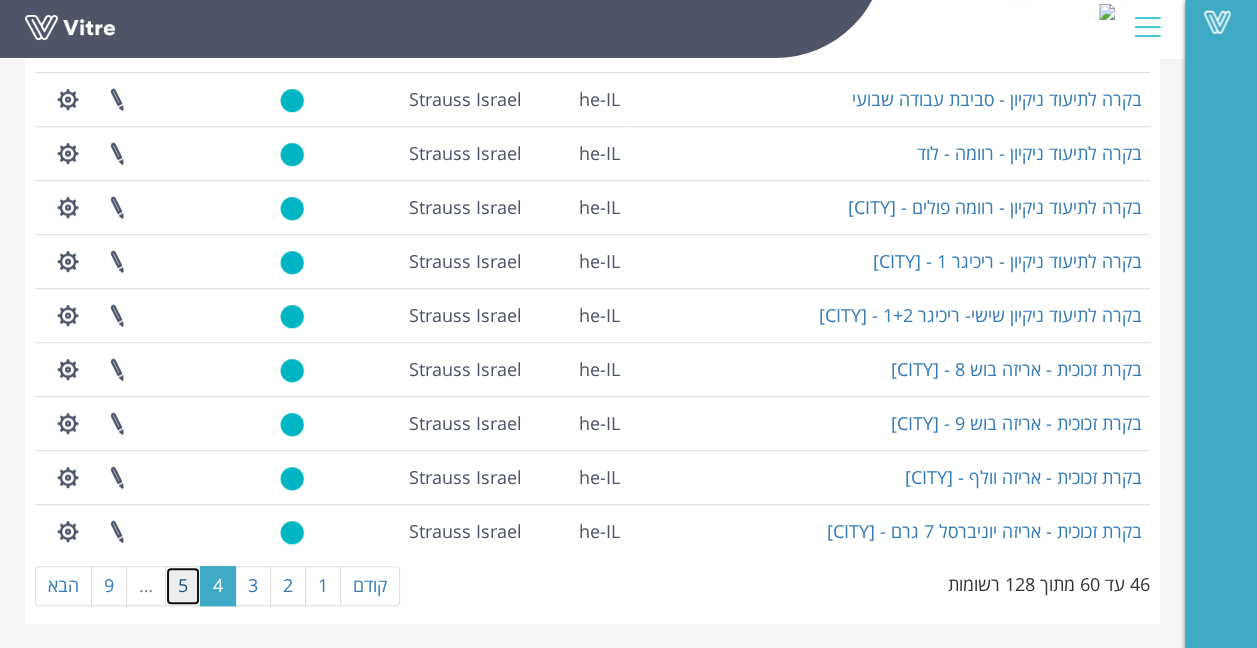 click on "5" at bounding box center (183, 586) 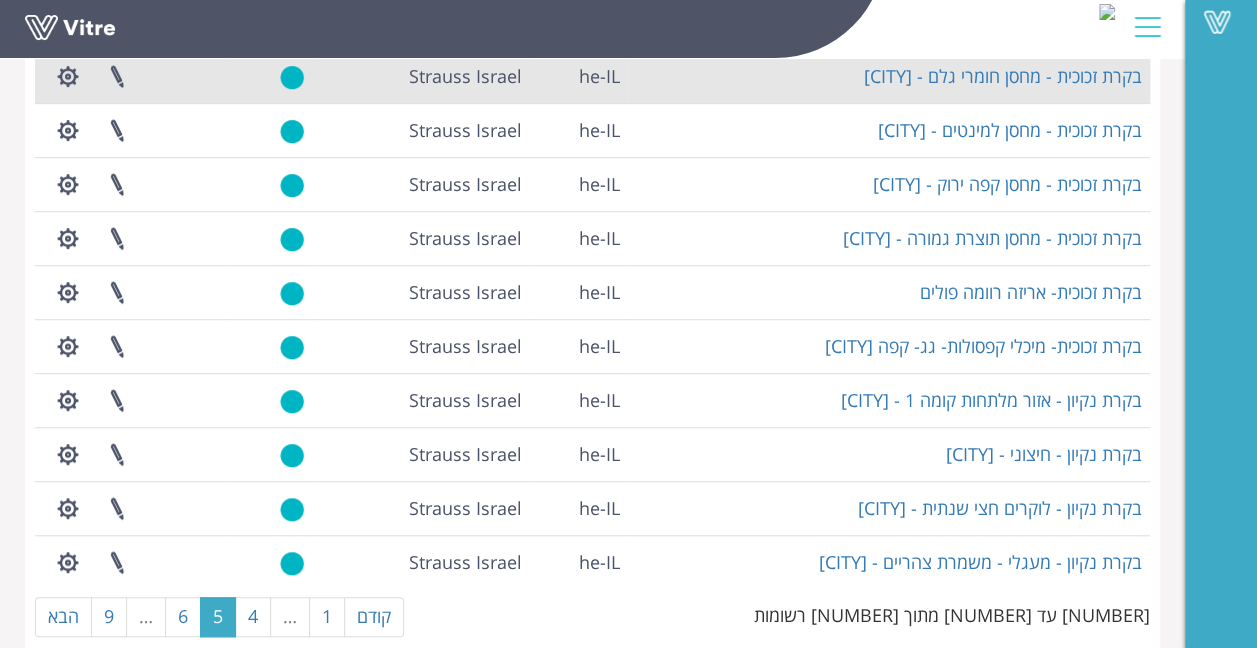 scroll, scrollTop: 503, scrollLeft: 0, axis: vertical 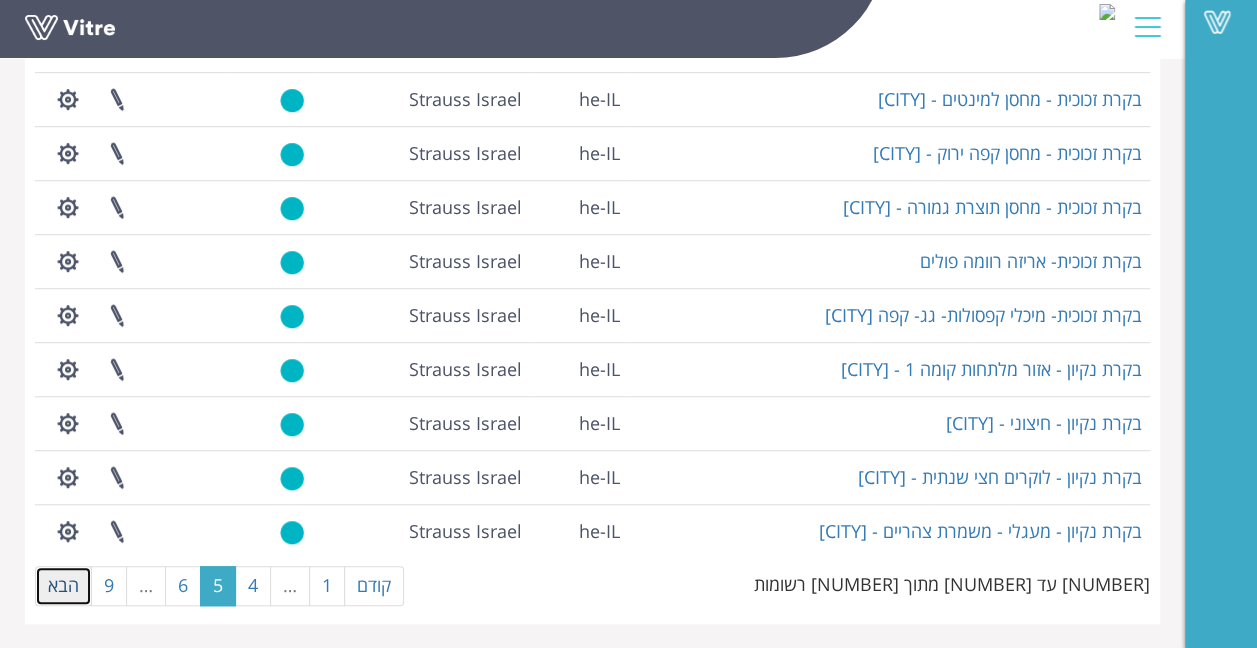 click on "הבא" at bounding box center (63, 586) 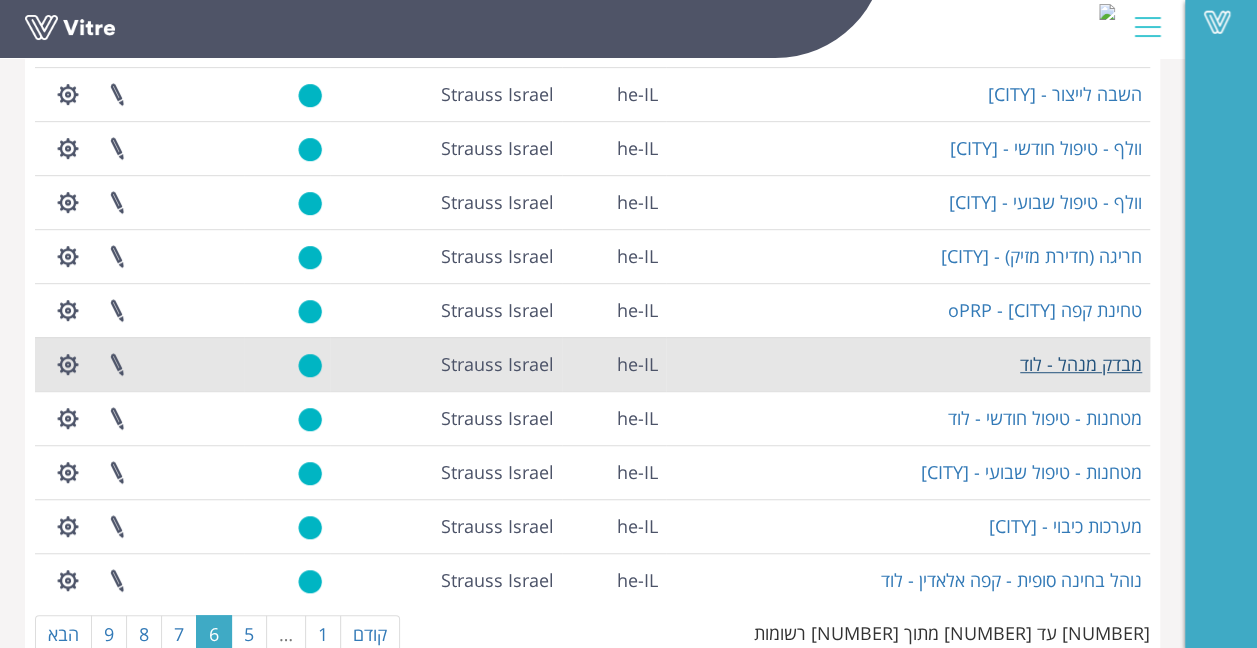 scroll, scrollTop: 503, scrollLeft: 0, axis: vertical 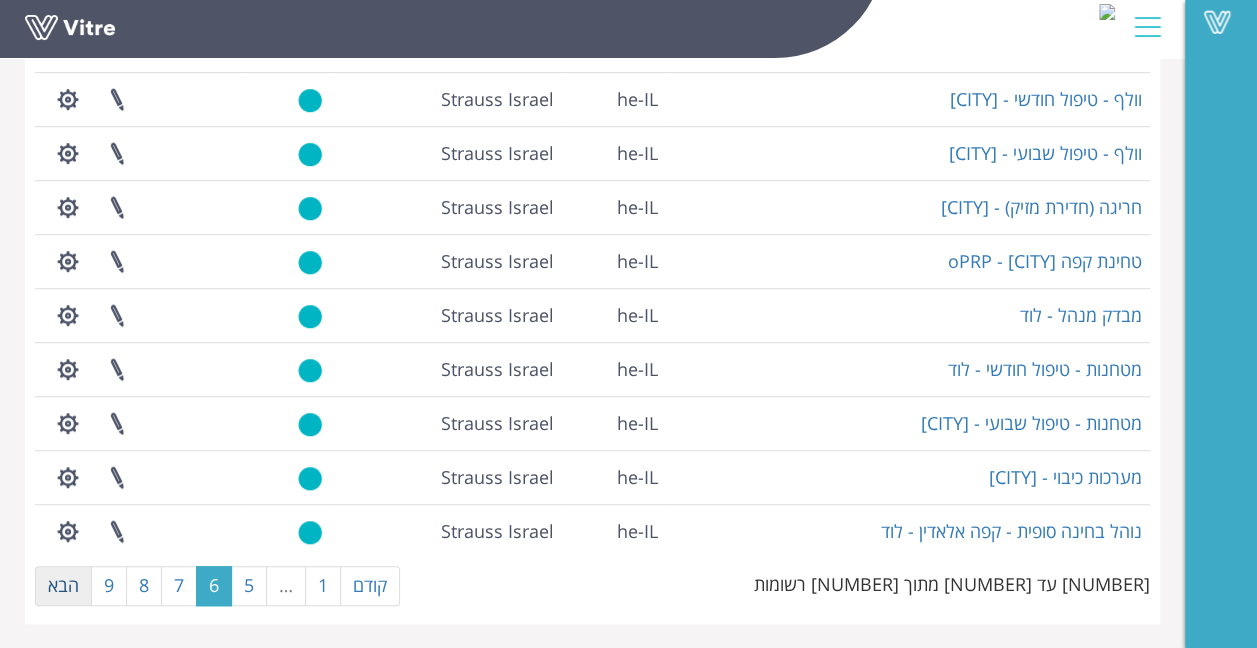 click on "הבא" at bounding box center [63, 586] 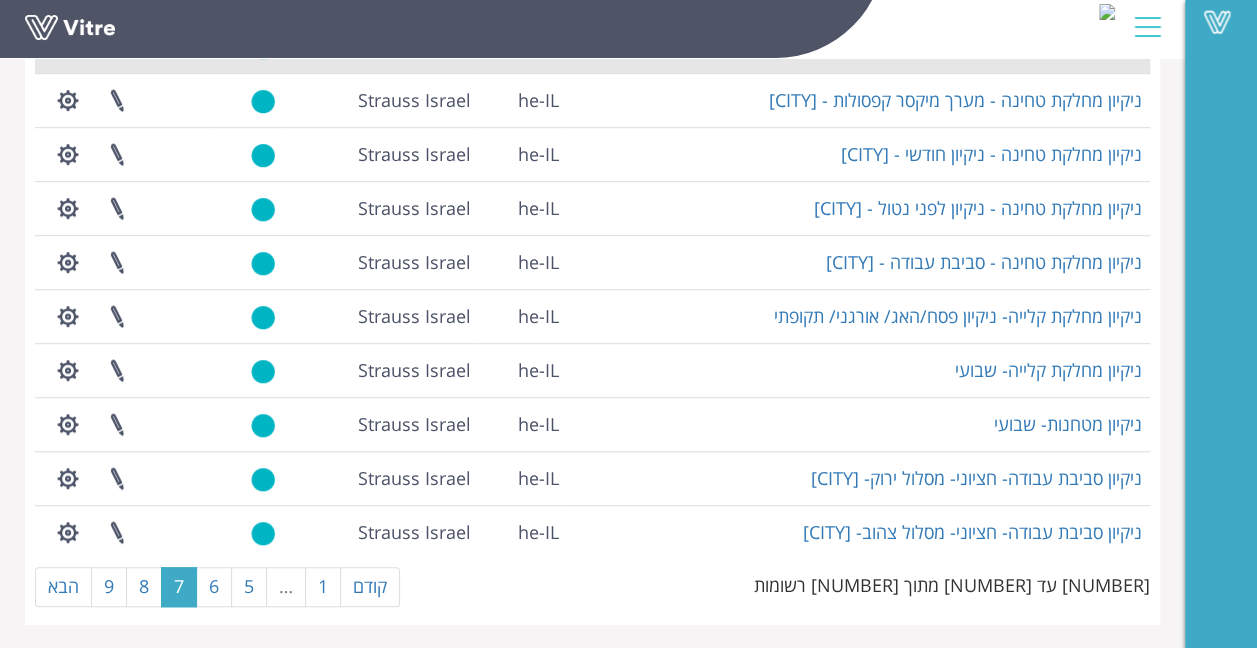 scroll, scrollTop: 503, scrollLeft: 0, axis: vertical 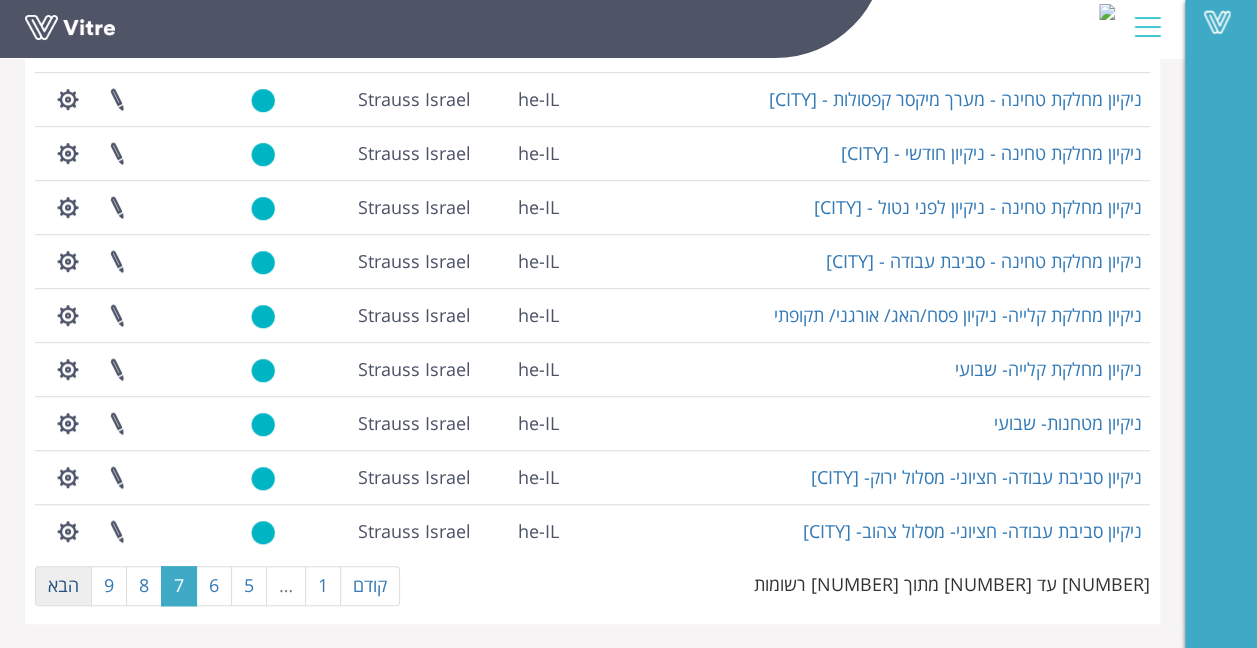 click on "הבא" at bounding box center (63, 586) 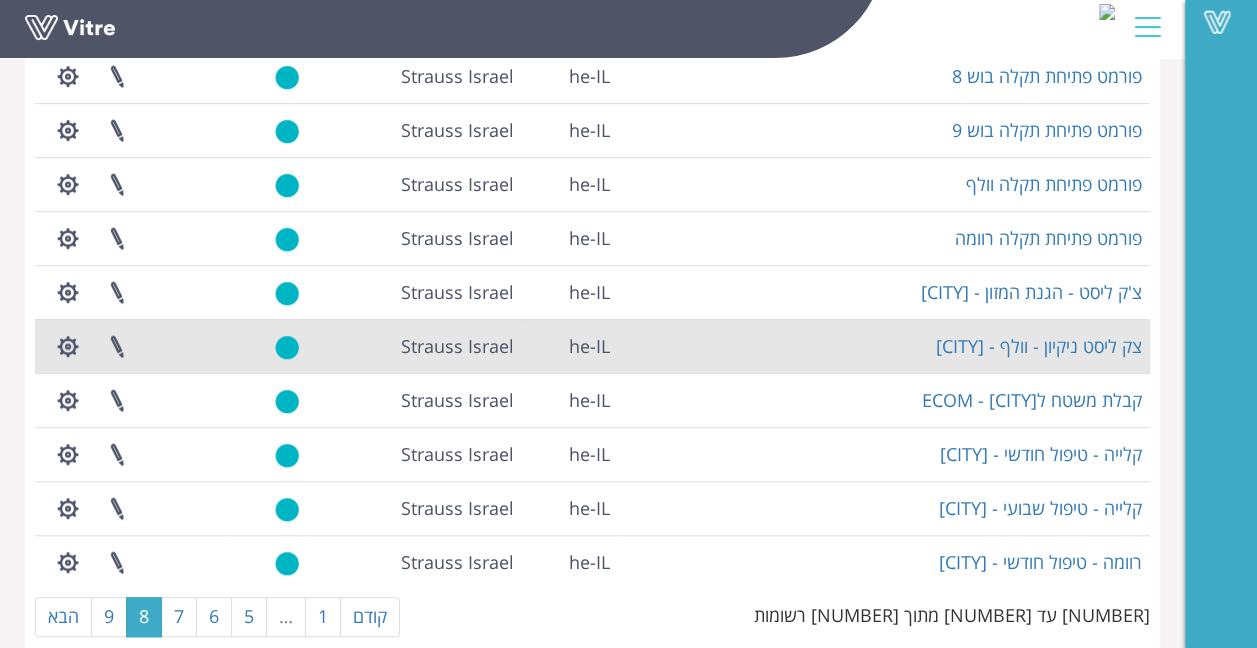 scroll, scrollTop: 503, scrollLeft: 0, axis: vertical 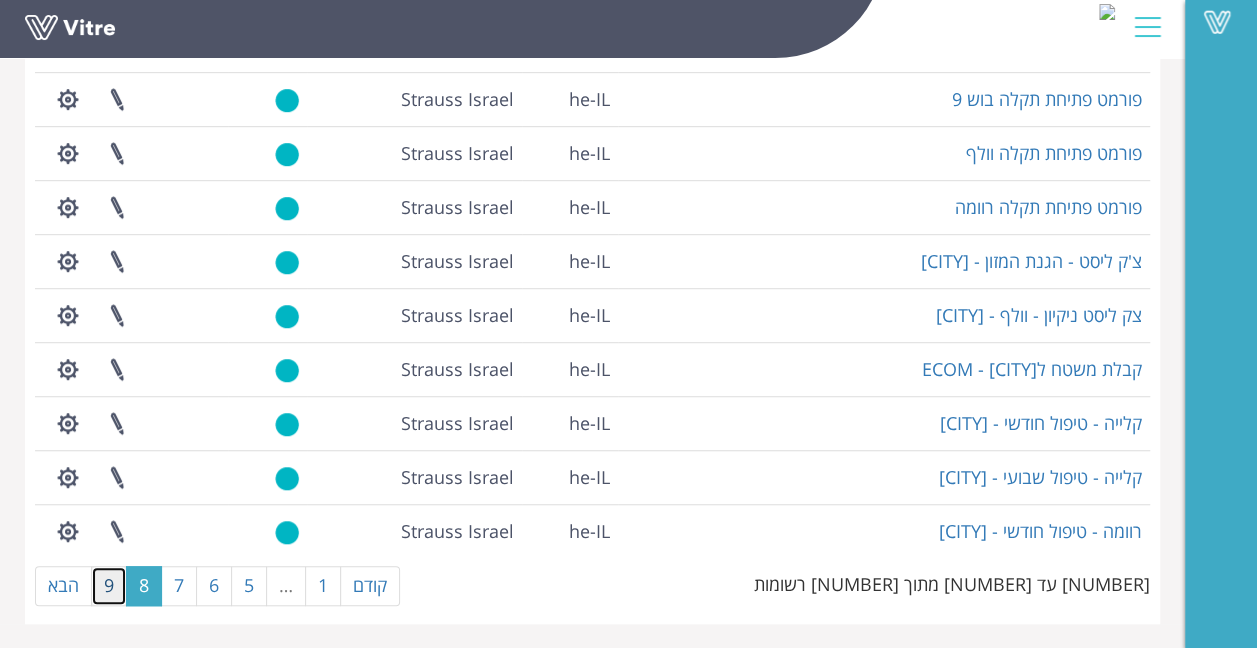 click on "9" at bounding box center [109, 586] 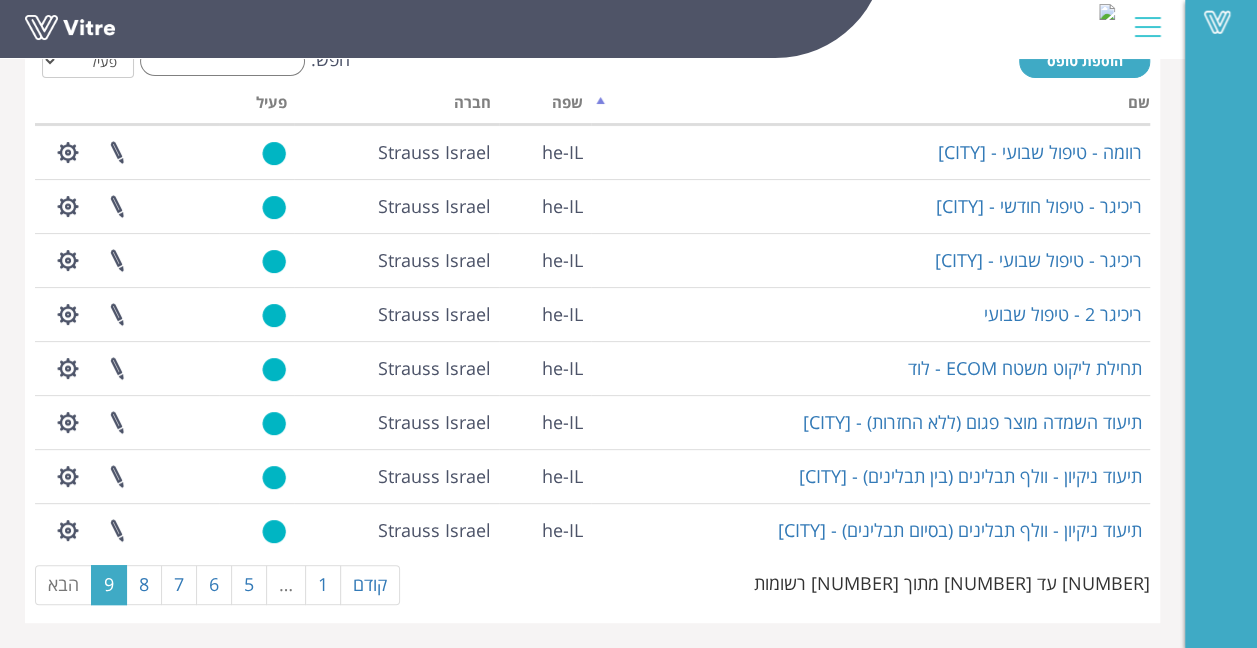 scroll, scrollTop: 125, scrollLeft: 0, axis: vertical 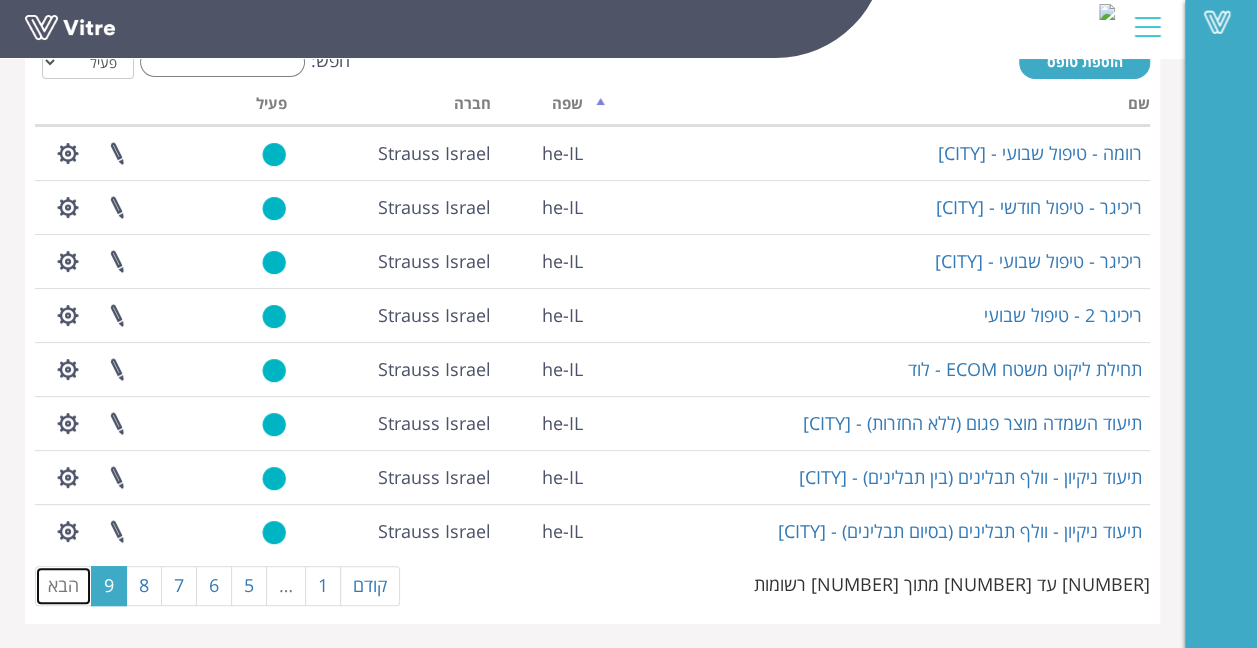 click on "הבא" at bounding box center [63, 586] 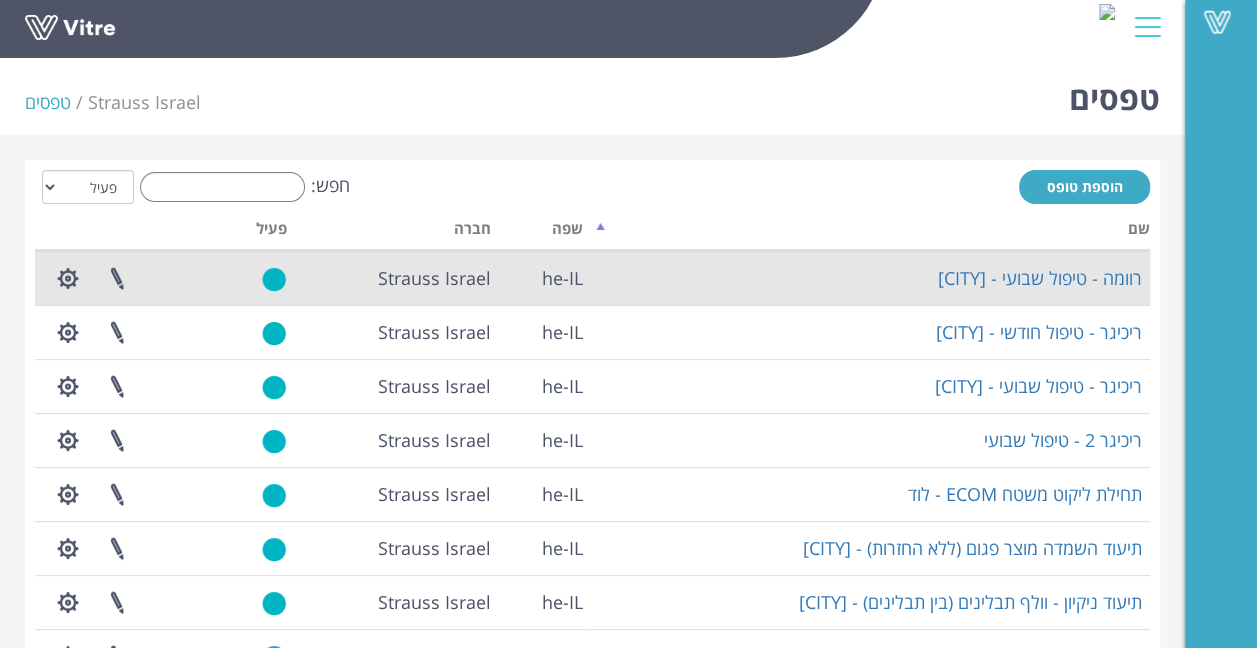 scroll, scrollTop: 0, scrollLeft: 0, axis: both 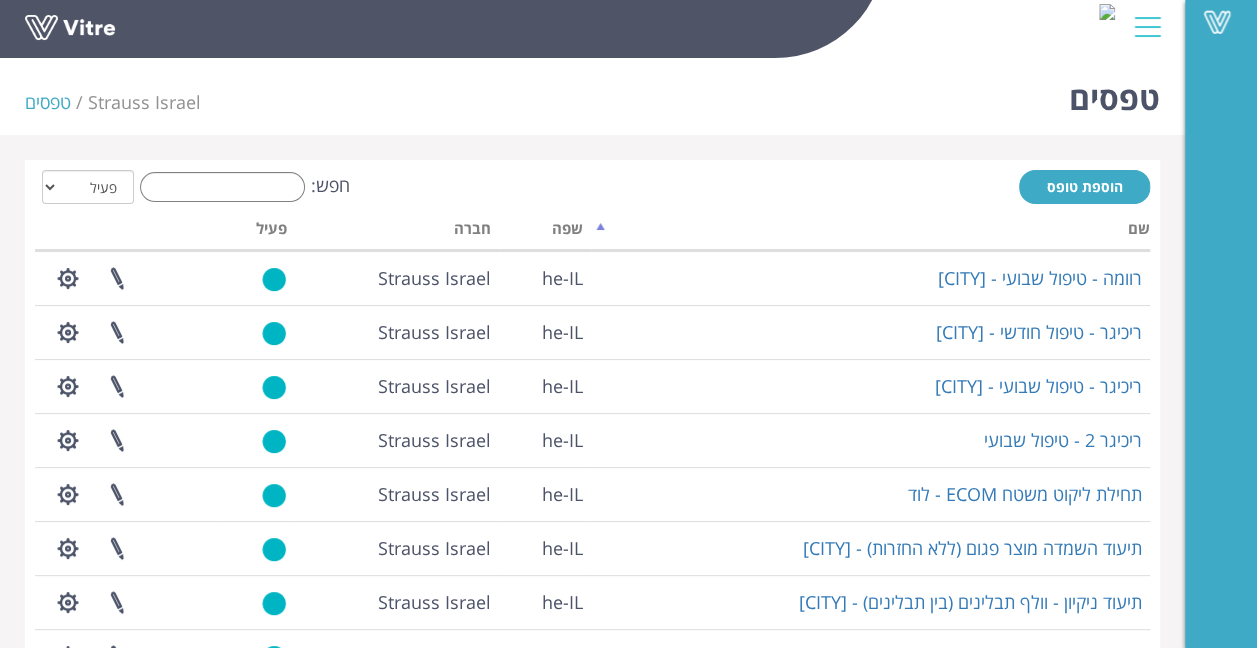 click on "חפש: הכל פעיל לא פעיל" at bounding box center (592, 188) 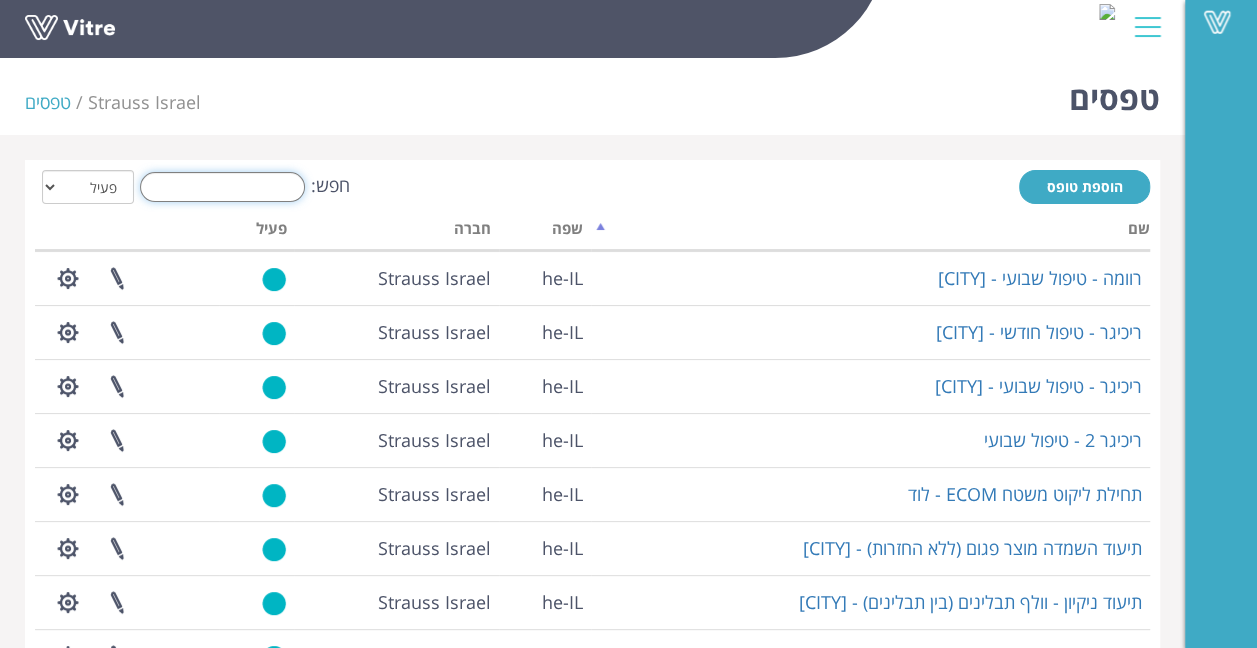 click on "חפש:" at bounding box center (222, 187) 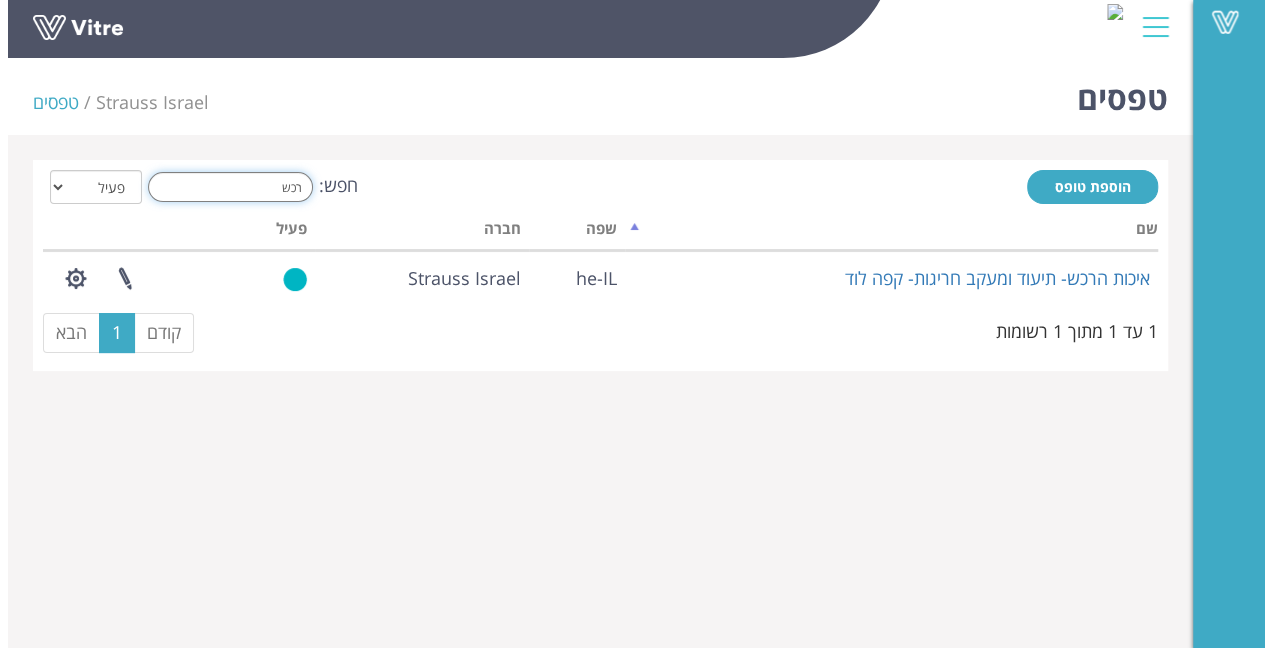scroll, scrollTop: 0, scrollLeft: 0, axis: both 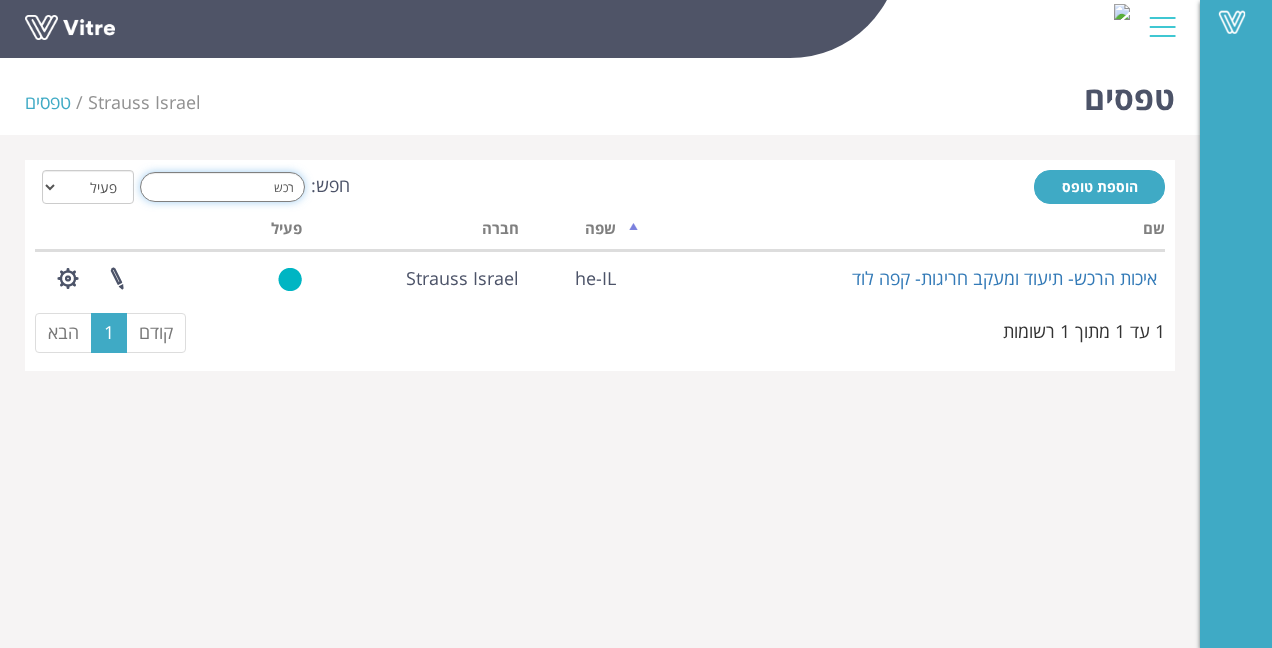type on "רכש" 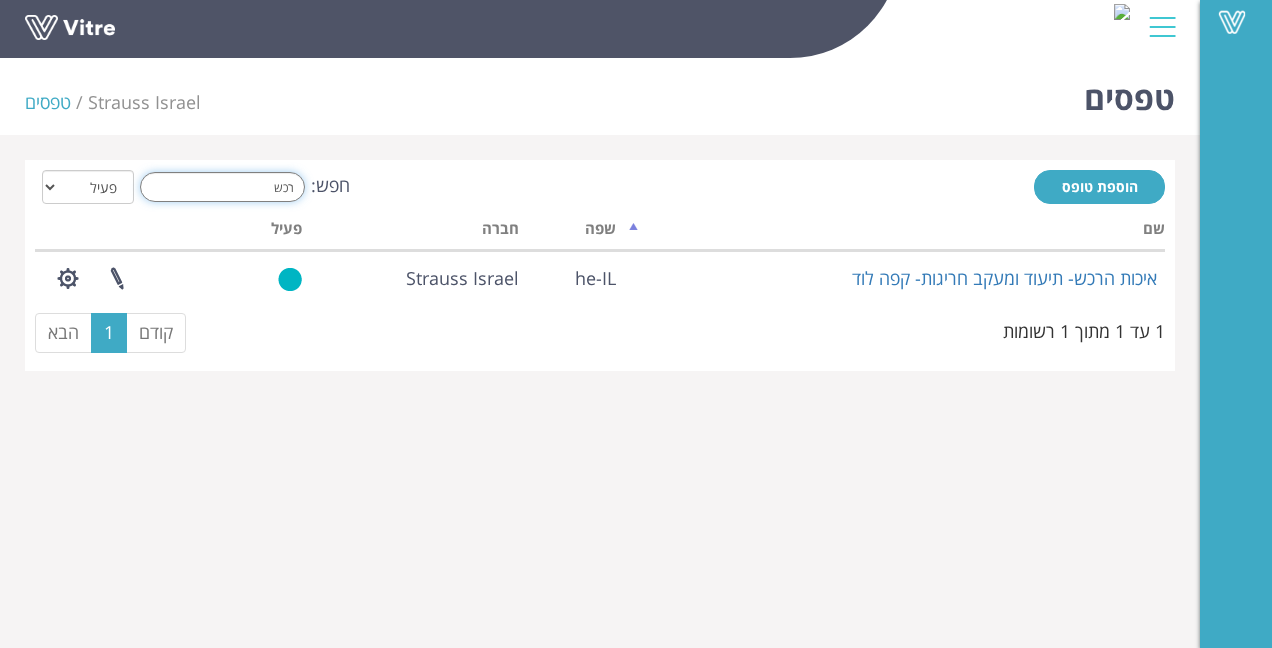 drag, startPoint x: 239, startPoint y: 171, endPoint x: 244, endPoint y: 191, distance: 20.615528 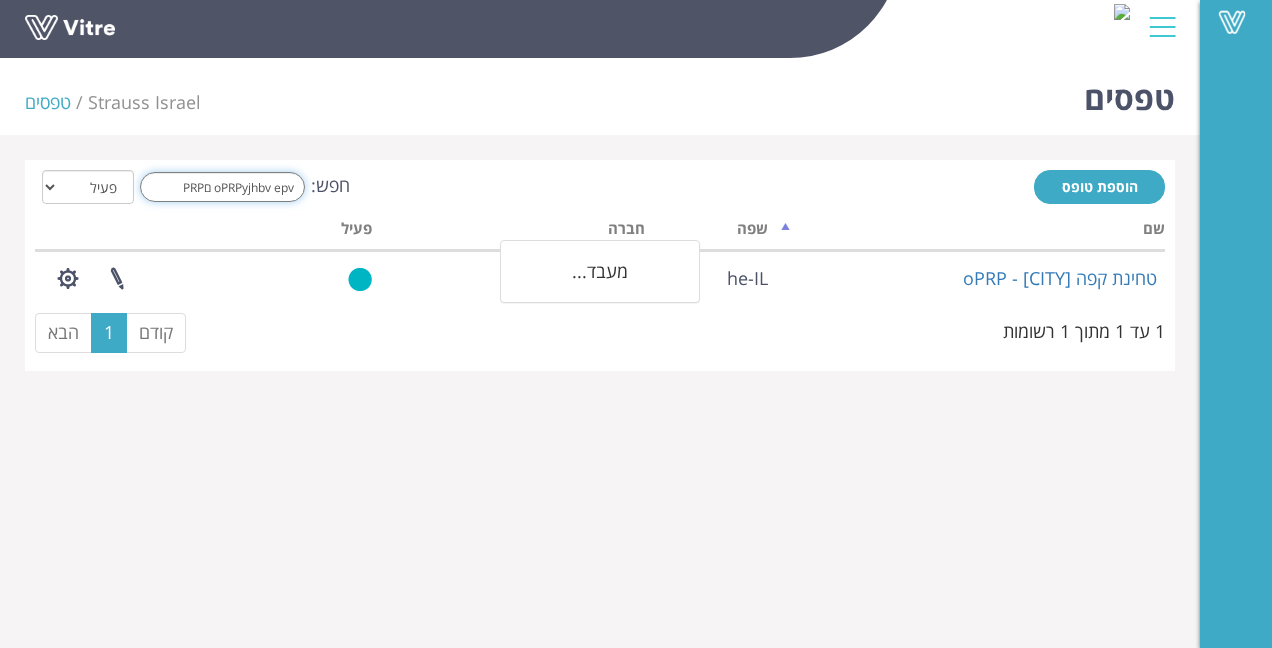 type on "oPRPyjhbv epv םPRP" 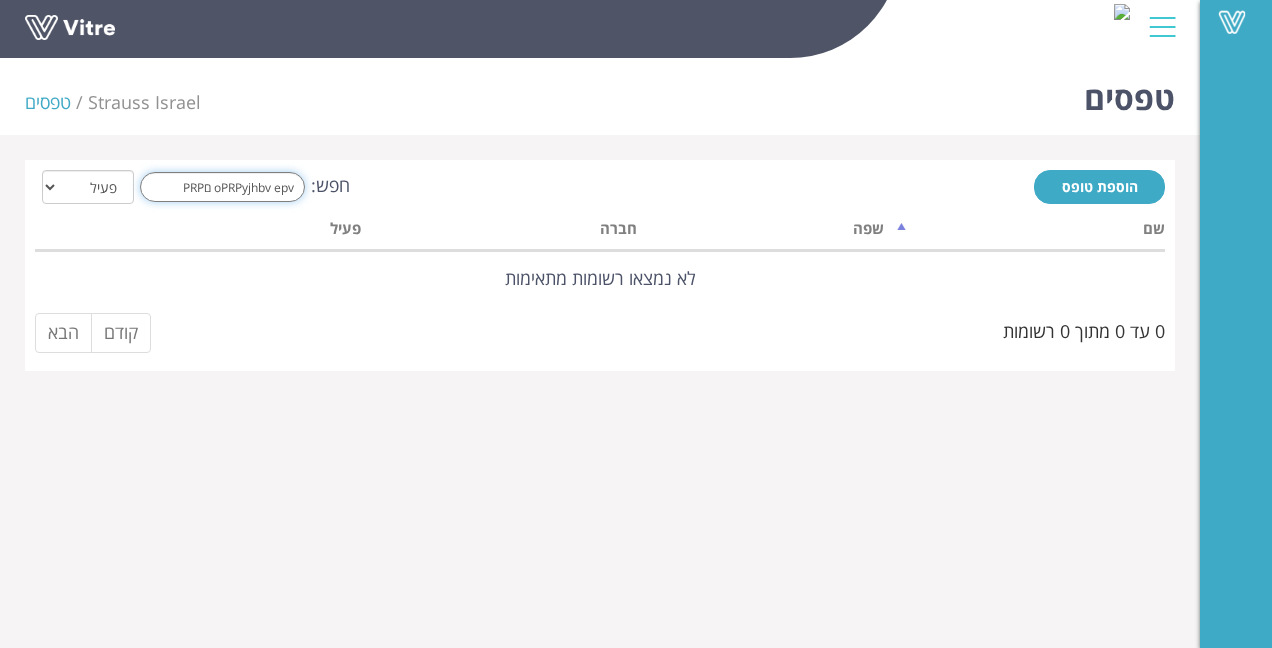 click on "oPRPyjhbv epv םPRP" at bounding box center (222, 187) 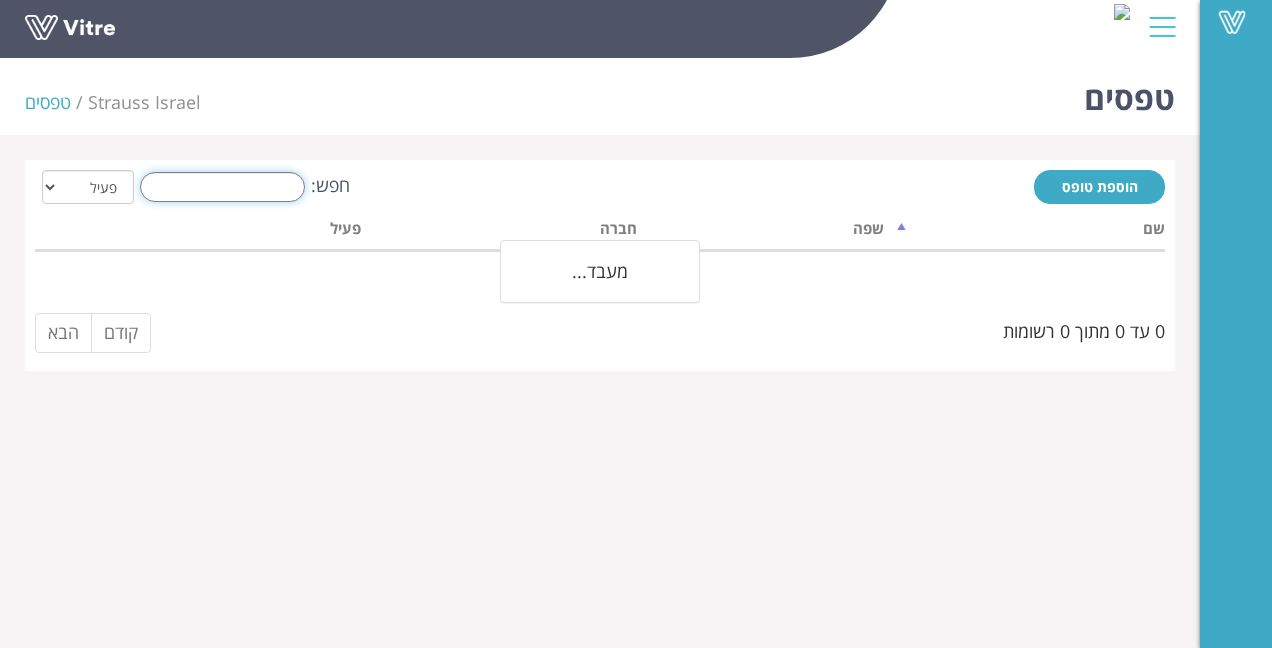 type on "ם" 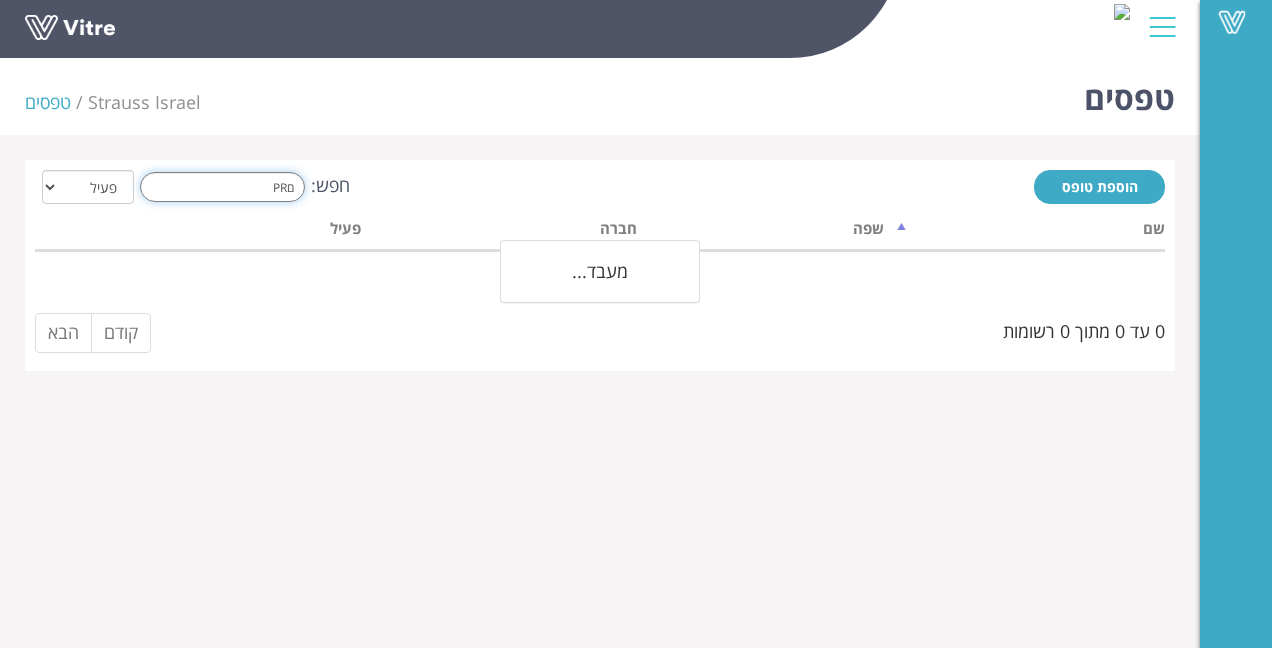type on "םPRP" 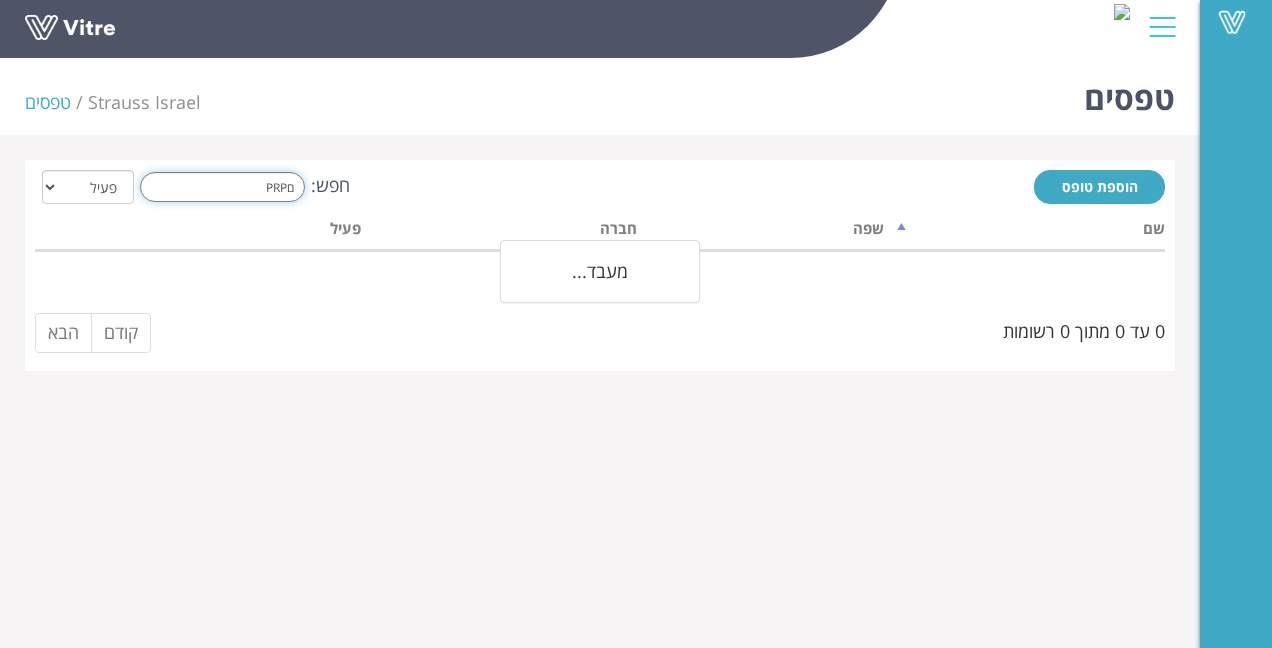 drag, startPoint x: 285, startPoint y: 188, endPoint x: 230, endPoint y: 176, distance: 56.293873 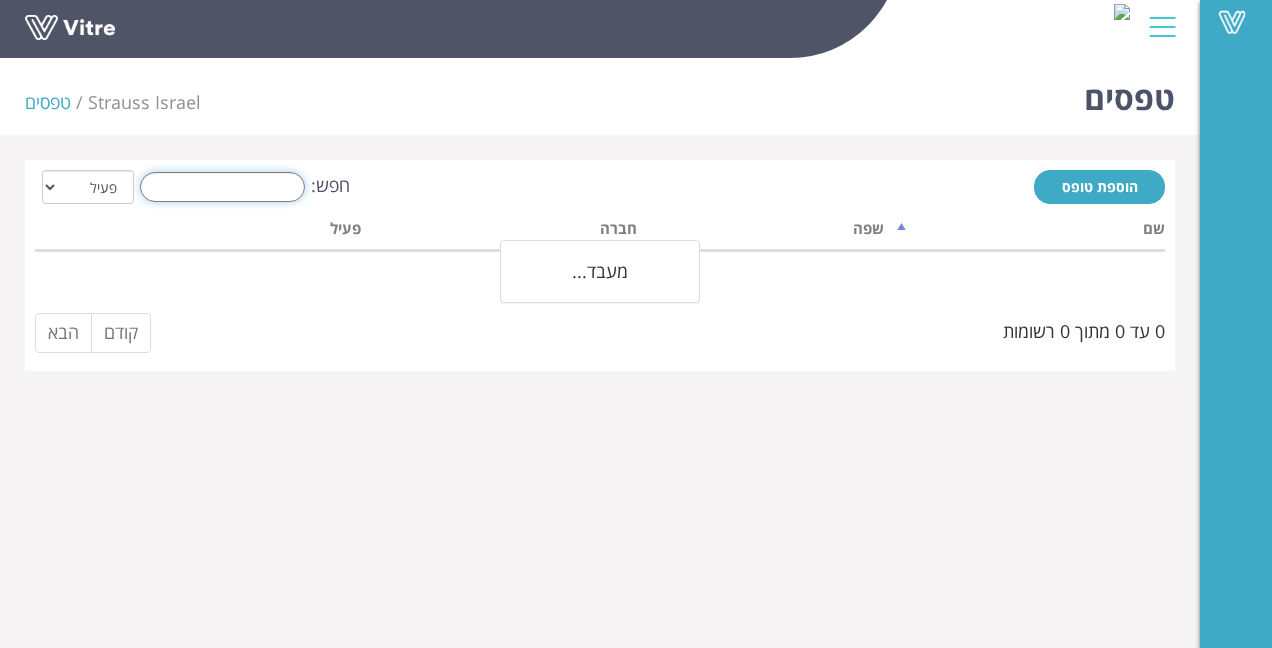 type on "O" 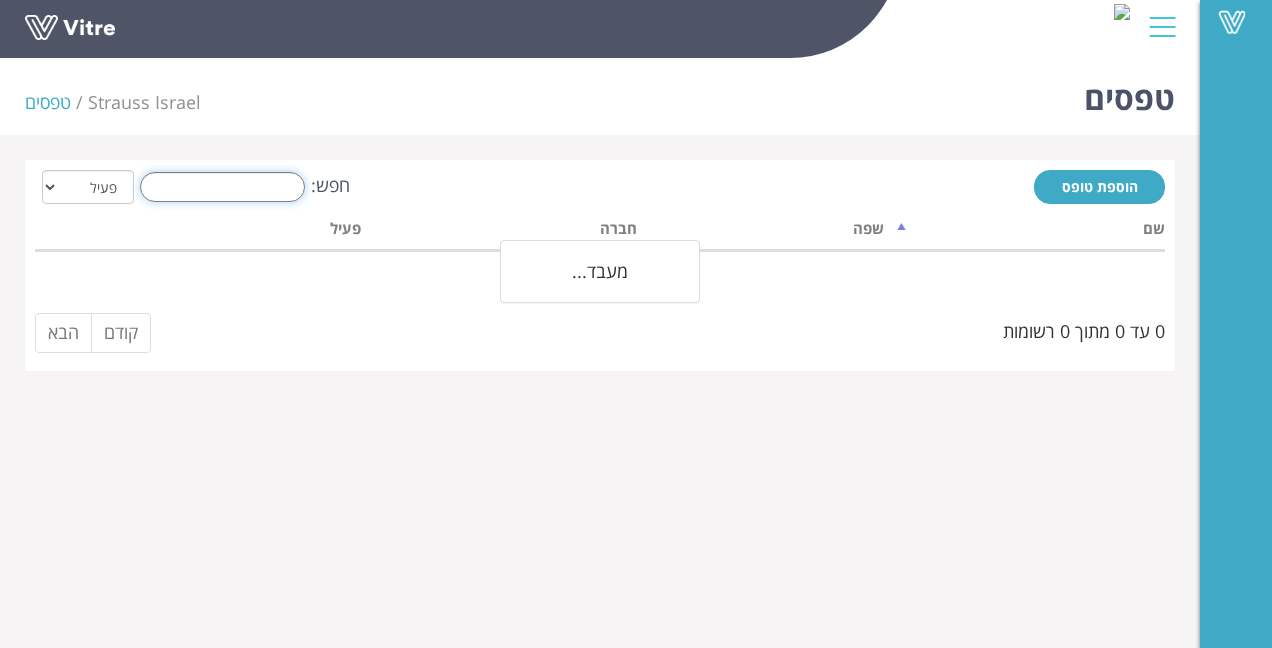 type on "ם" 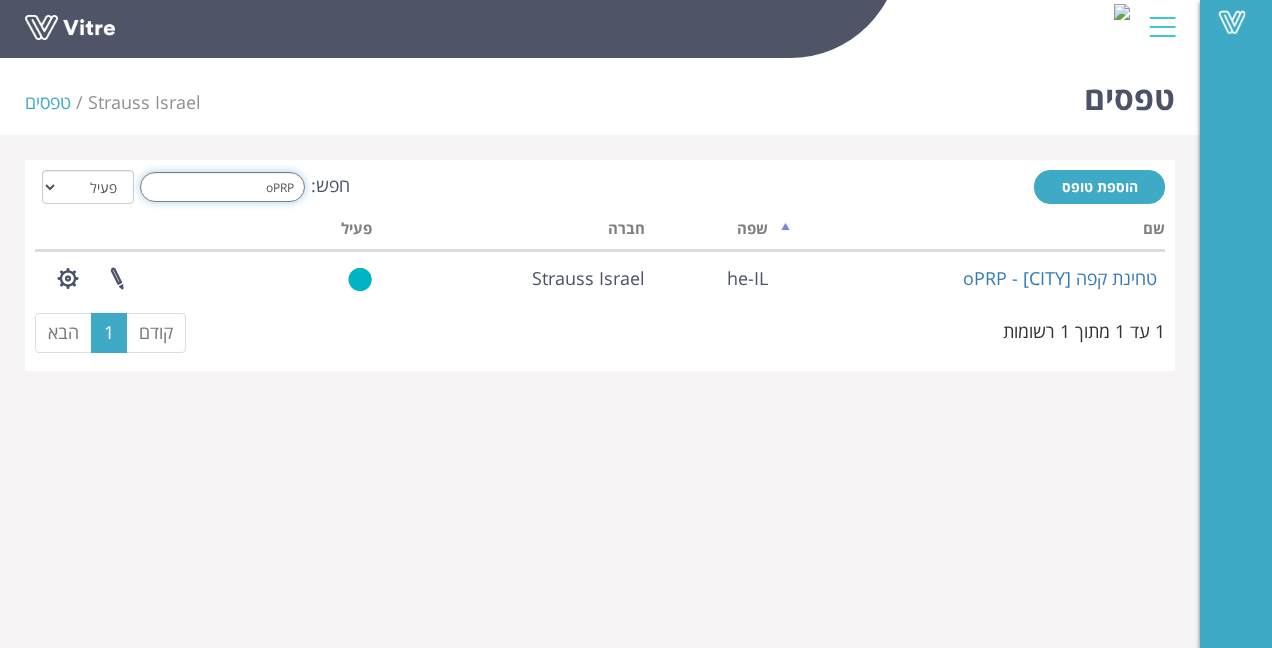 type on "oPRP" 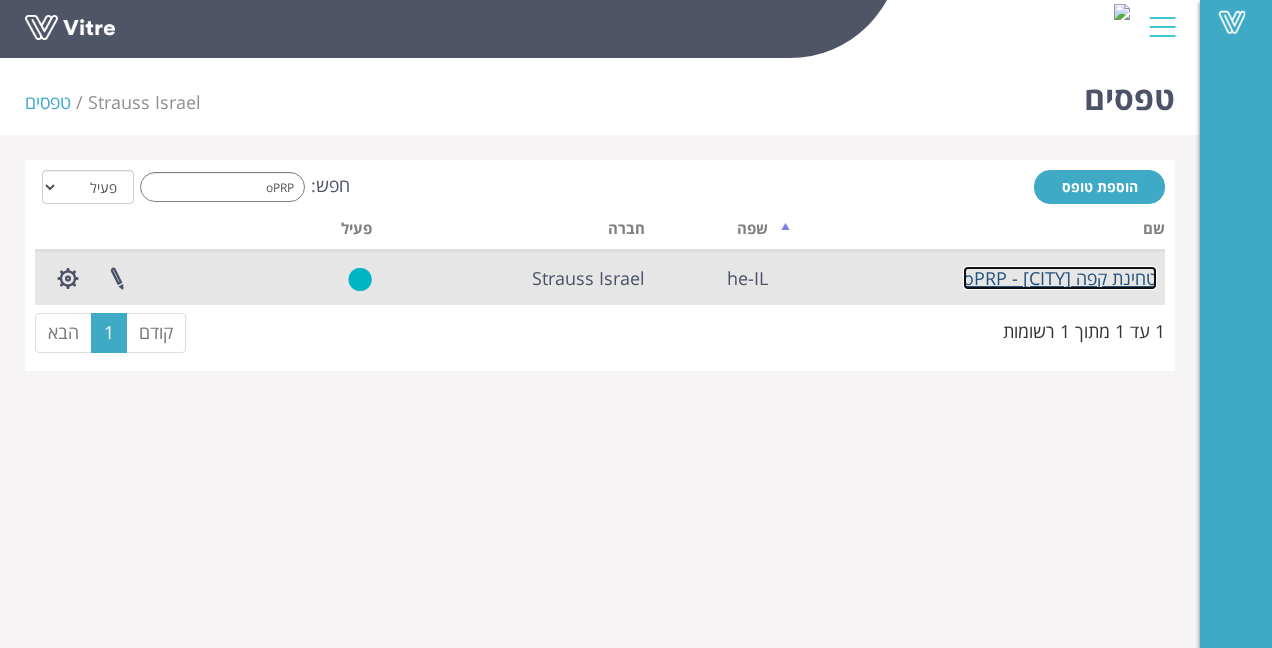 drag, startPoint x: 1058, startPoint y: 274, endPoint x: 1046, endPoint y: 263, distance: 16.27882 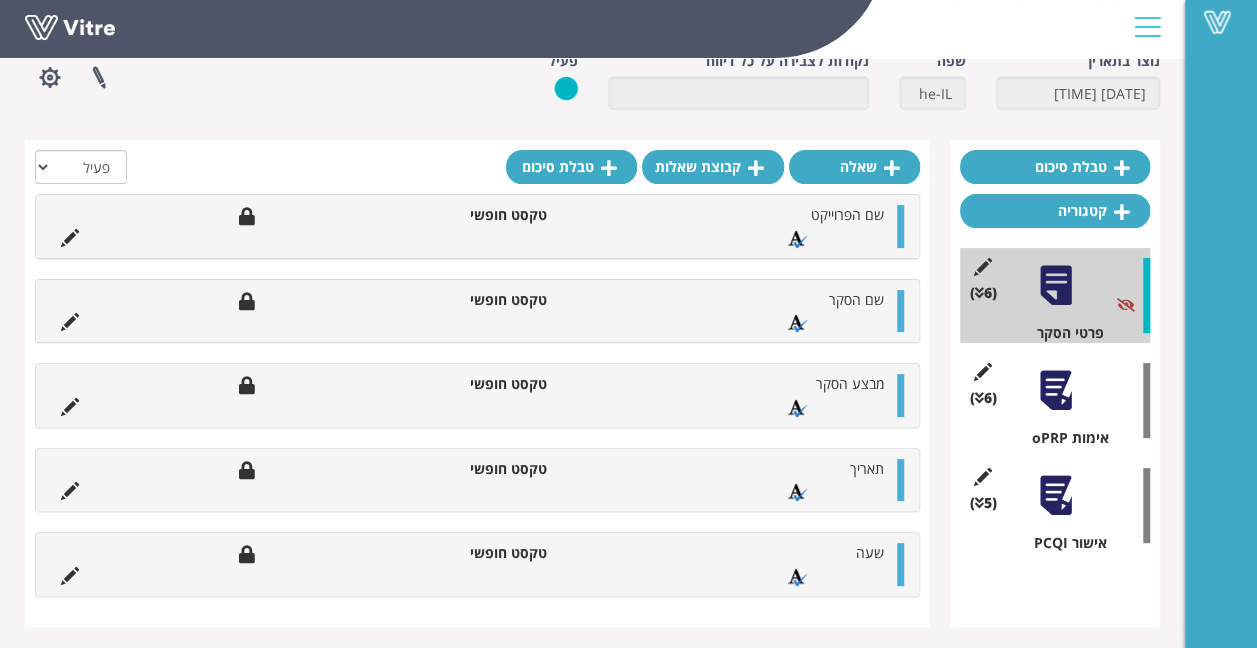 scroll, scrollTop: 112, scrollLeft: 0, axis: vertical 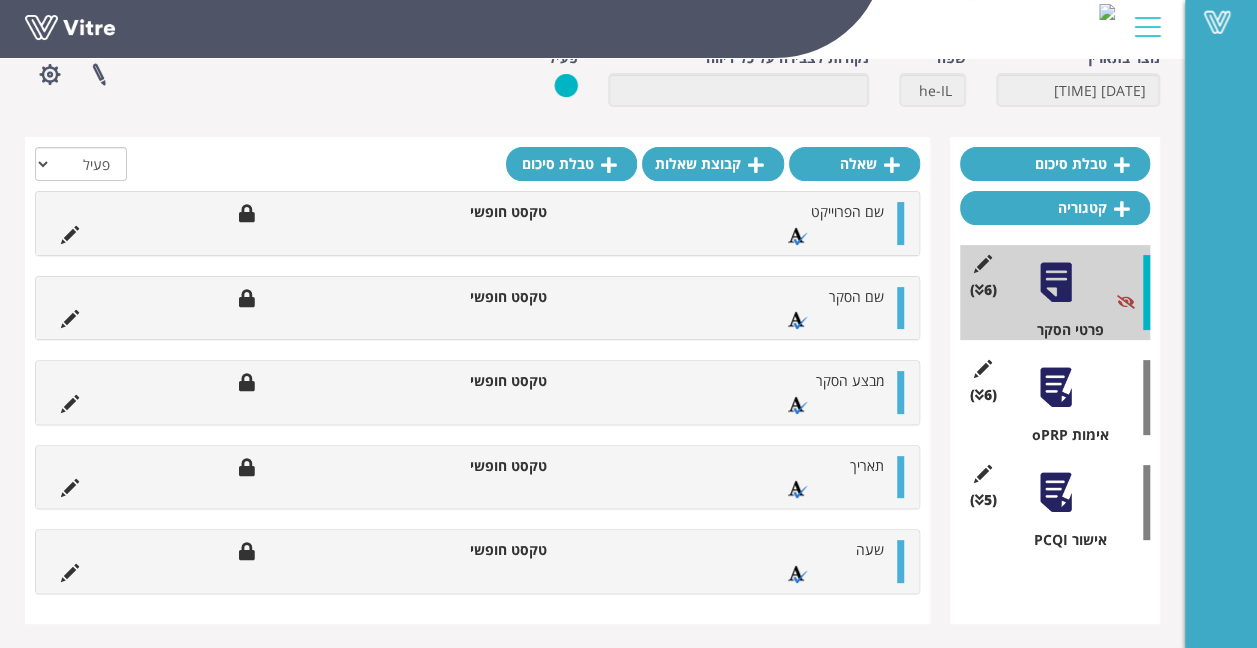 click on "(6 ) אימות oPRP" at bounding box center [1055, 397] 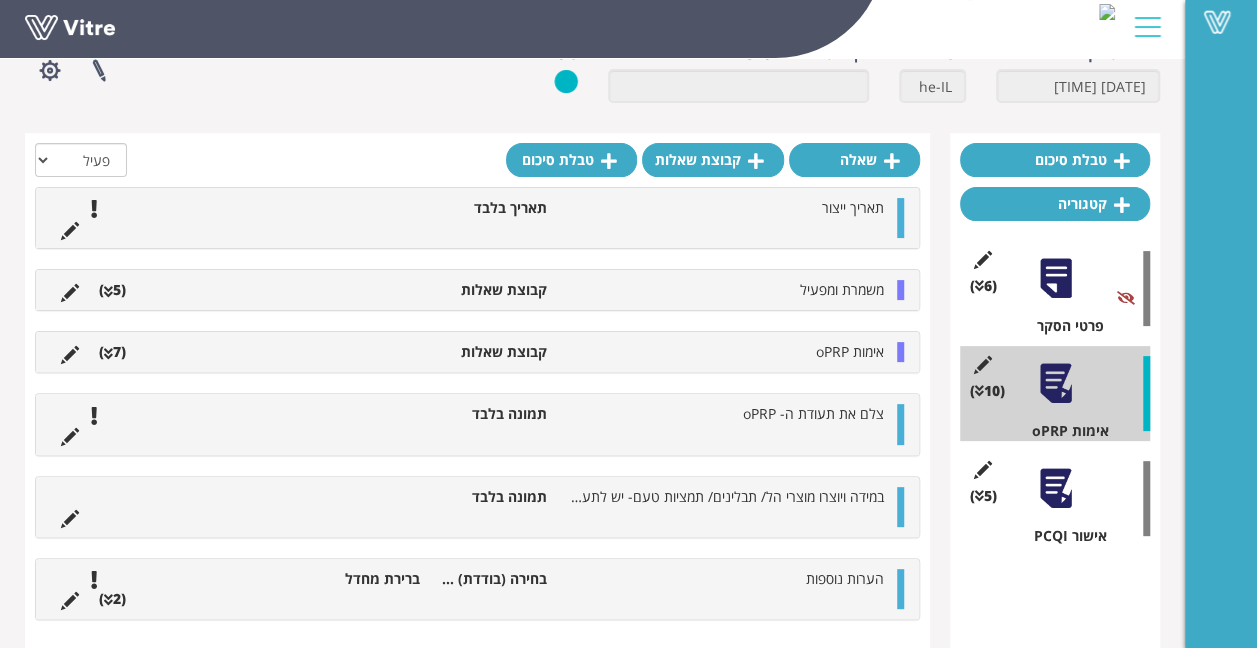 scroll, scrollTop: 140, scrollLeft: 0, axis: vertical 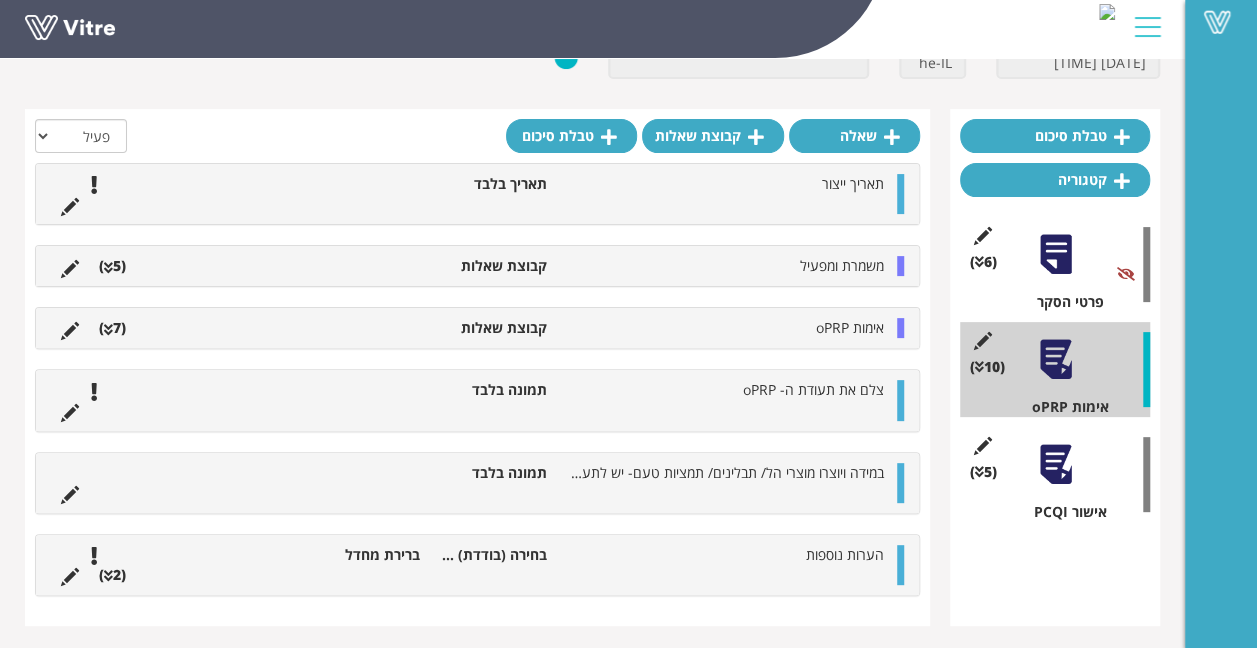 click on "(5 )" at bounding box center [112, 266] 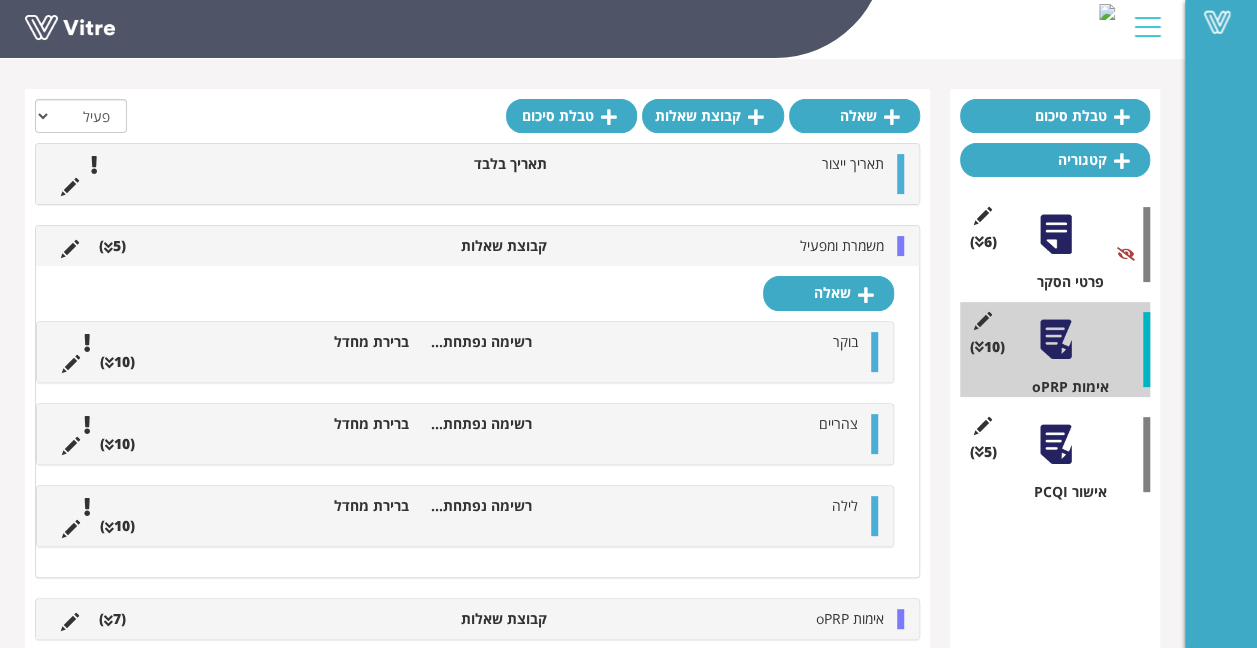 scroll, scrollTop: 0, scrollLeft: 0, axis: both 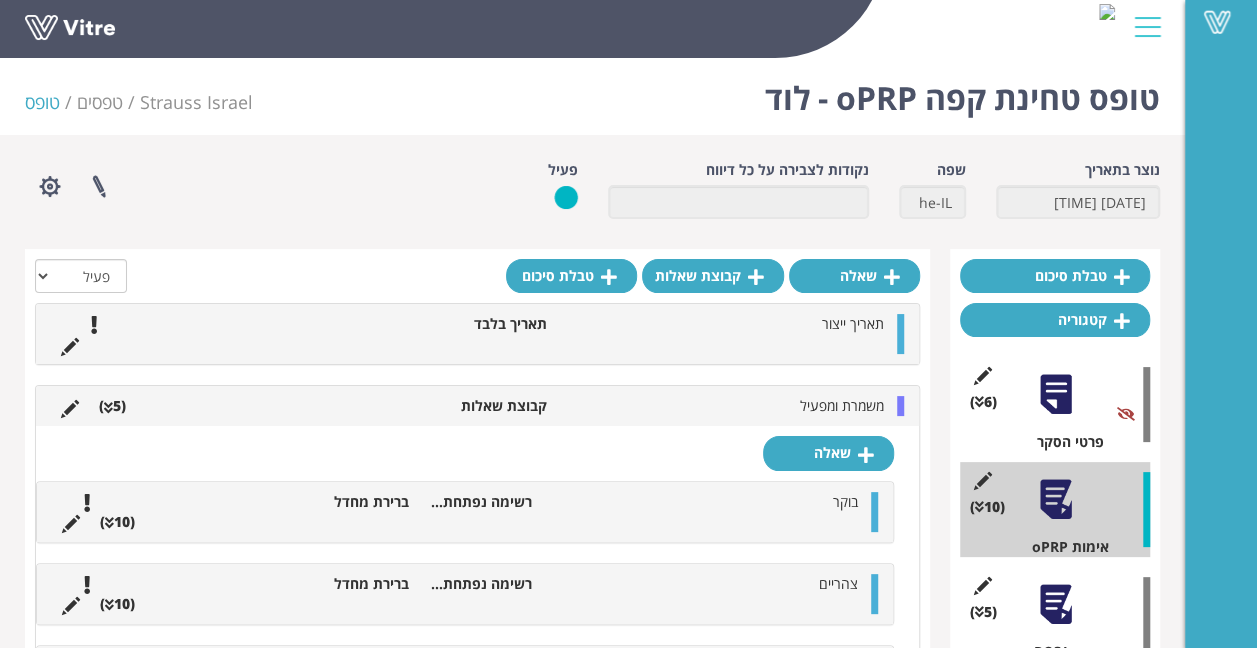 click at bounding box center (108, 408) 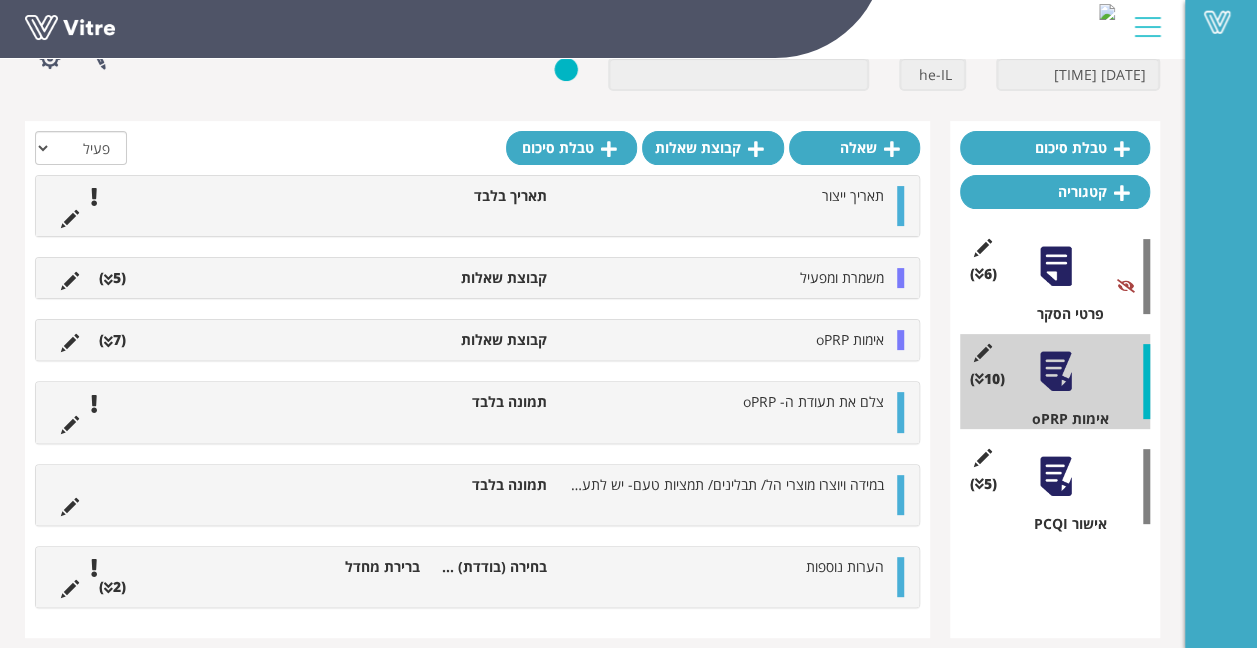 scroll, scrollTop: 140, scrollLeft: 0, axis: vertical 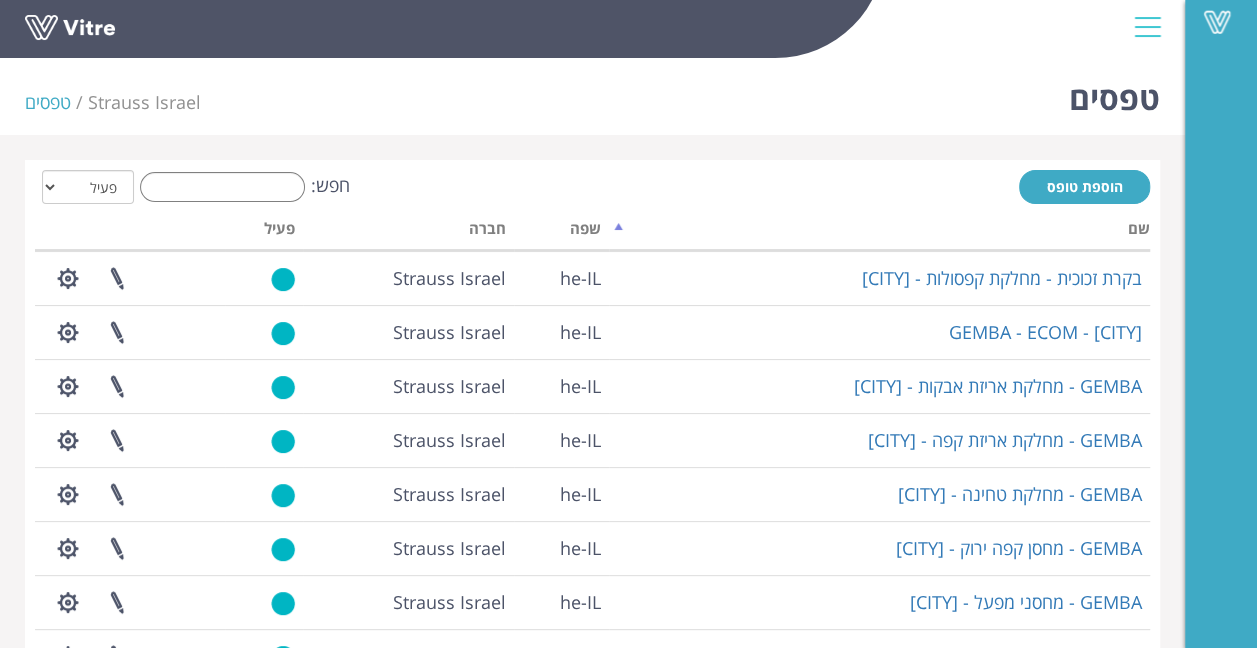 click on "טפסים Strauss Israel טפסים
הוספת טופס   חפש: הכל פעיל לא פעיל מעבד... שם שפה חברה פעיל  בקרת זכוכית - מחלקת קפסולות  - [CITY] he-IL Strauss Israel
פרוייקטים מקושרים הגדרת משתמשים שכפול טופס שכפול קטגוריה שפות נוספות
GEMBA - ECOM - [CITY] he-IL Strauss Israel
פרוייקטים מקושרים הגדרת משתמשים שכפול טופס שכפול קטגוריה שפות נוספות
GEMBA - מחלקת אריזת אבקות - [CITY] he-IL Strauss Israel
פרוייקטים מקושרים הגדרת משתמשים שכפול טופס שכפול קטגוריה שפות נוספות
GEMBA - מחלקת אריזת קפה - [CITY] he-IL Strauss Israel
פרוייקטים מקושרים הגדרת משתמשים שכפול טופס שכפול קטגוריה שפות נוספות" at bounding box center (592, 588) 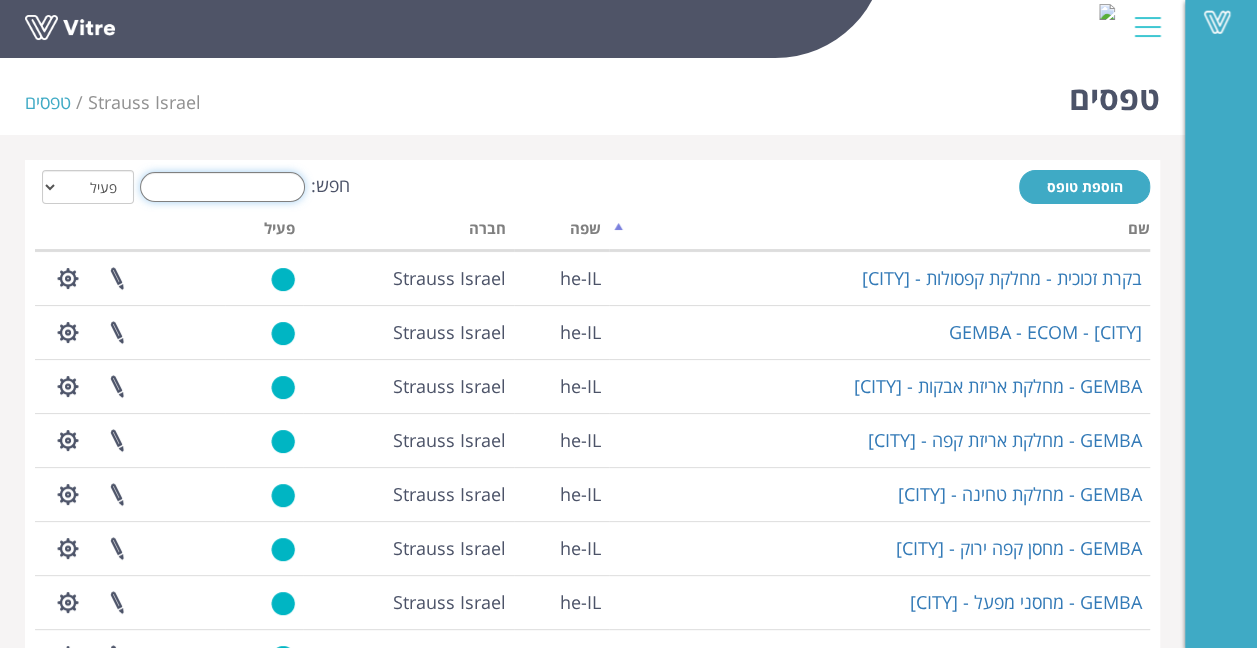 click on "חפש:" at bounding box center (222, 187) 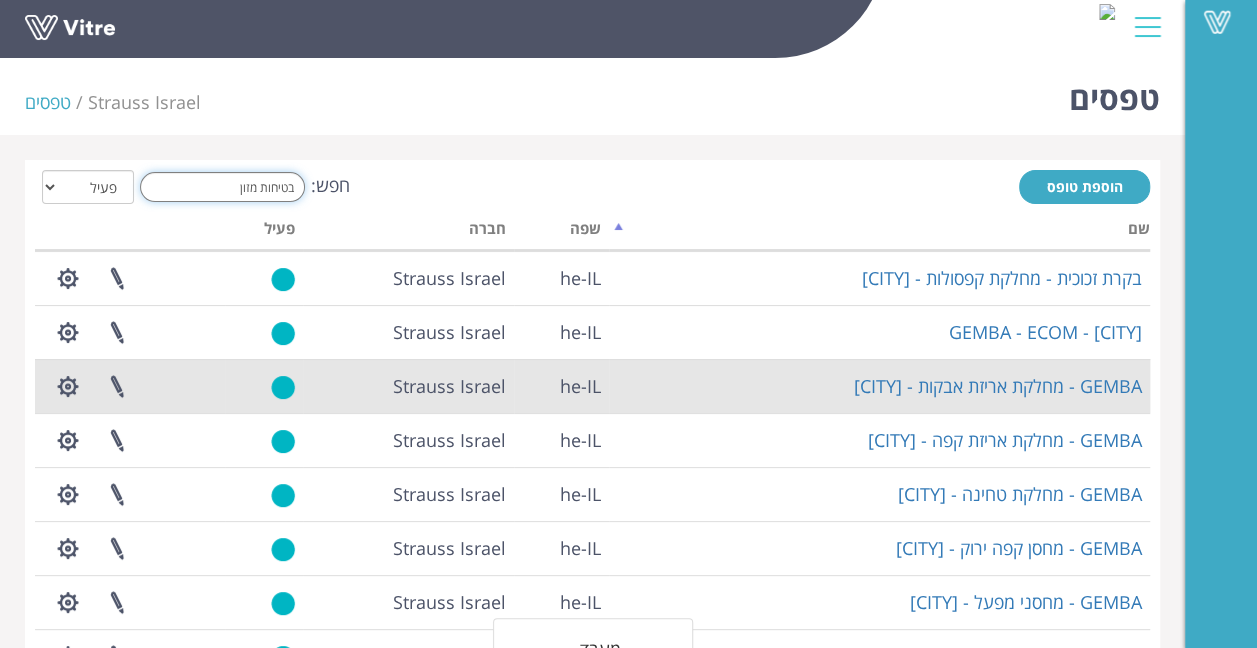 scroll, scrollTop: 100, scrollLeft: 0, axis: vertical 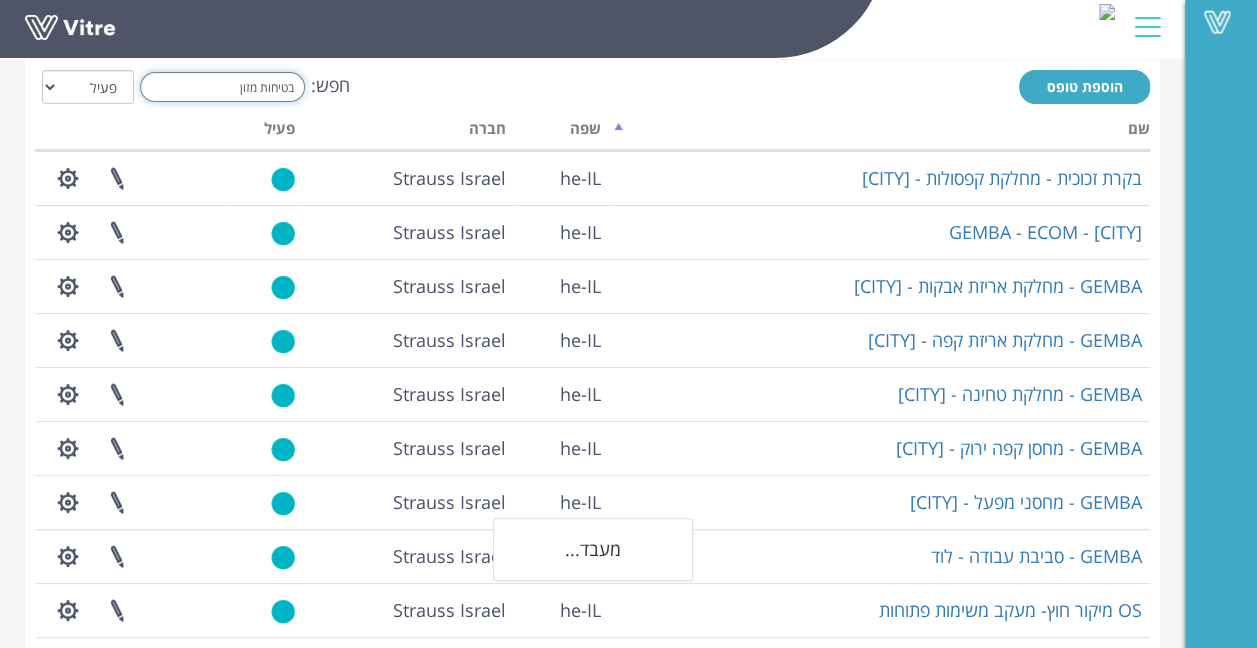 click on "בטיחות מזון" at bounding box center [222, 87] 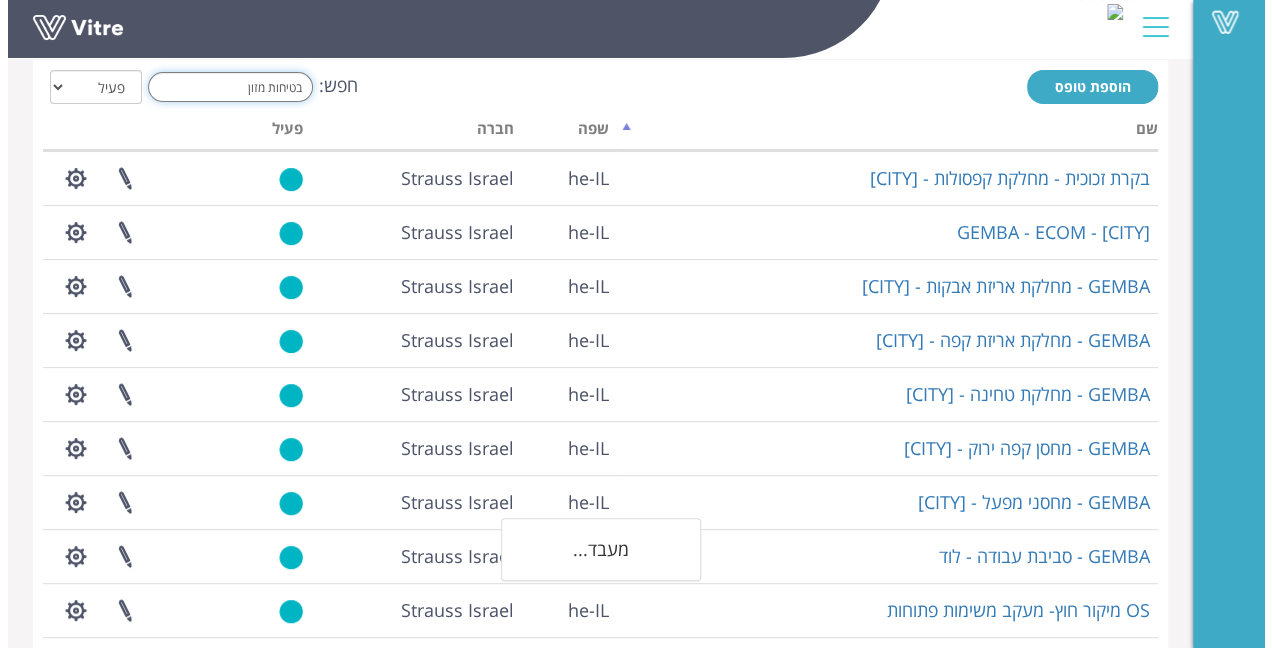 scroll, scrollTop: 0, scrollLeft: 0, axis: both 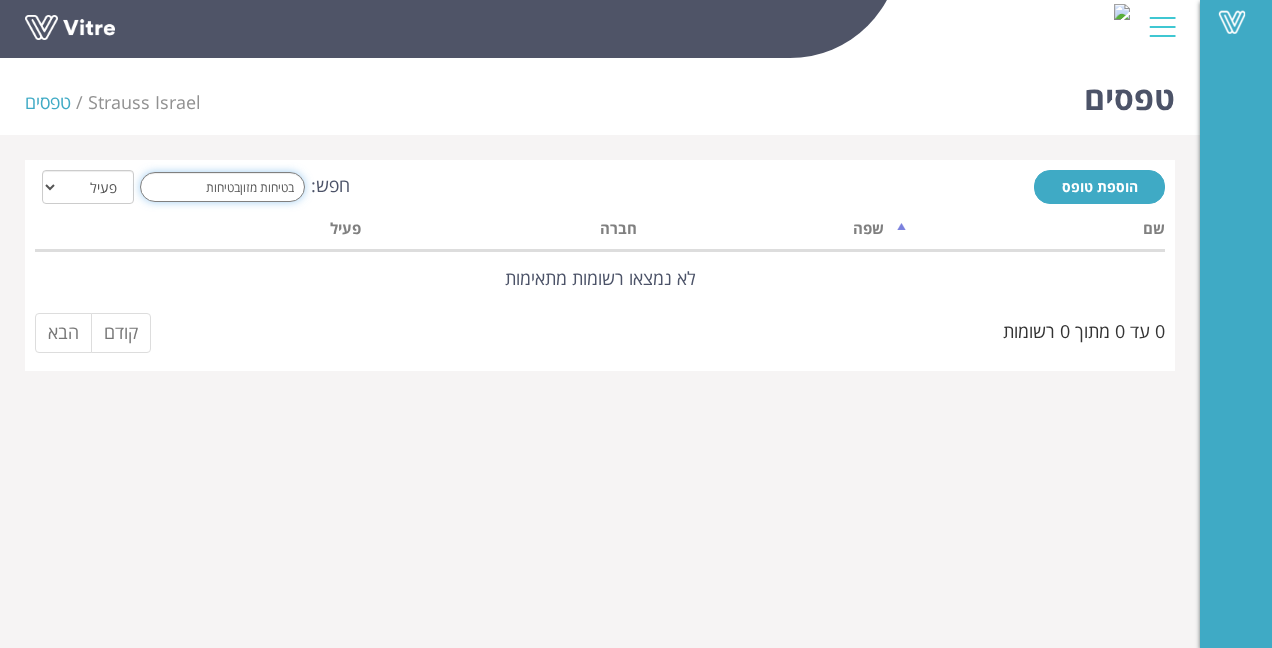 drag, startPoint x: 182, startPoint y: 182, endPoint x: 207, endPoint y: 184, distance: 25.079872 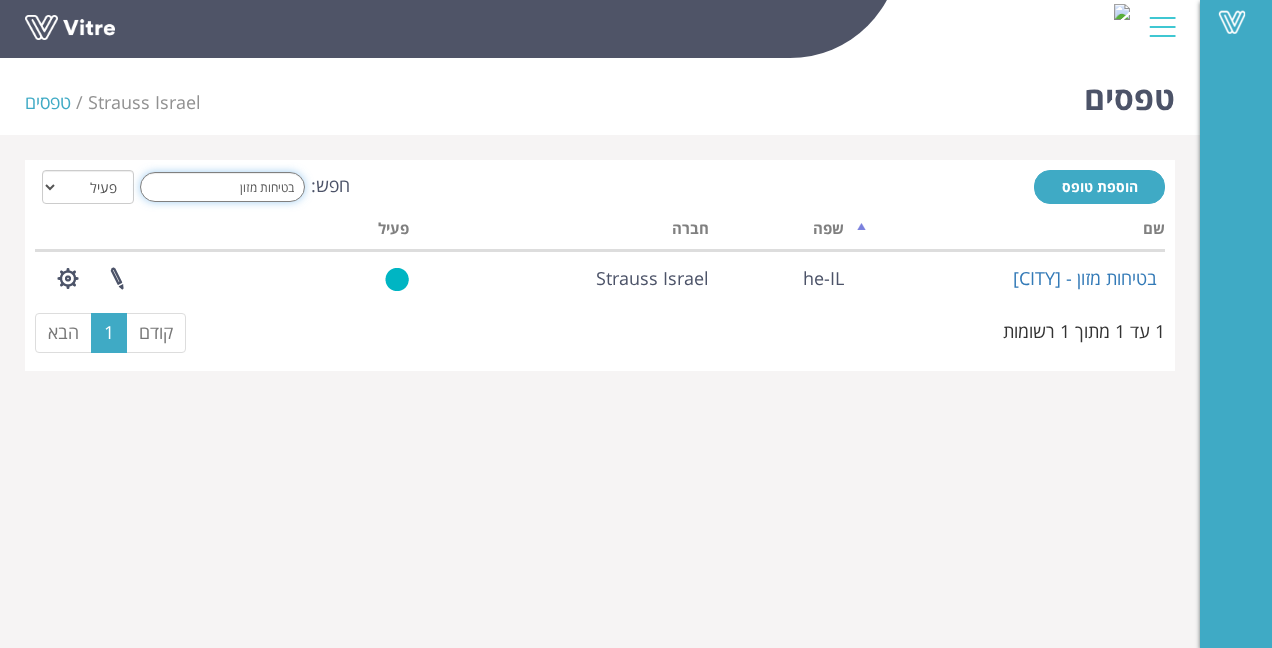 drag, startPoint x: 221, startPoint y: 181, endPoint x: 580, endPoint y: 194, distance: 359.2353 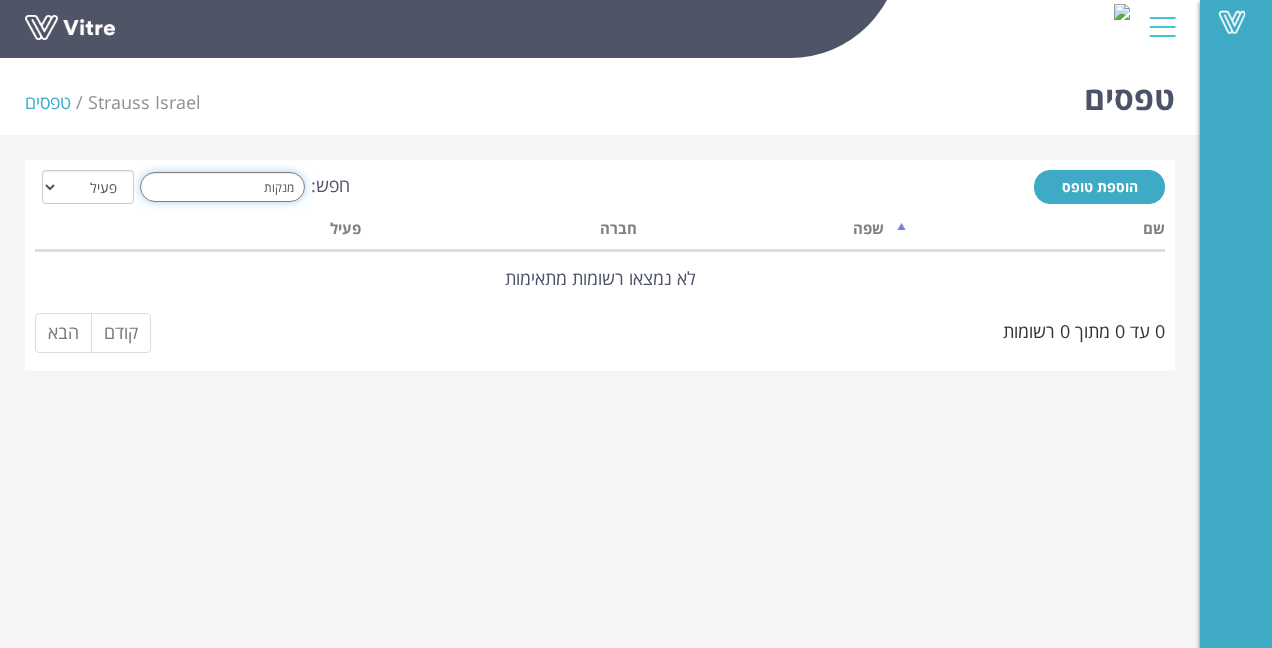 drag, startPoint x: 224, startPoint y: 184, endPoint x: 616, endPoint y: 179, distance: 392.0319 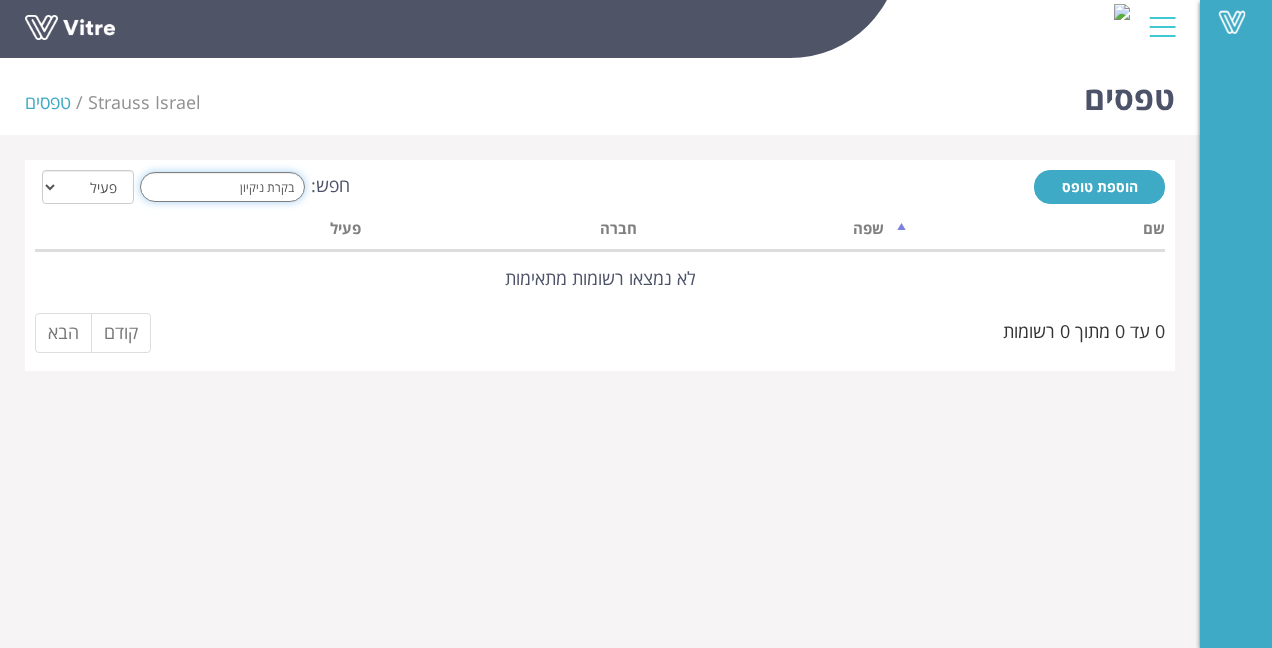 drag, startPoint x: 232, startPoint y: 182, endPoint x: 412, endPoint y: 180, distance: 180.01111 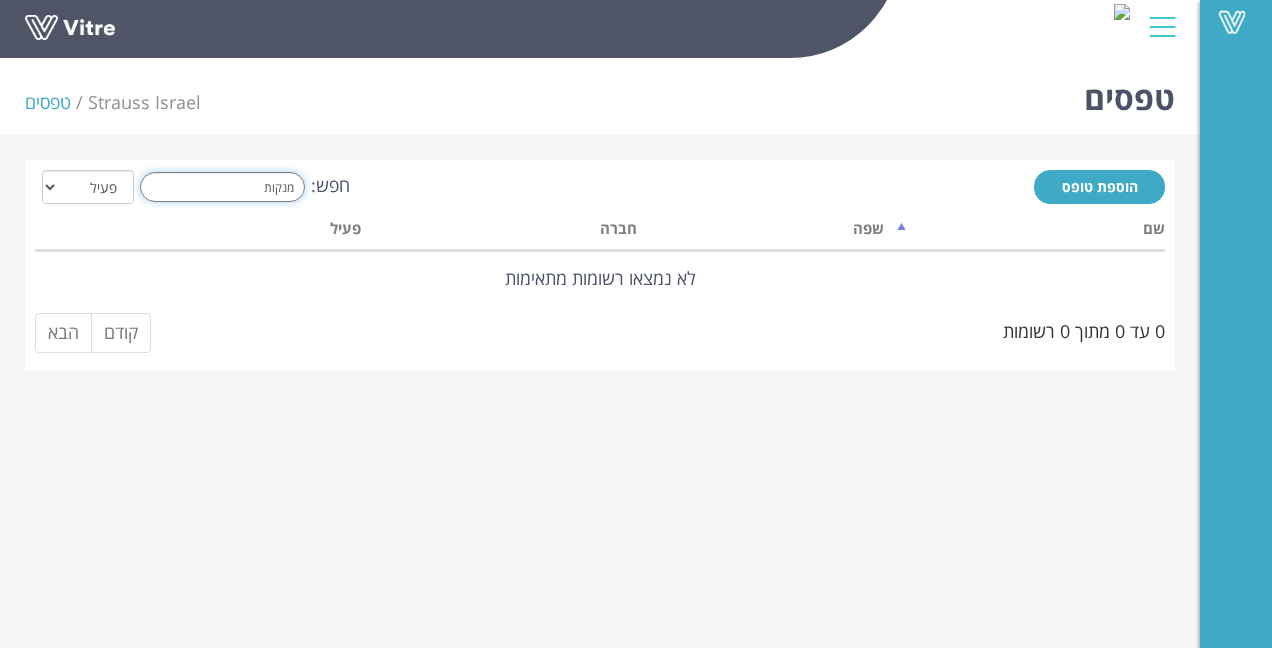 drag, startPoint x: 188, startPoint y: 197, endPoint x: 313, endPoint y: 187, distance: 125.39936 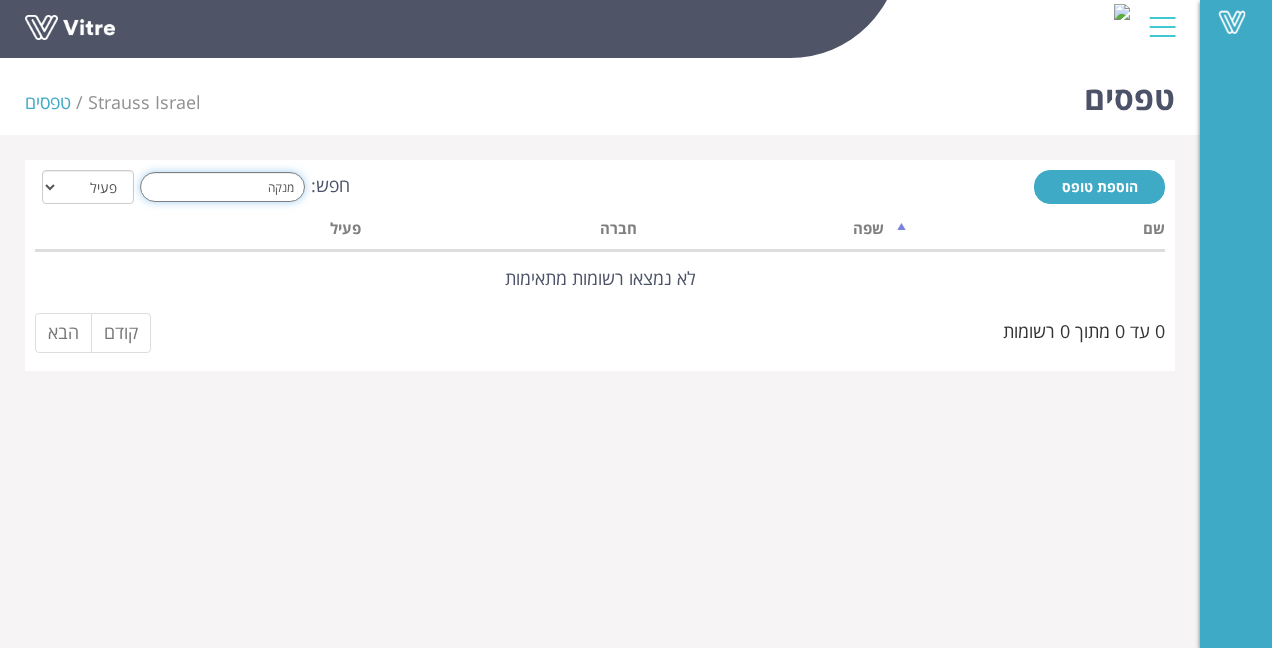 drag, startPoint x: 227, startPoint y: 185, endPoint x: 441, endPoint y: 178, distance: 214.11446 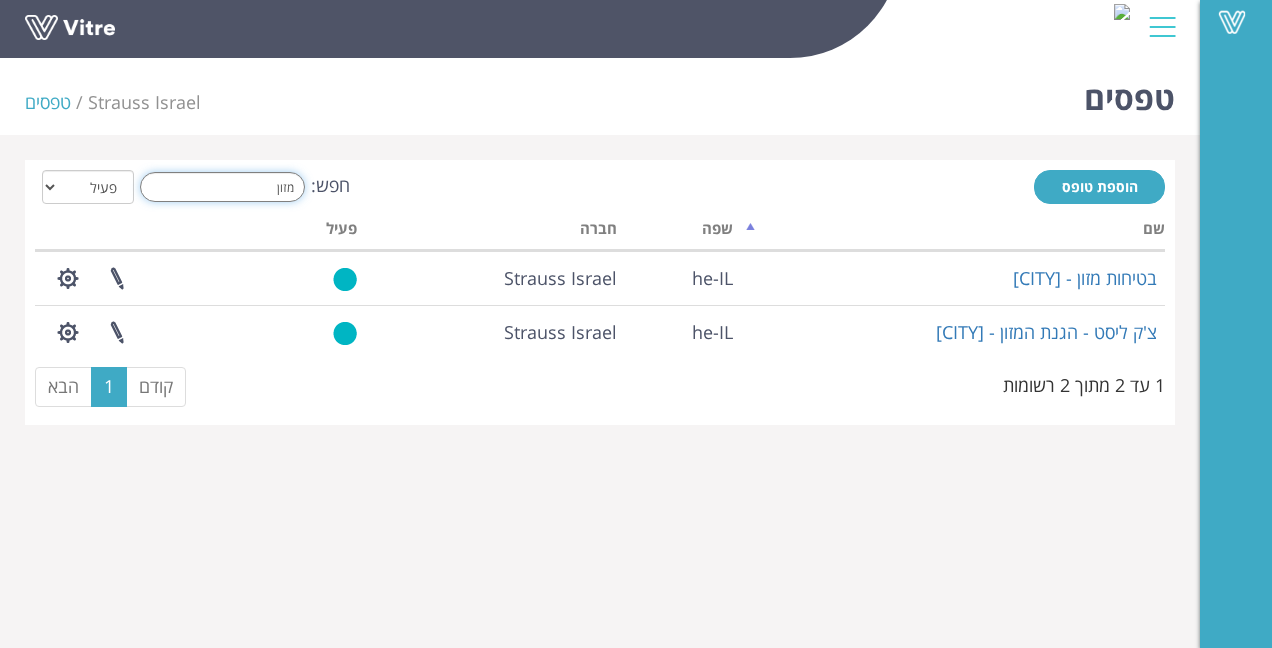 drag, startPoint x: 172, startPoint y: 180, endPoint x: 533, endPoint y: 208, distance: 362.08426 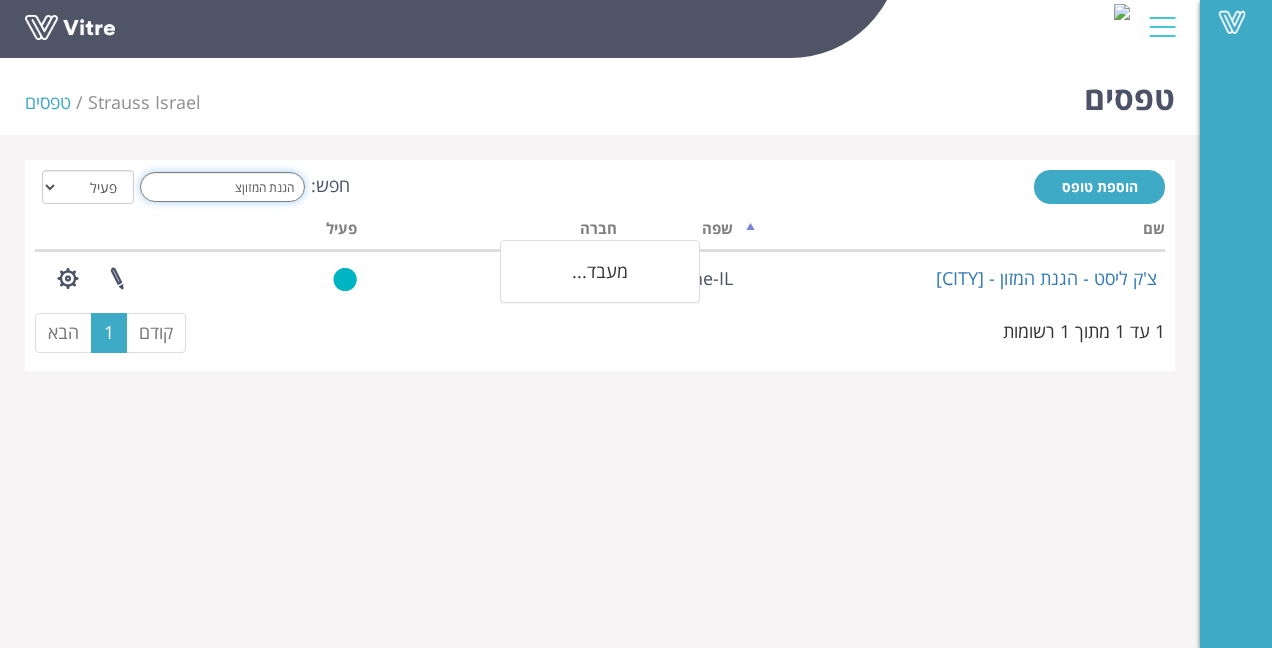 type on "הגנת המזון" 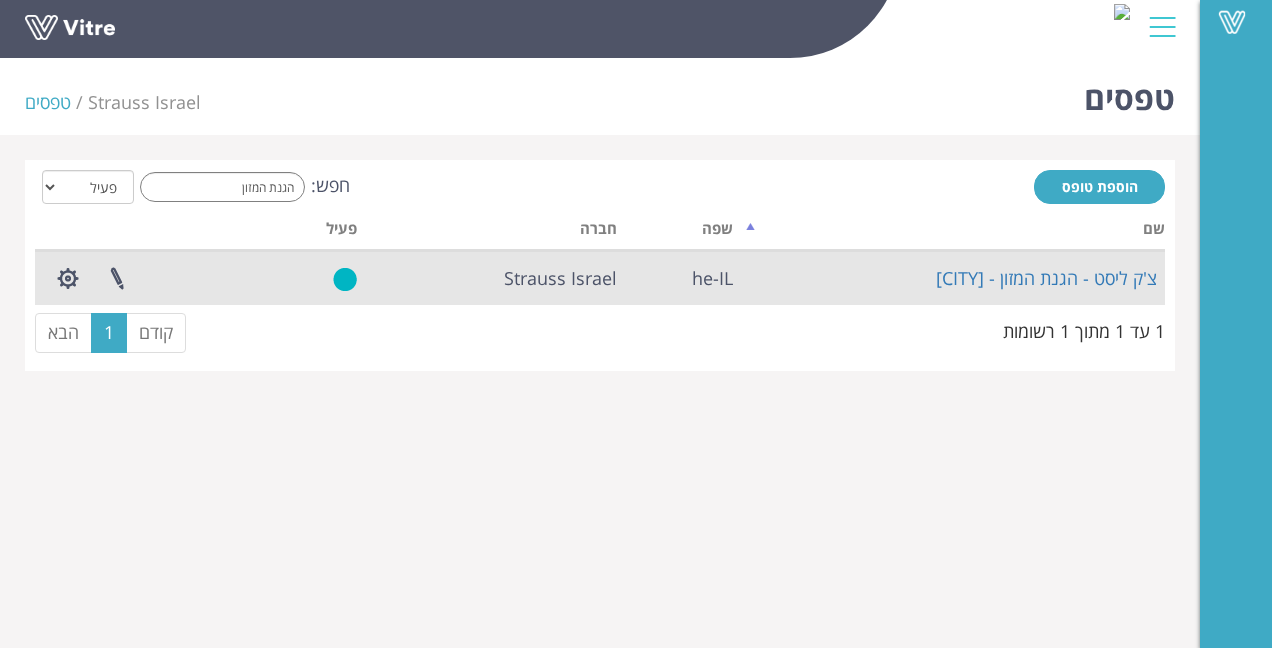 click on "צ'ק ליסט - הגנת המזון - [CITY]" at bounding box center [953, 278] 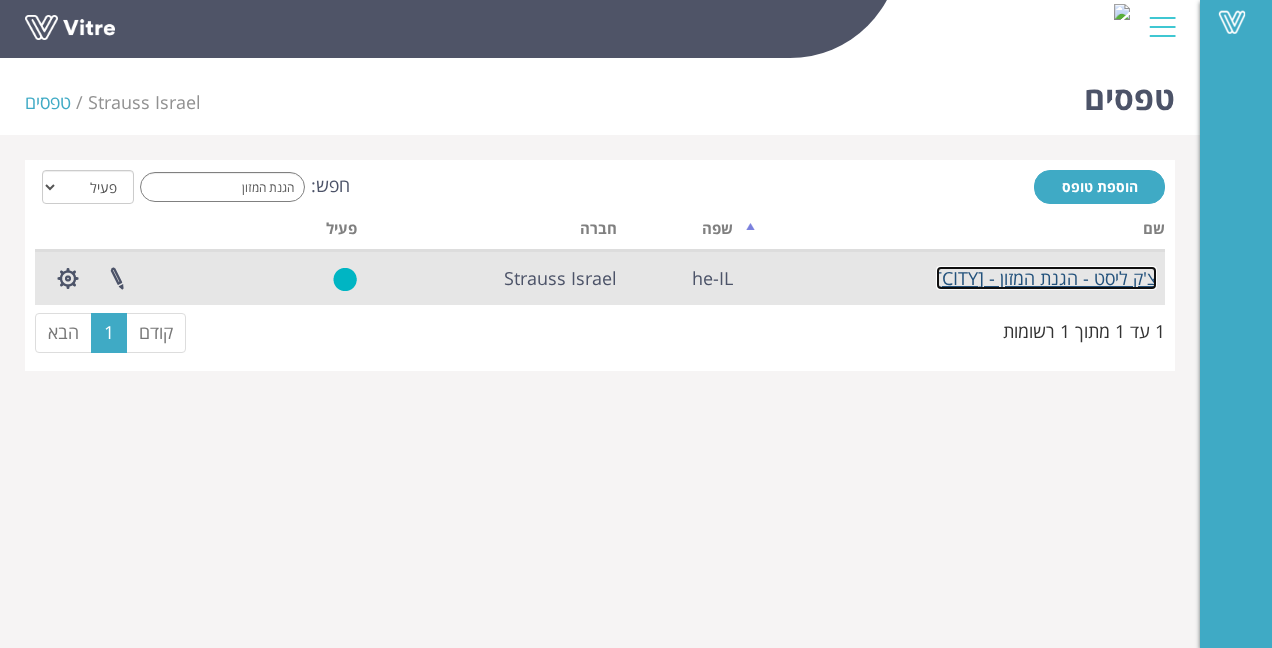 click on "צ'ק ליסט - הגנת המזון - [CITY]" at bounding box center (1046, 278) 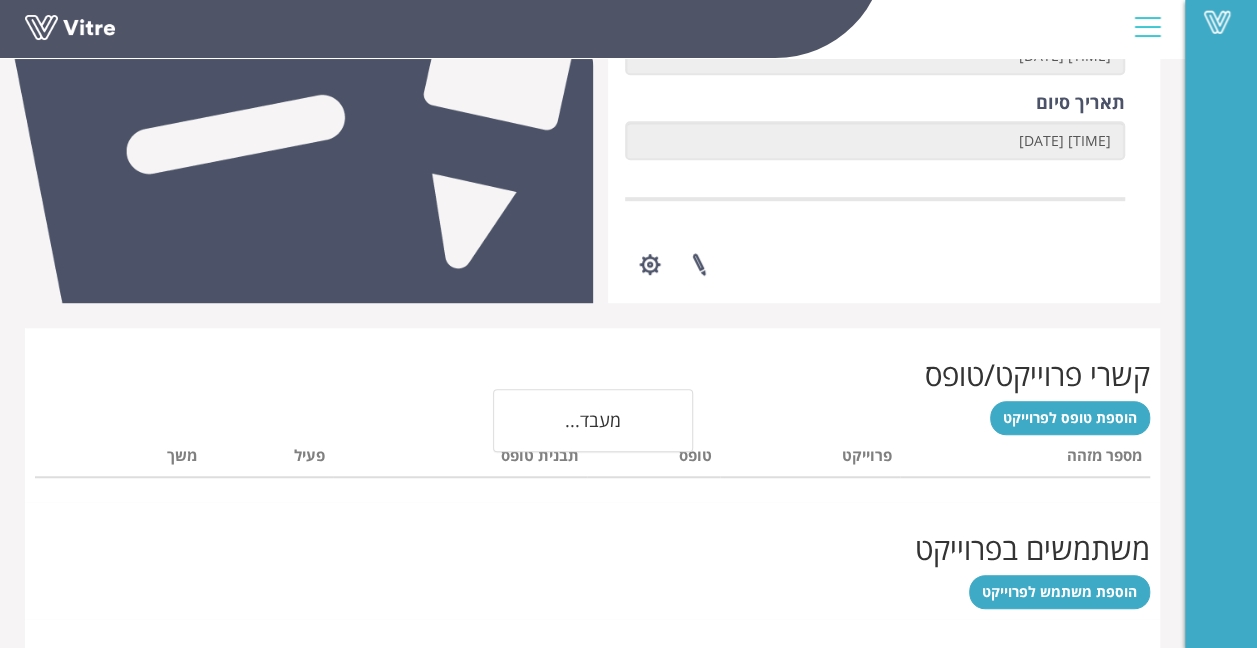scroll, scrollTop: 600, scrollLeft: 0, axis: vertical 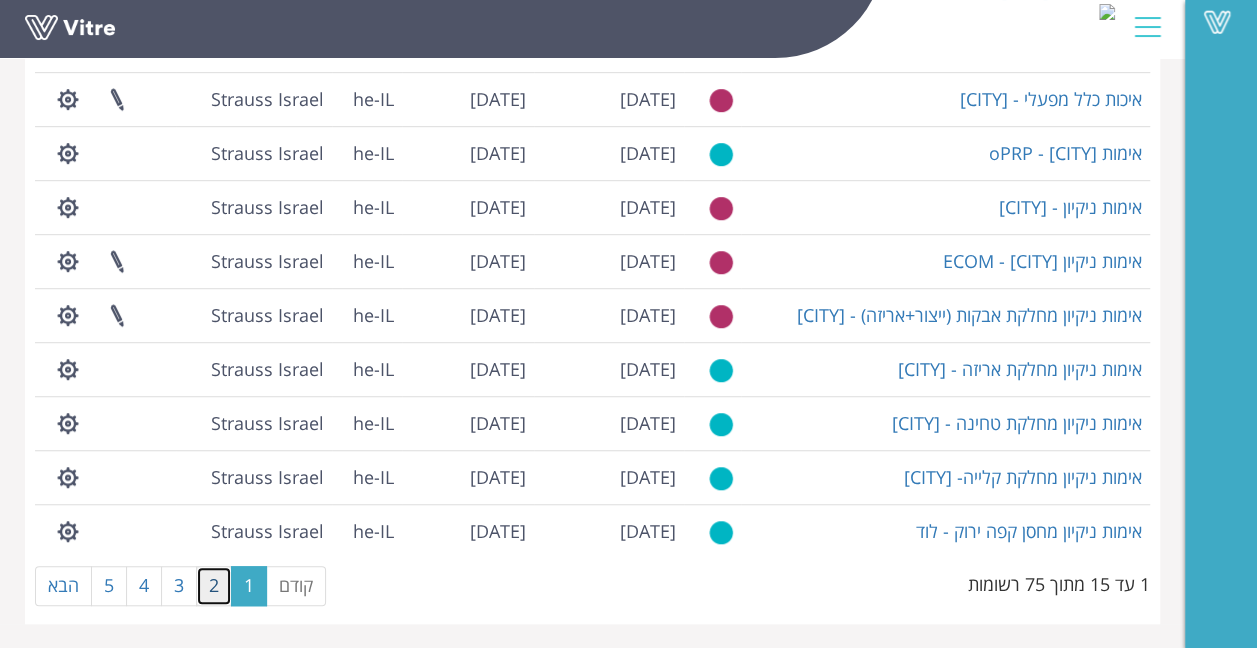 click on "2" at bounding box center (214, 586) 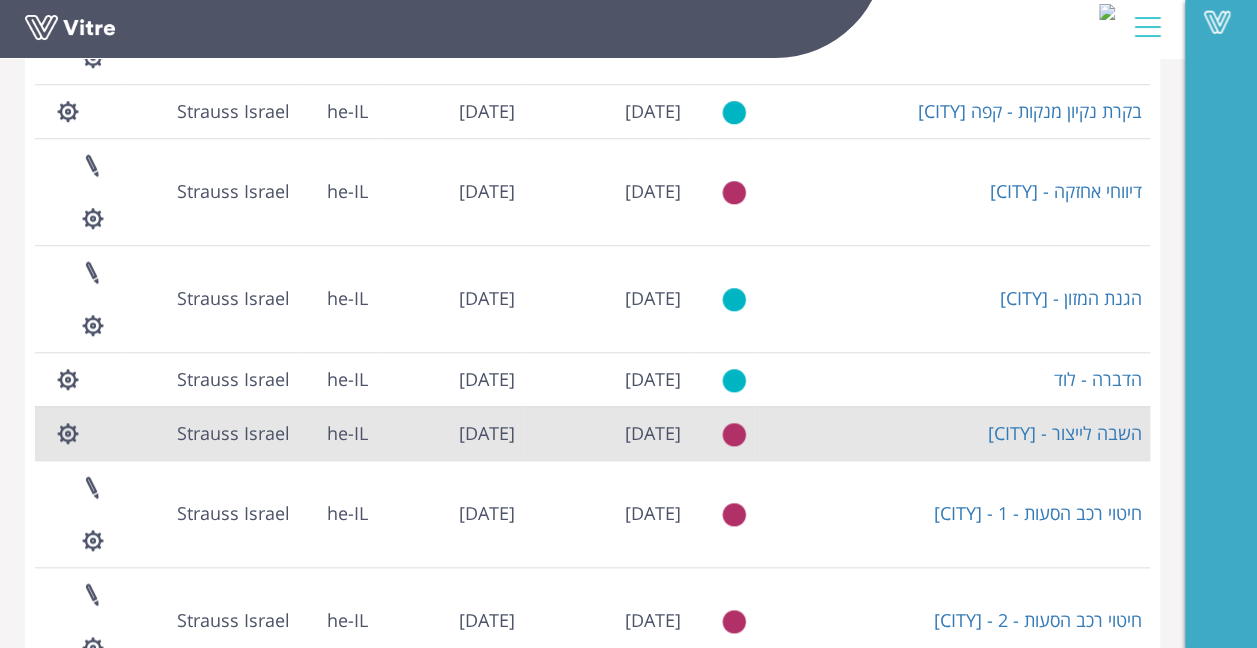 scroll, scrollTop: 854, scrollLeft: 0, axis: vertical 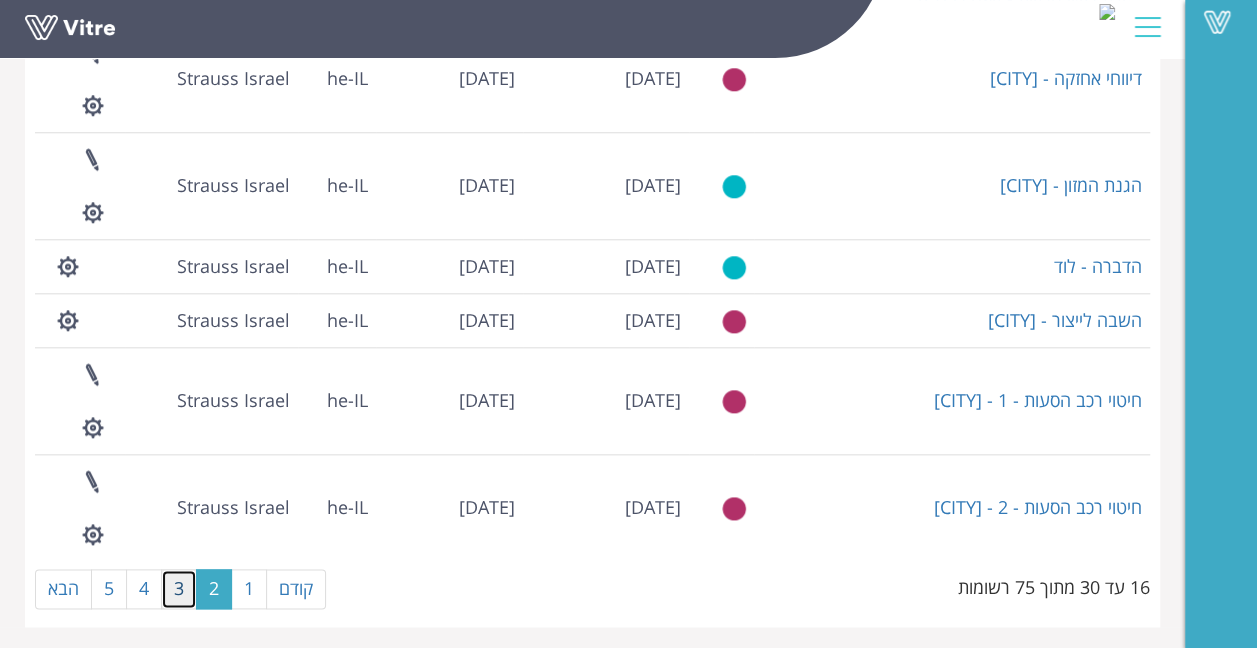 click on "3" at bounding box center [179, 589] 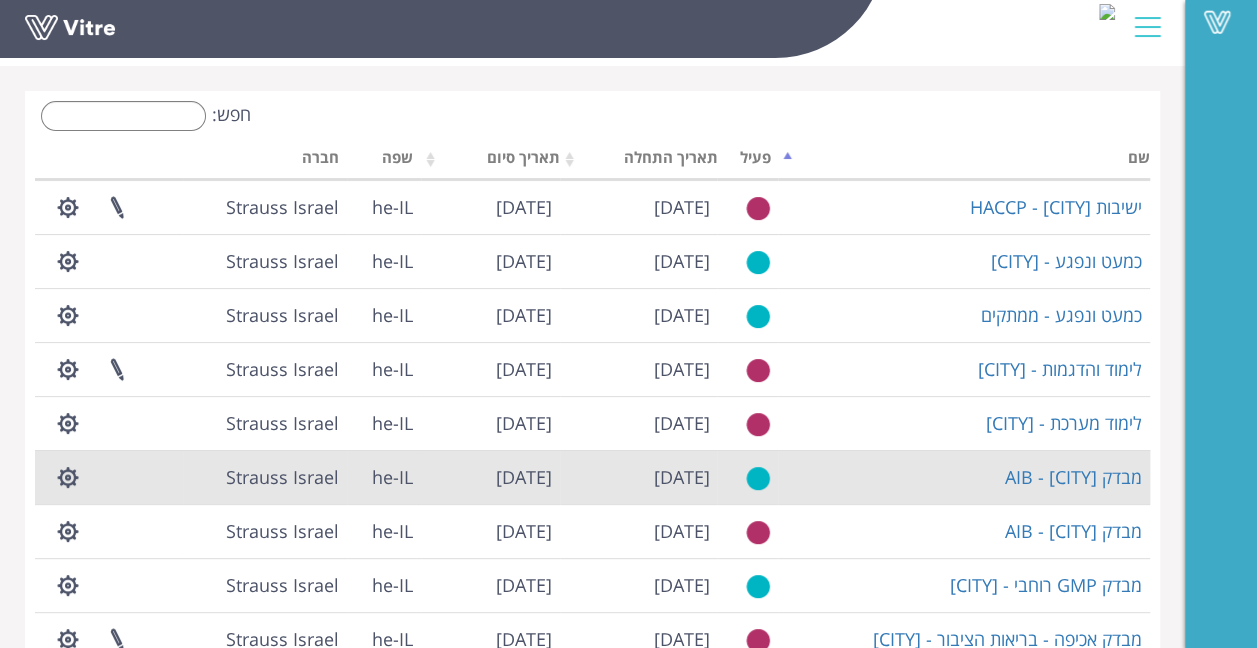 scroll, scrollTop: 200, scrollLeft: 0, axis: vertical 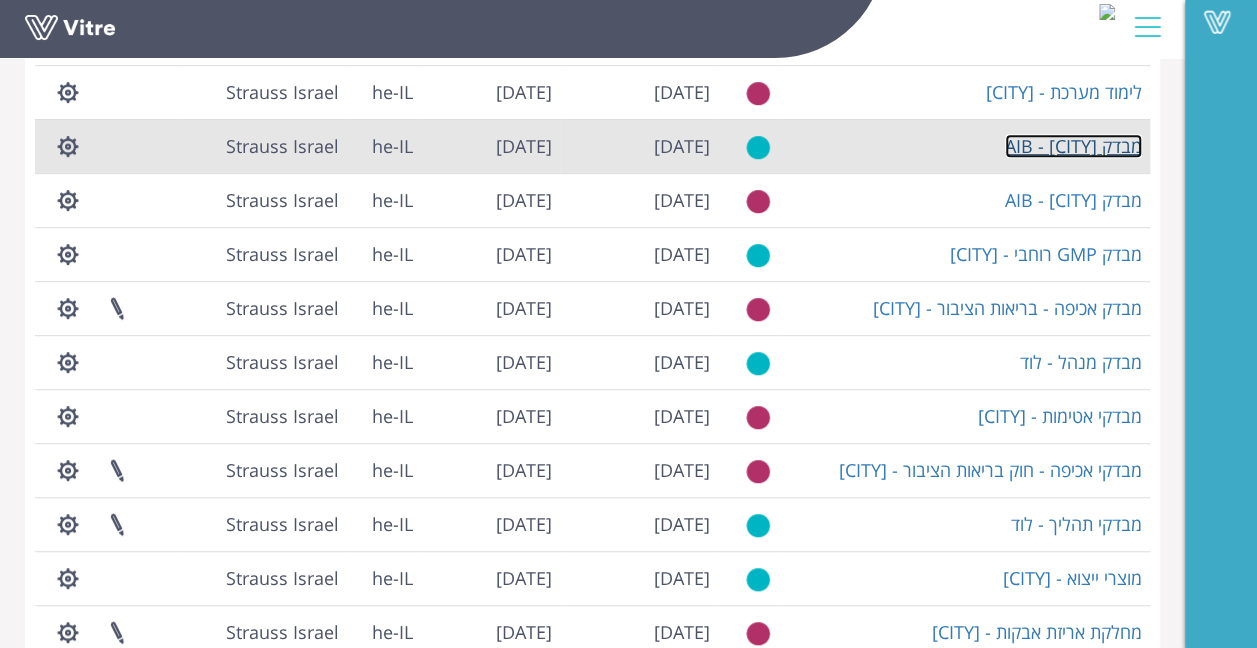 click on "מבדק AIB - [CITY]" at bounding box center (1073, 146) 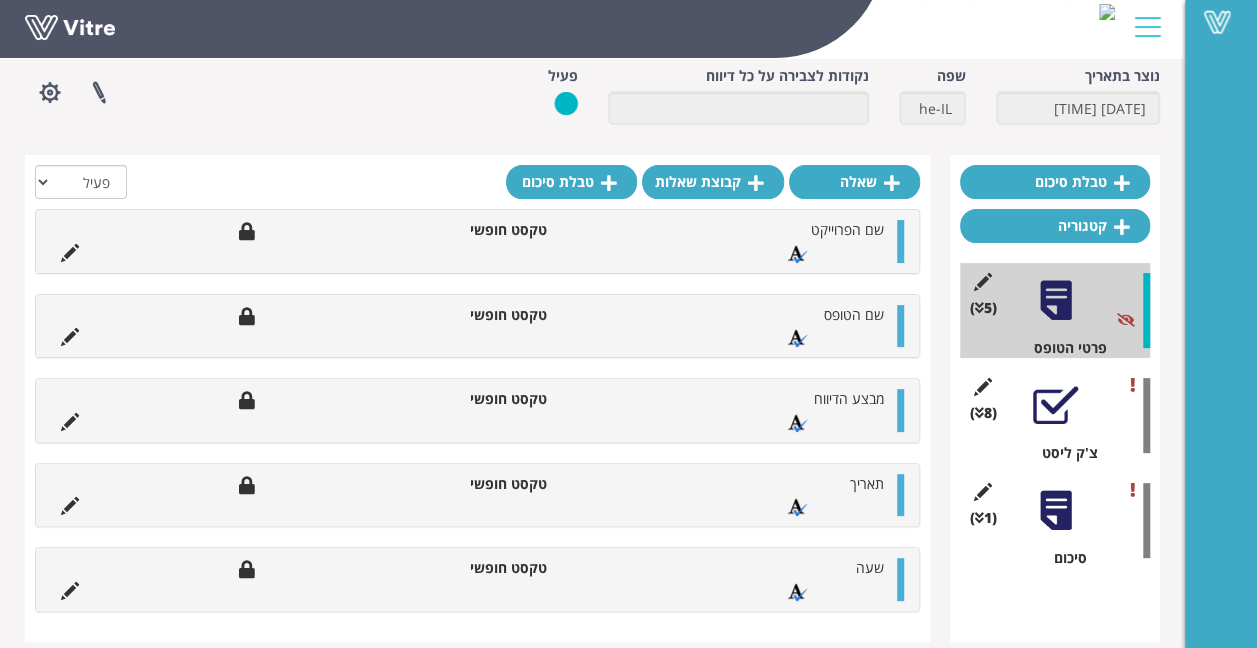 scroll, scrollTop: 112, scrollLeft: 0, axis: vertical 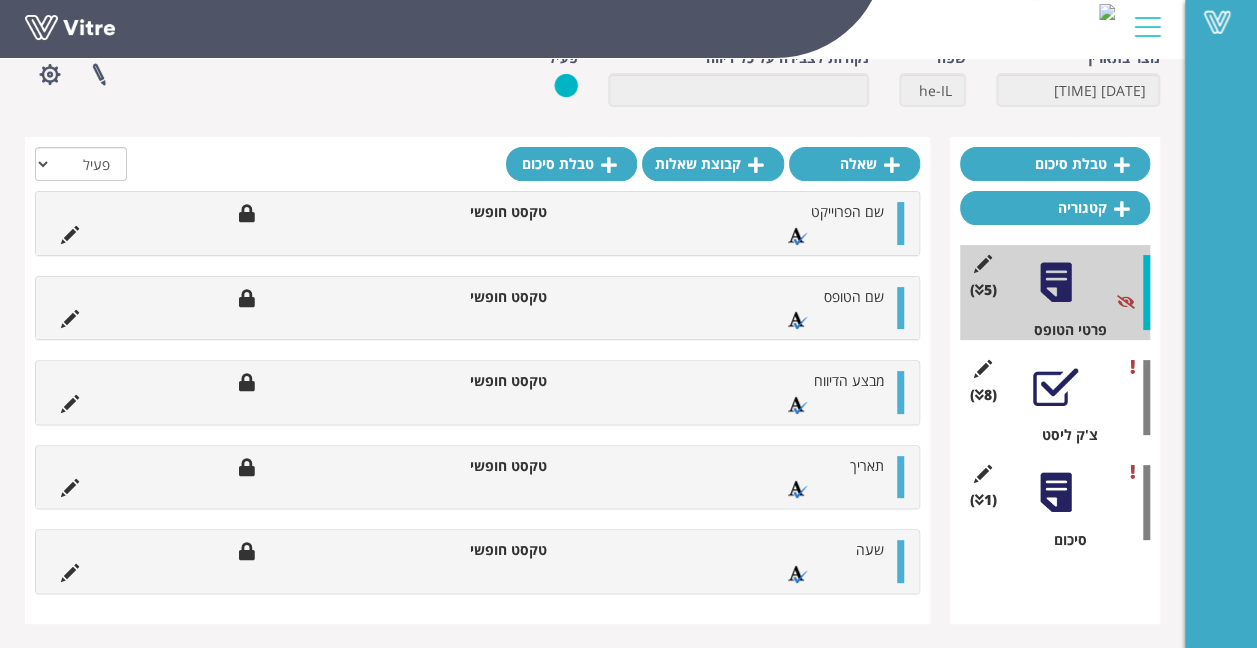 click at bounding box center [1055, 387] 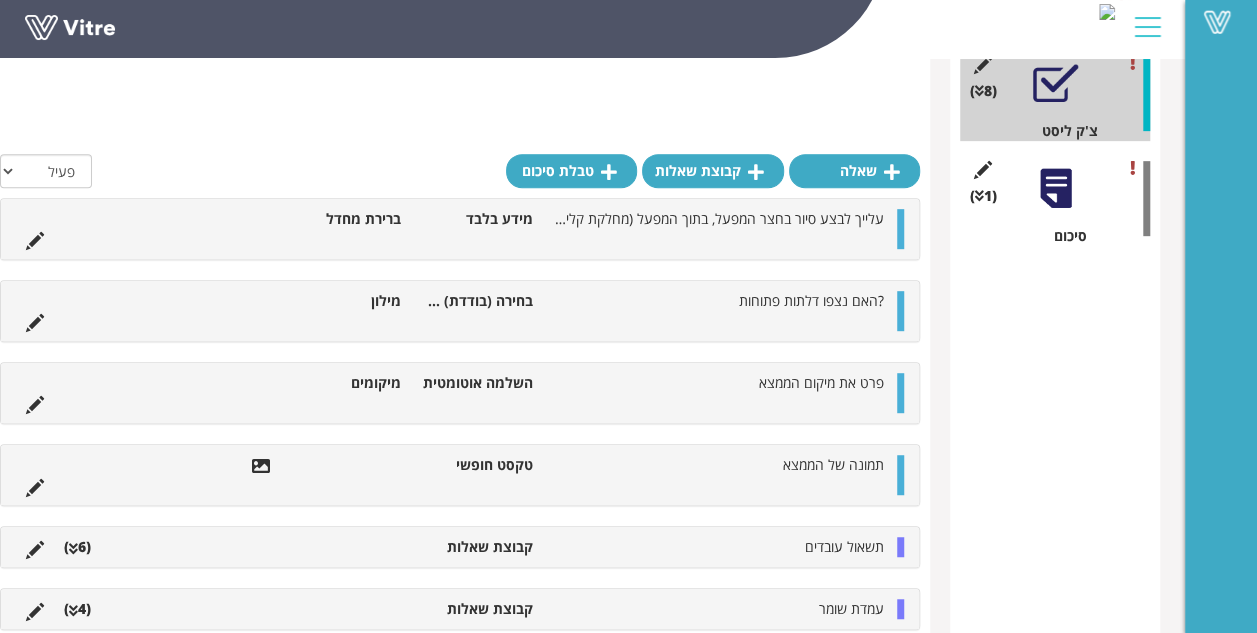 scroll, scrollTop: 193, scrollLeft: 0, axis: vertical 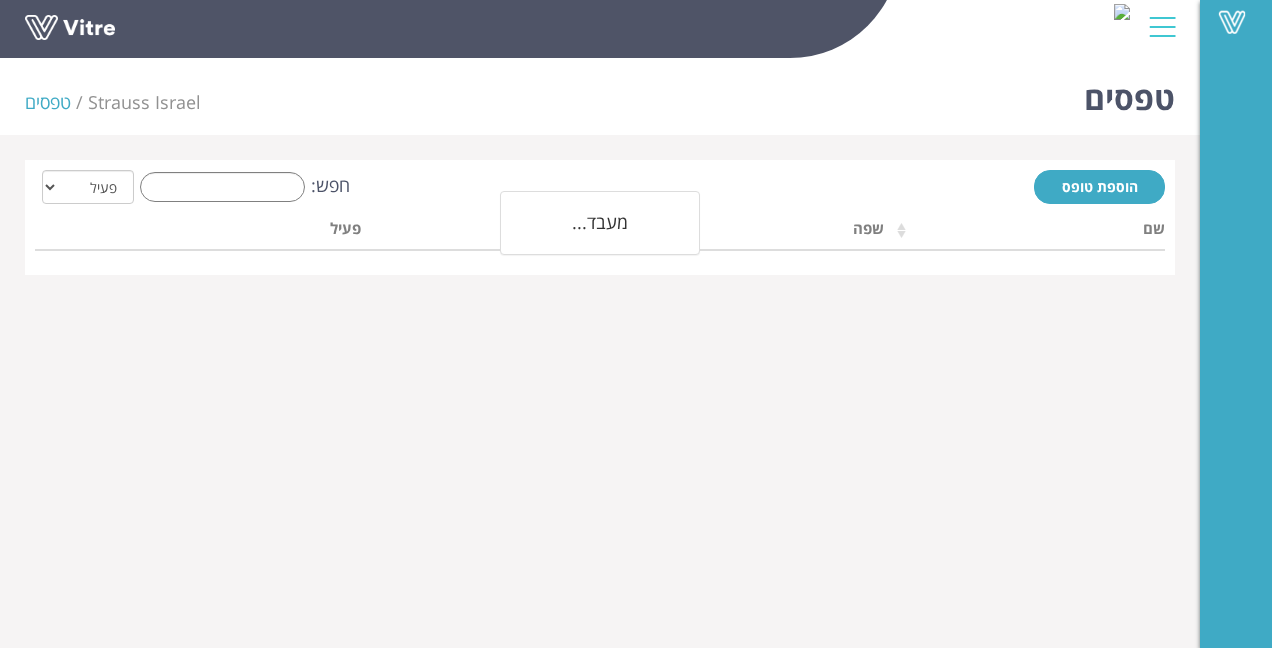 click on "הוספת טופס   חפש: הכל פעיל לא פעיל מעבד... שם שפה חברה פעיל" at bounding box center [600, 217] 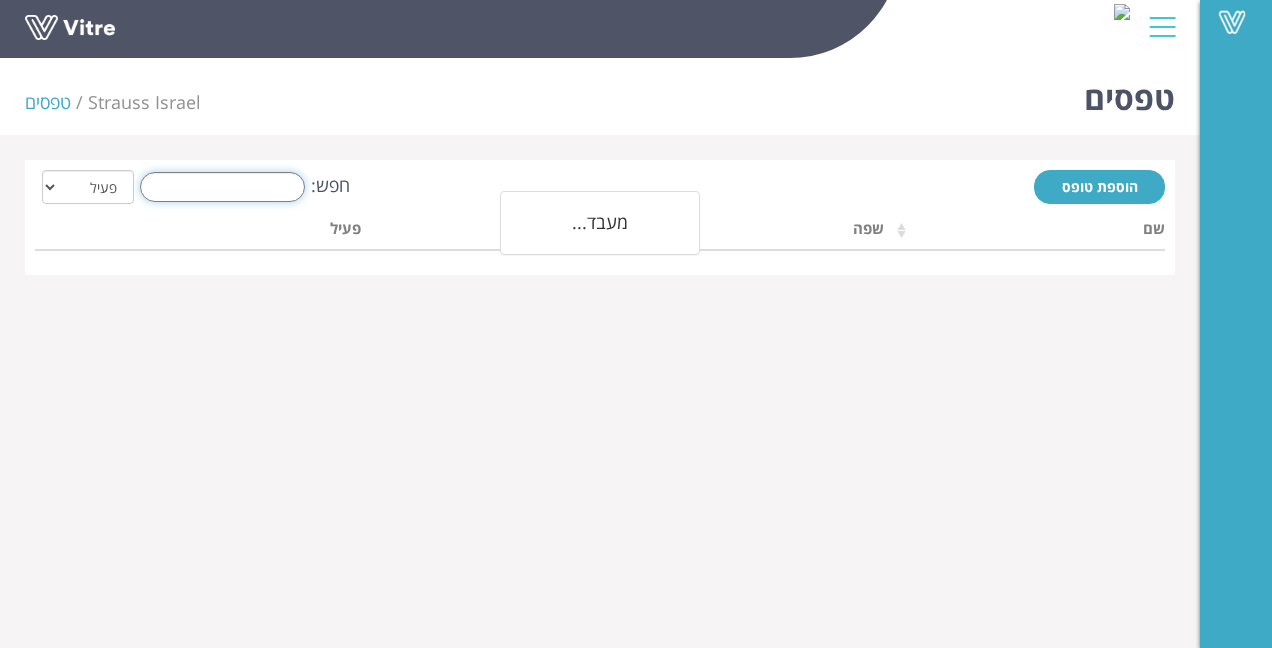 click on "חפש:" at bounding box center (222, 187) 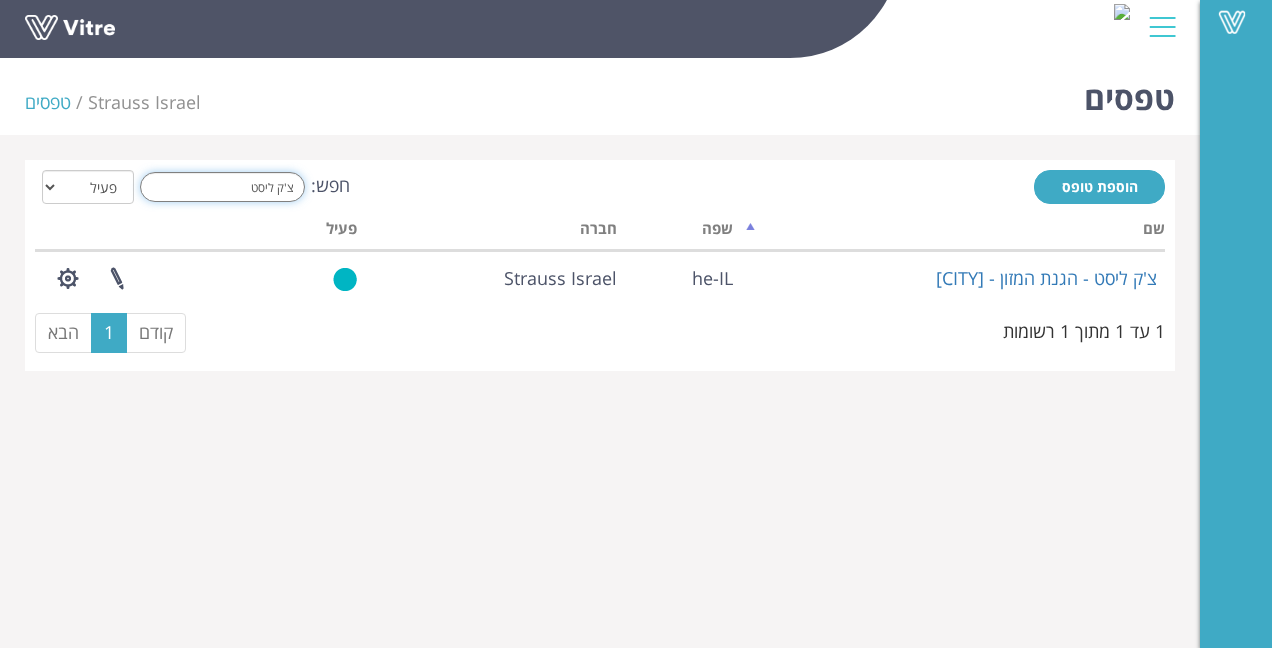 drag, startPoint x: 228, startPoint y: 190, endPoint x: 386, endPoint y: 165, distance: 159.96562 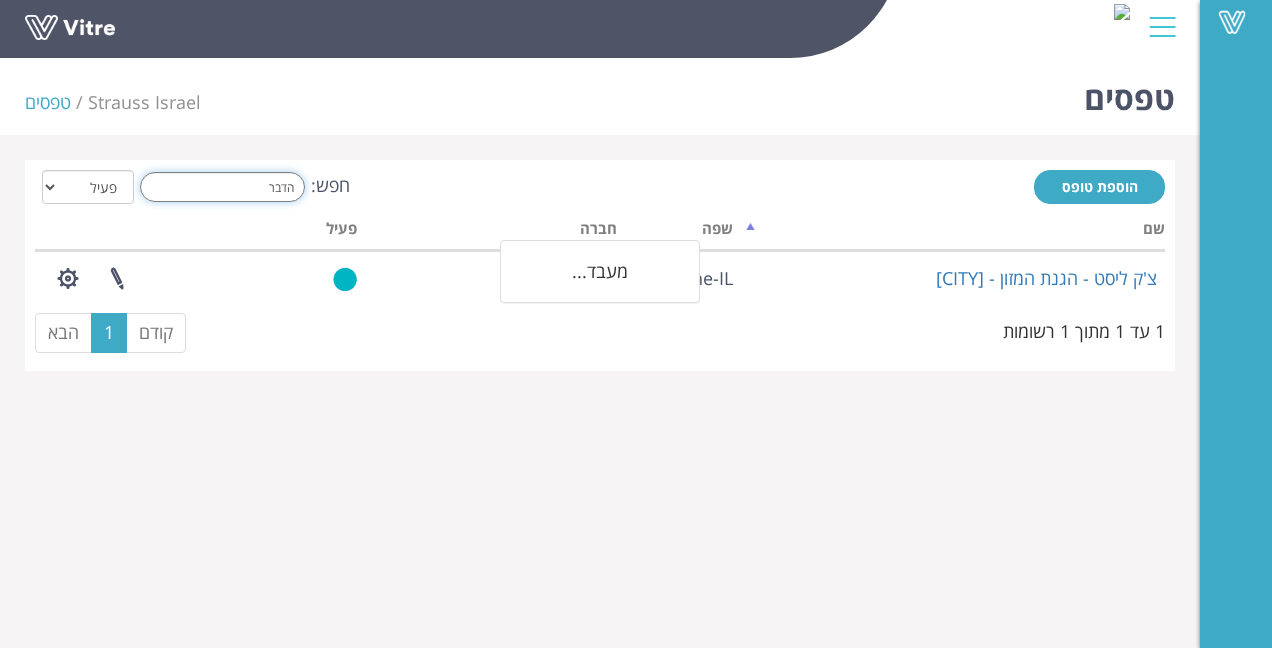 click on "הדבר" at bounding box center (222, 187) 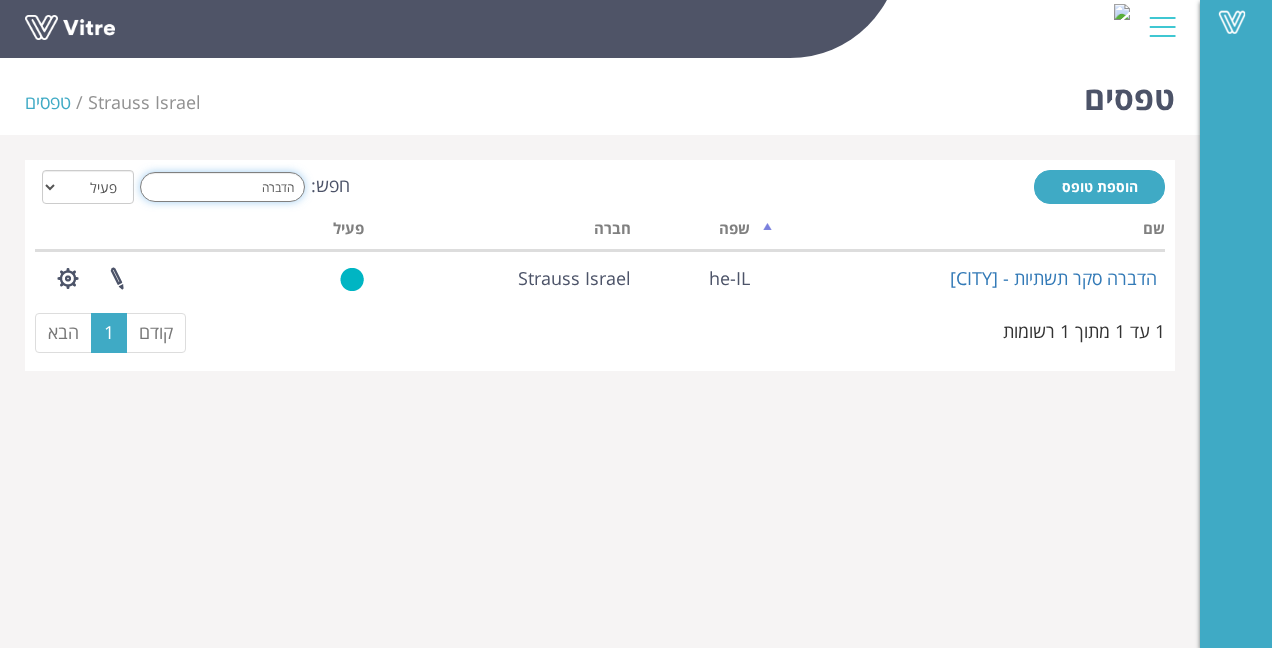 type on "הדברה" 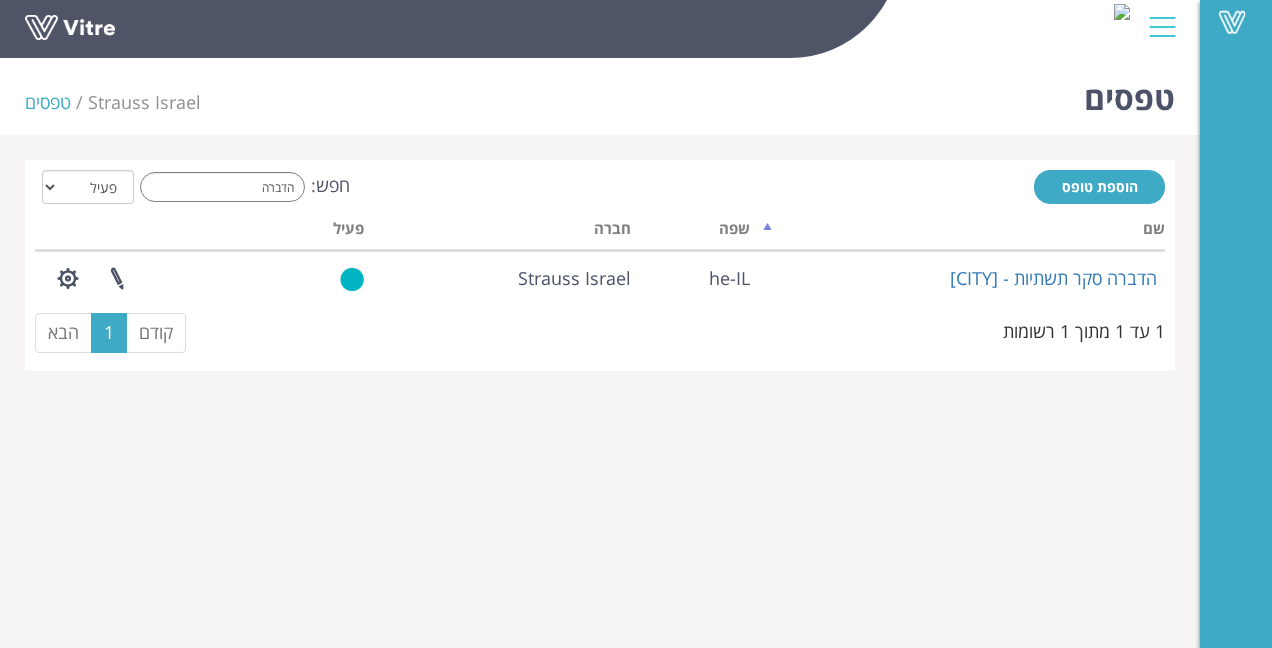 drag, startPoint x: 1047, startPoint y: 445, endPoint x: 838, endPoint y: 392, distance: 215.6154 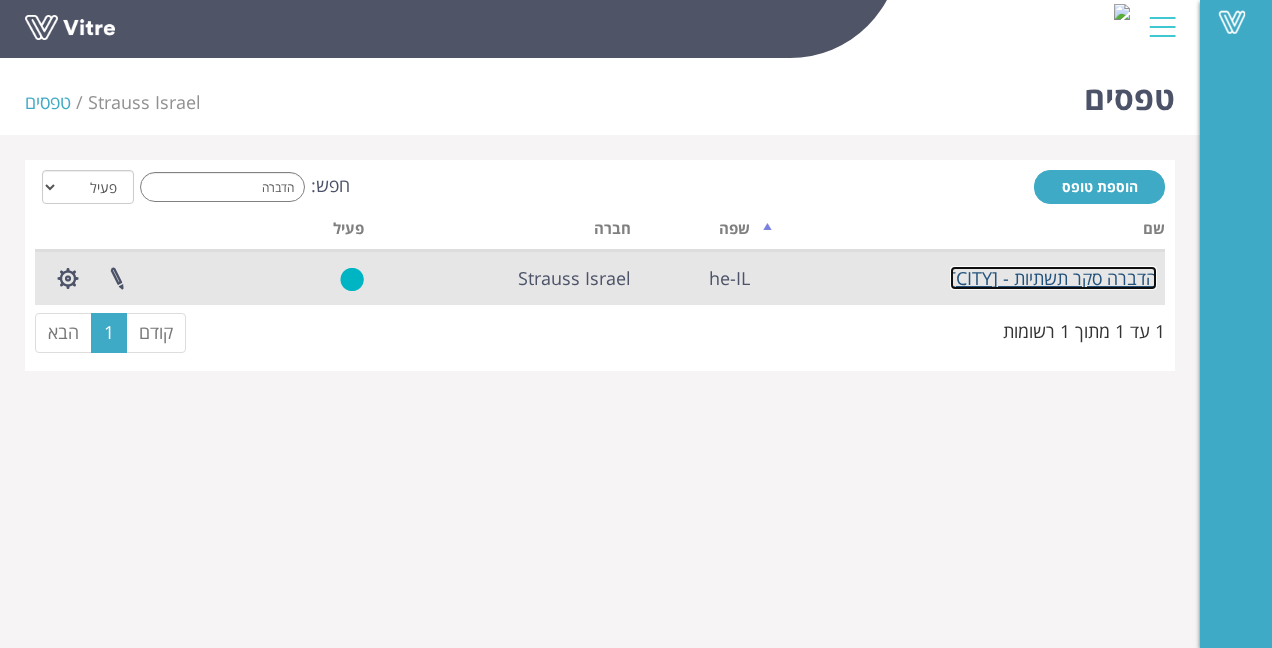 drag, startPoint x: 1093, startPoint y: 282, endPoint x: 984, endPoint y: 272, distance: 109.457756 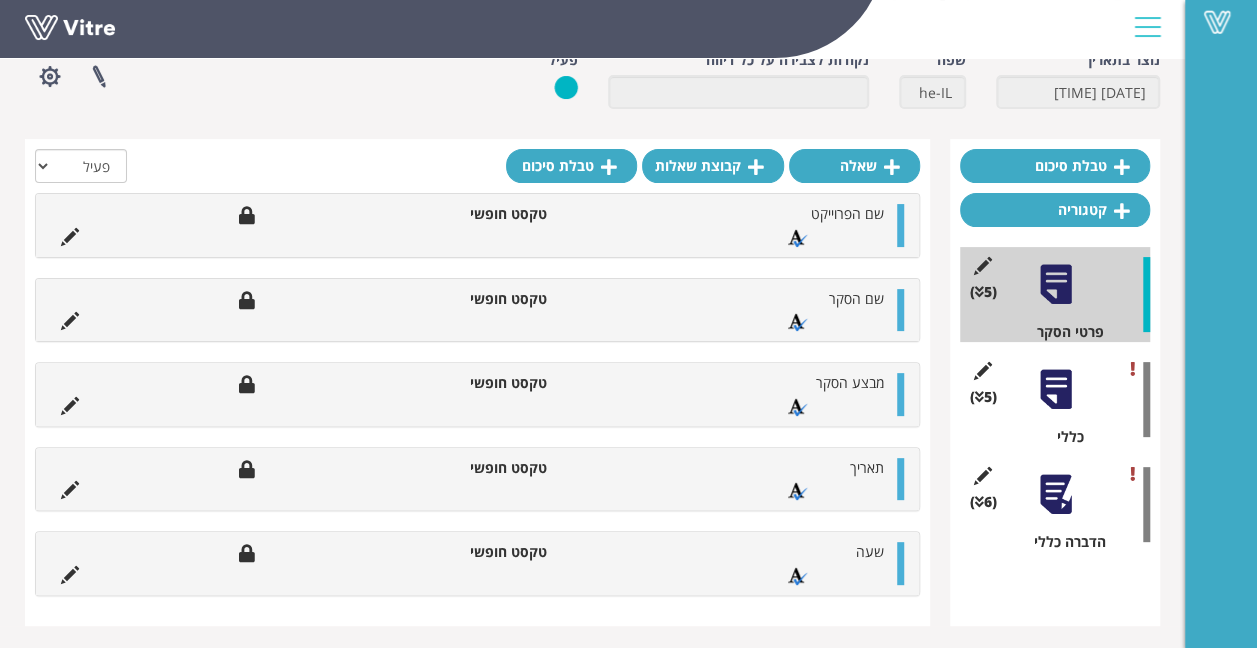 scroll, scrollTop: 112, scrollLeft: 0, axis: vertical 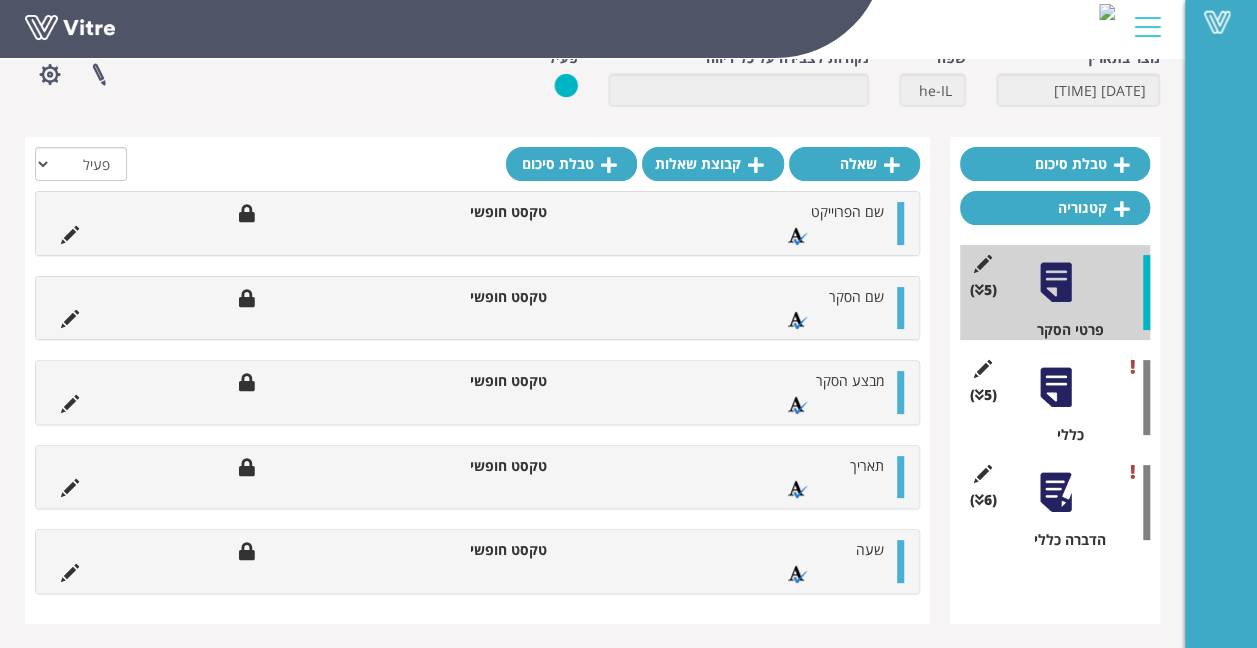 click on "(5 ) כללי" at bounding box center [1055, 397] 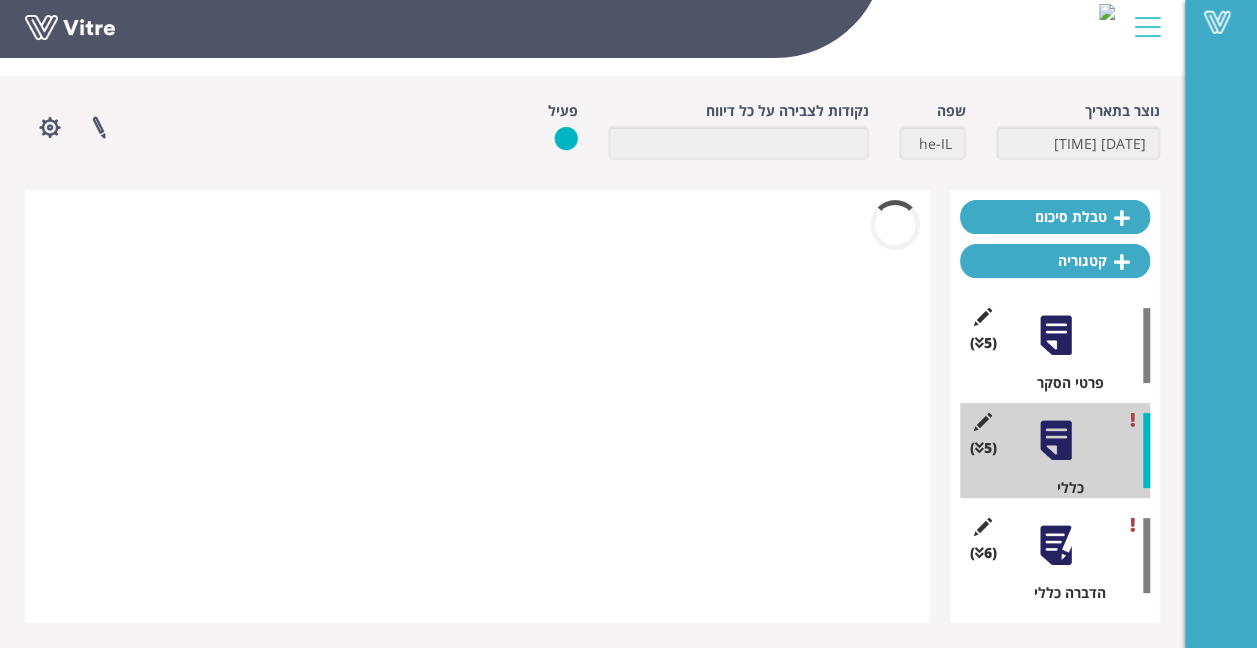 scroll, scrollTop: 58, scrollLeft: 0, axis: vertical 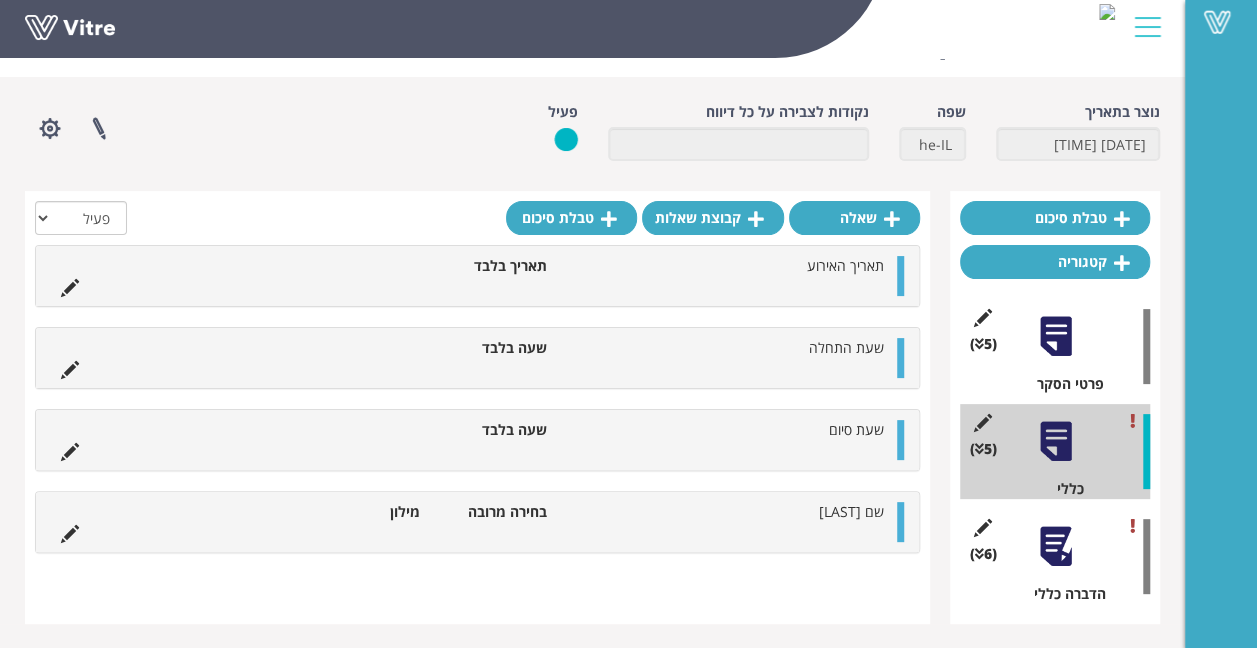 click at bounding box center (1055, 546) 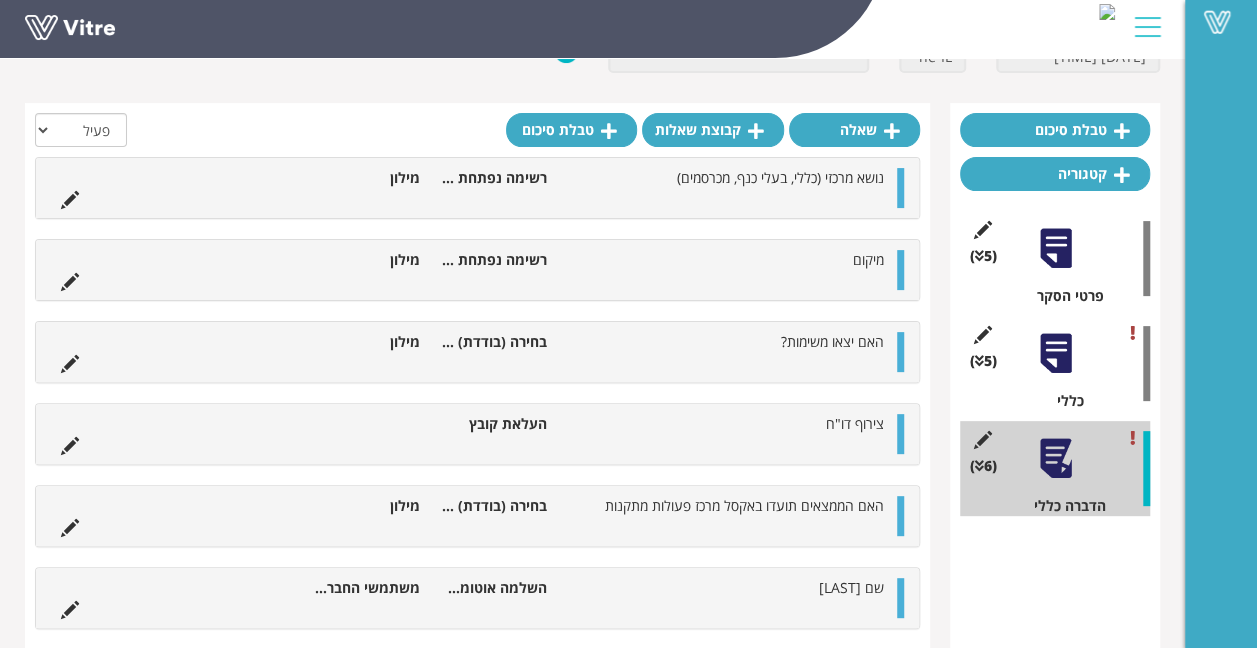 scroll, scrollTop: 178, scrollLeft: 0, axis: vertical 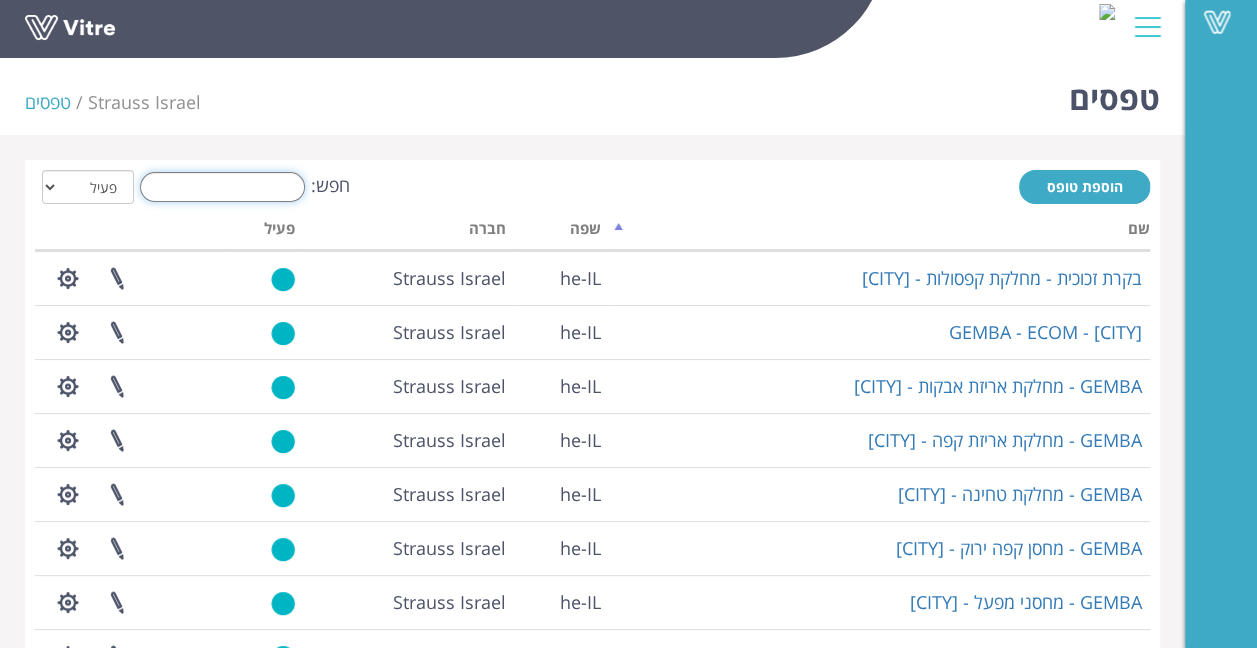 click on "חפש:" at bounding box center (222, 187) 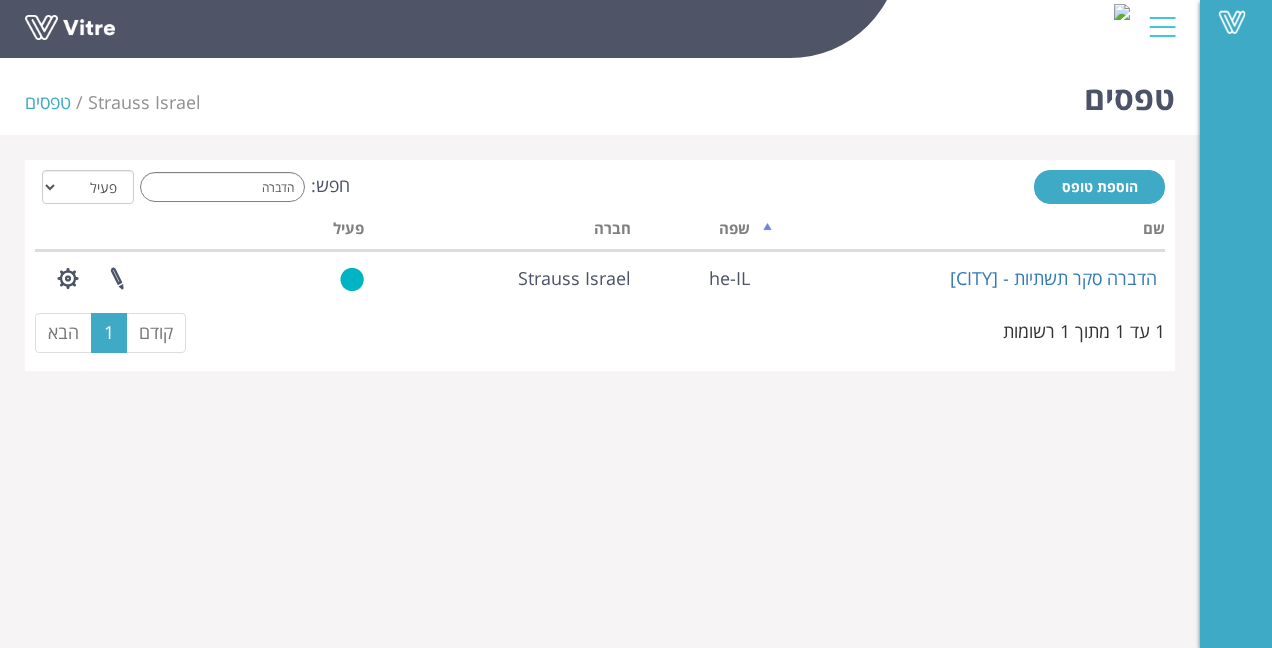 drag, startPoint x: 207, startPoint y: 202, endPoint x: 238, endPoint y: 180, distance: 38.013157 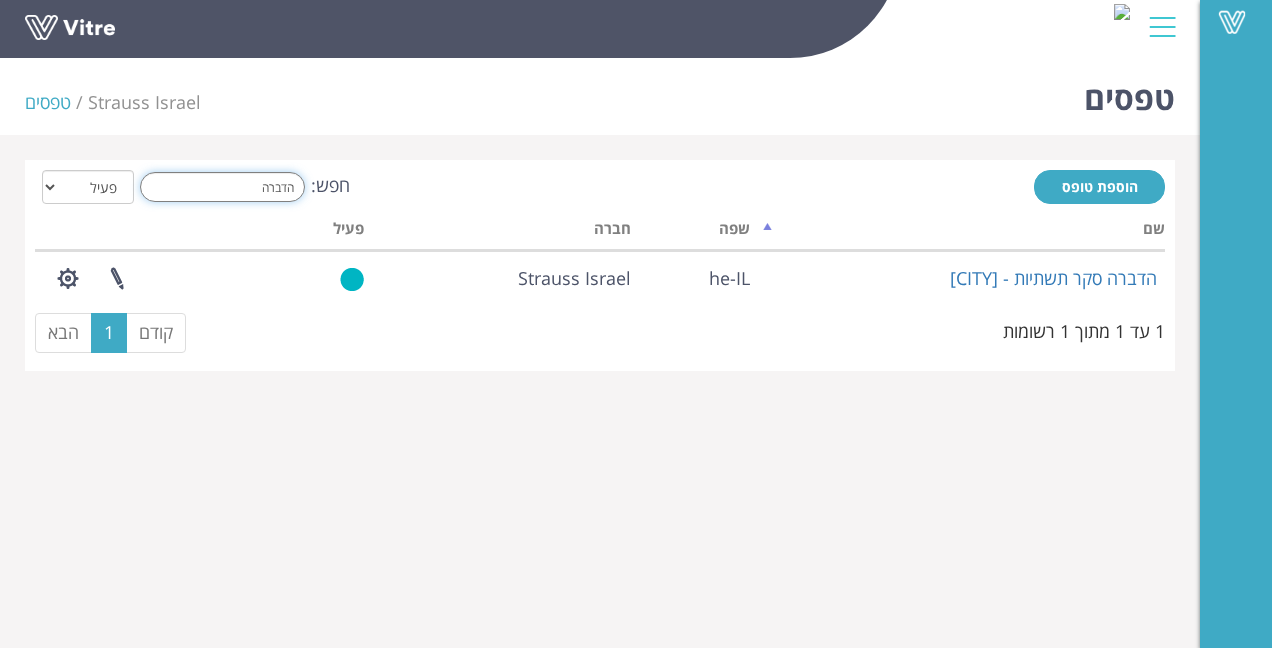 drag, startPoint x: 238, startPoint y: 180, endPoint x: 434, endPoint y: 189, distance: 196.20653 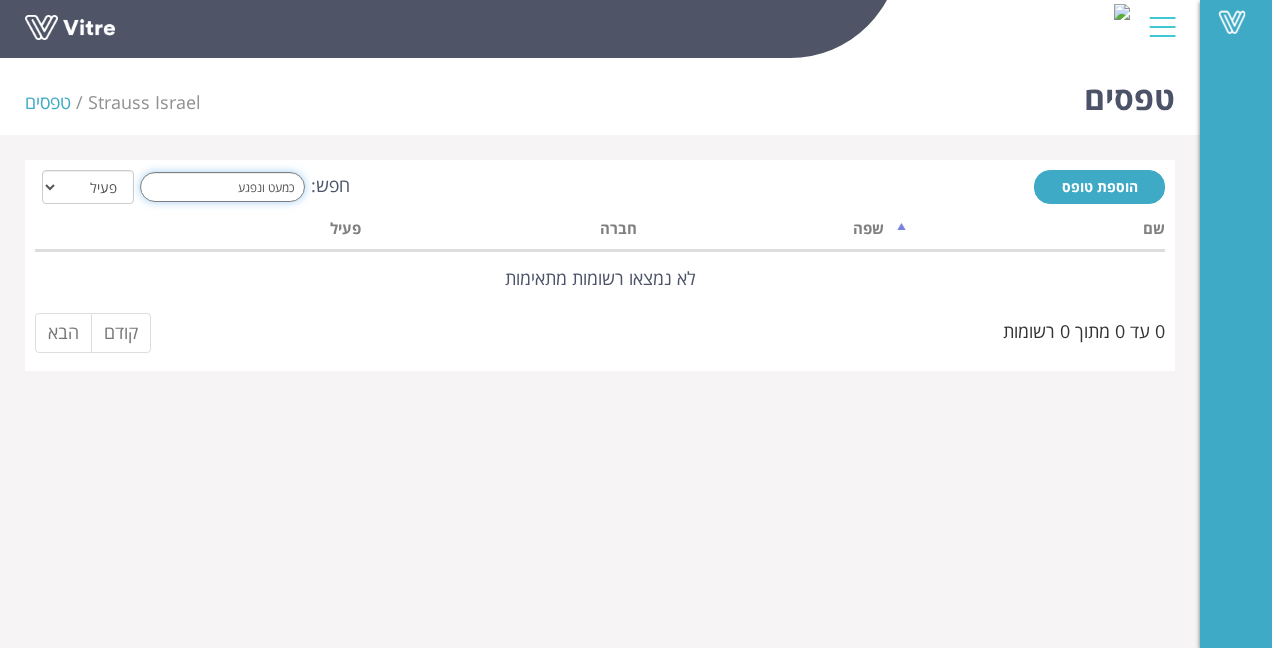 click on "כמעט ונפגע" at bounding box center [222, 187] 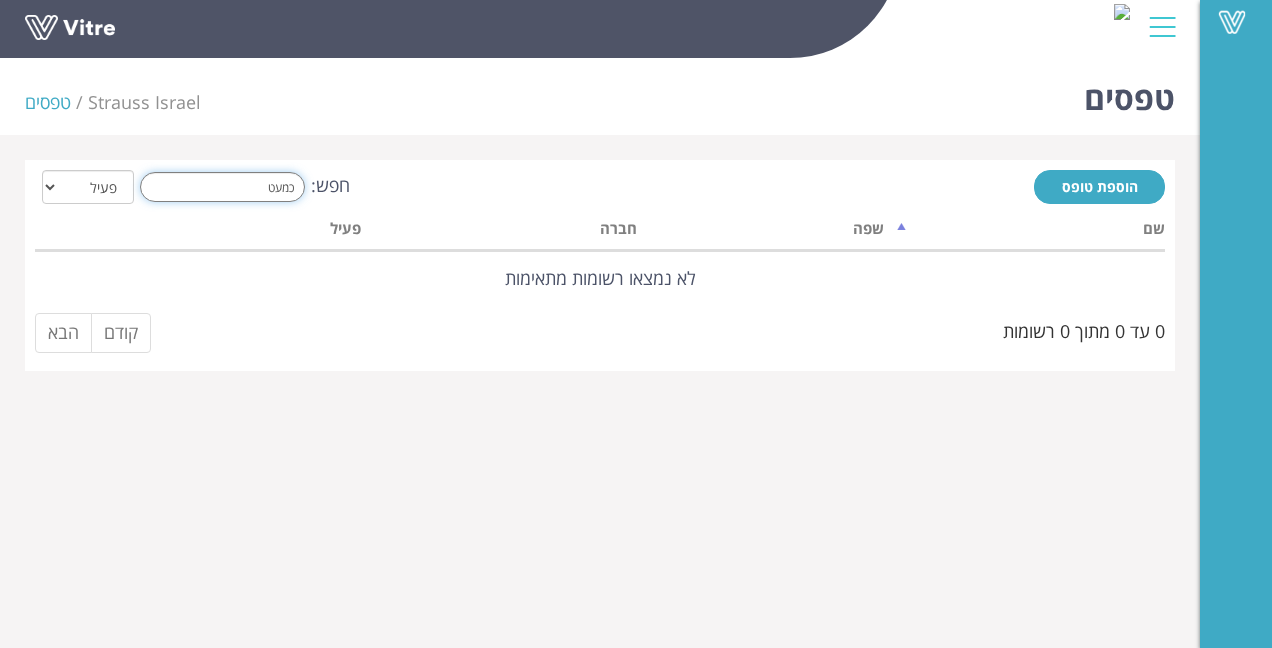 type on "כמעט" 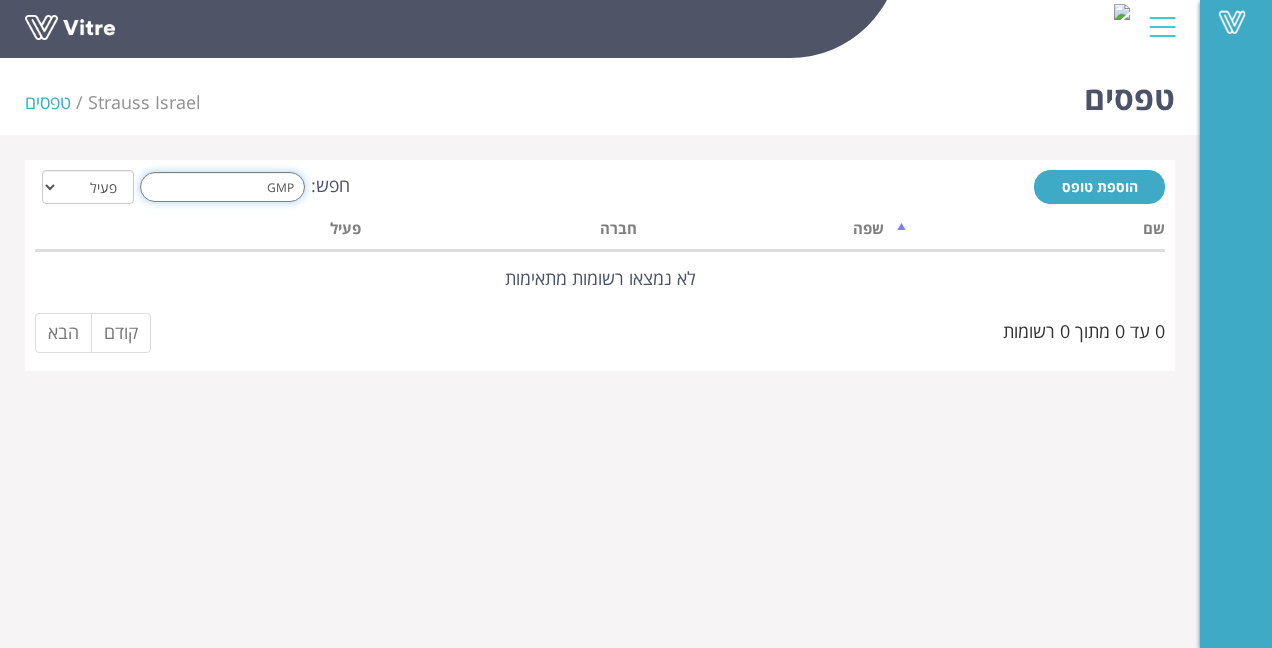 click on "GMP" at bounding box center [222, 187] 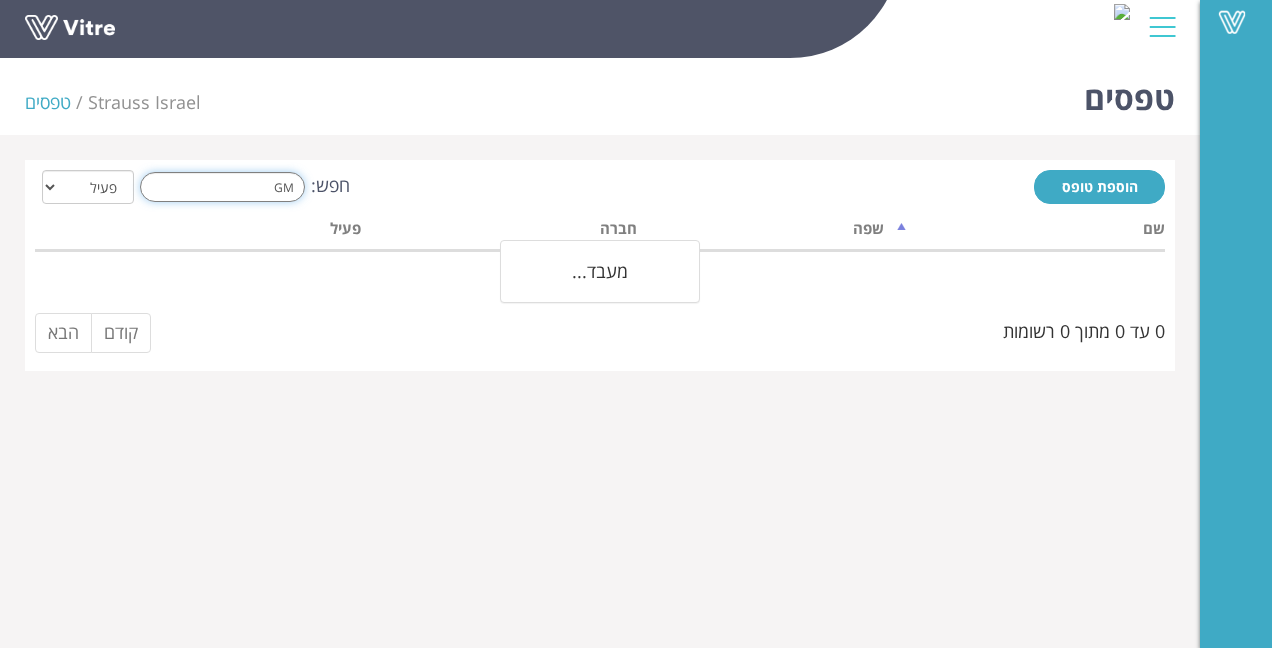 type on "G" 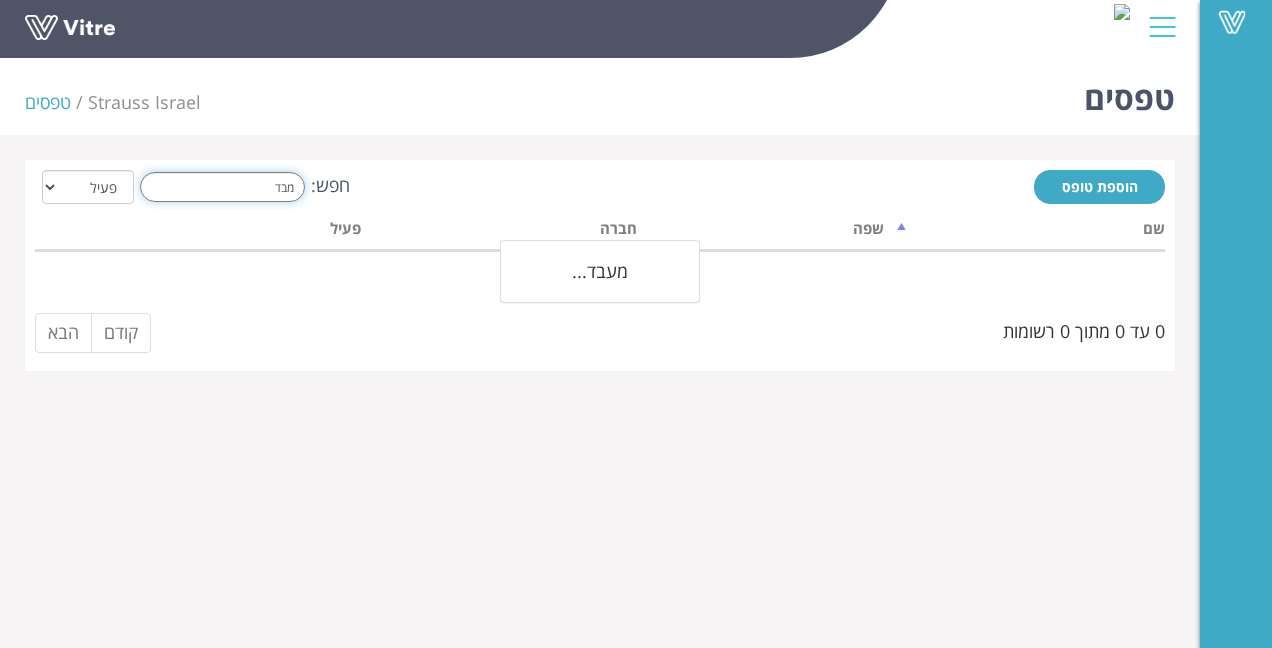 click on "מבד" at bounding box center (222, 187) 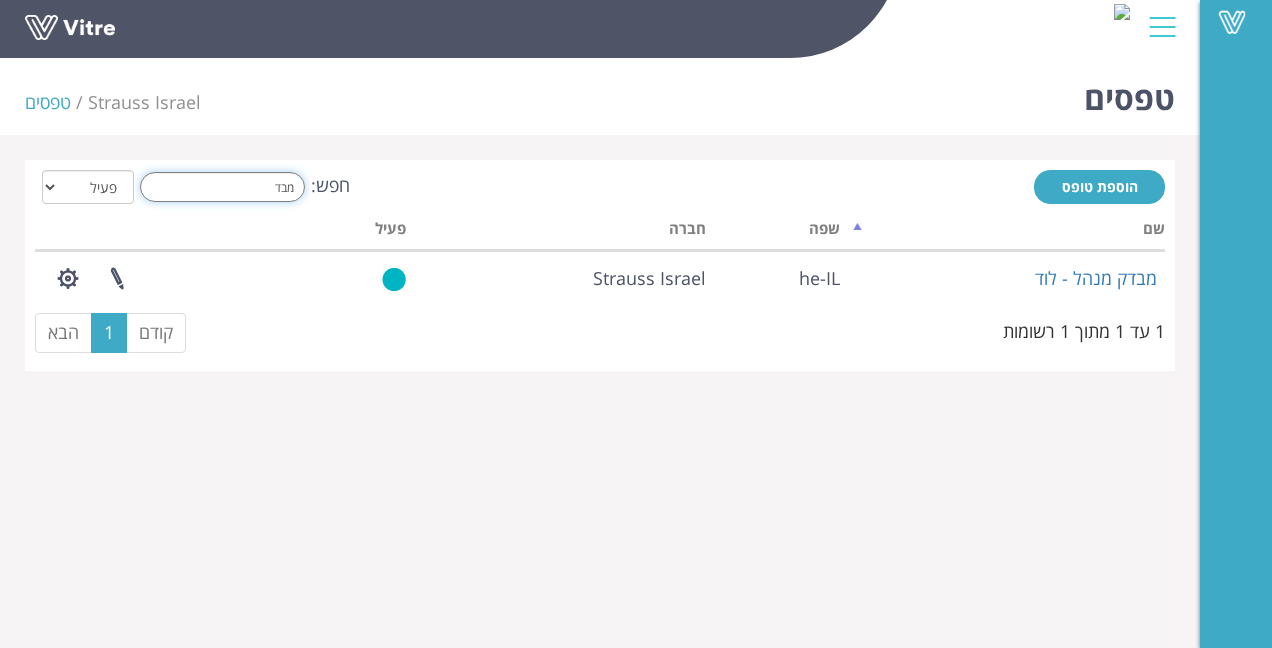 type on "מבדק" 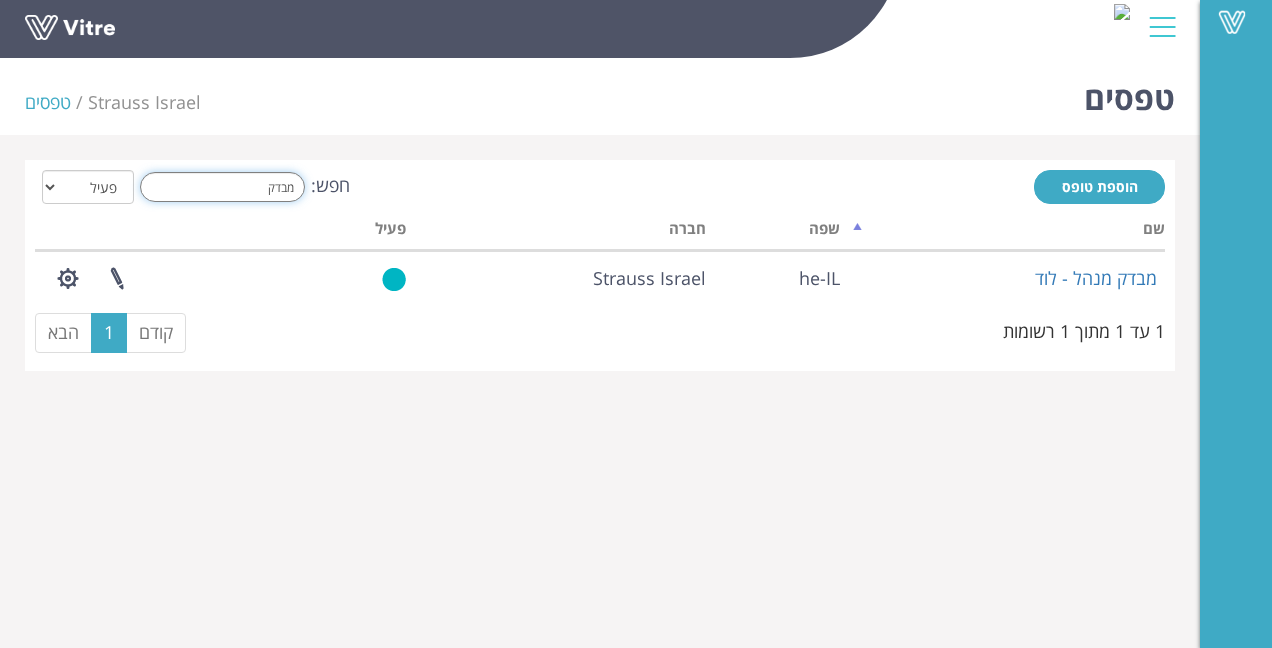 drag, startPoint x: 230, startPoint y: 179, endPoint x: 718, endPoint y: 172, distance: 488.0502 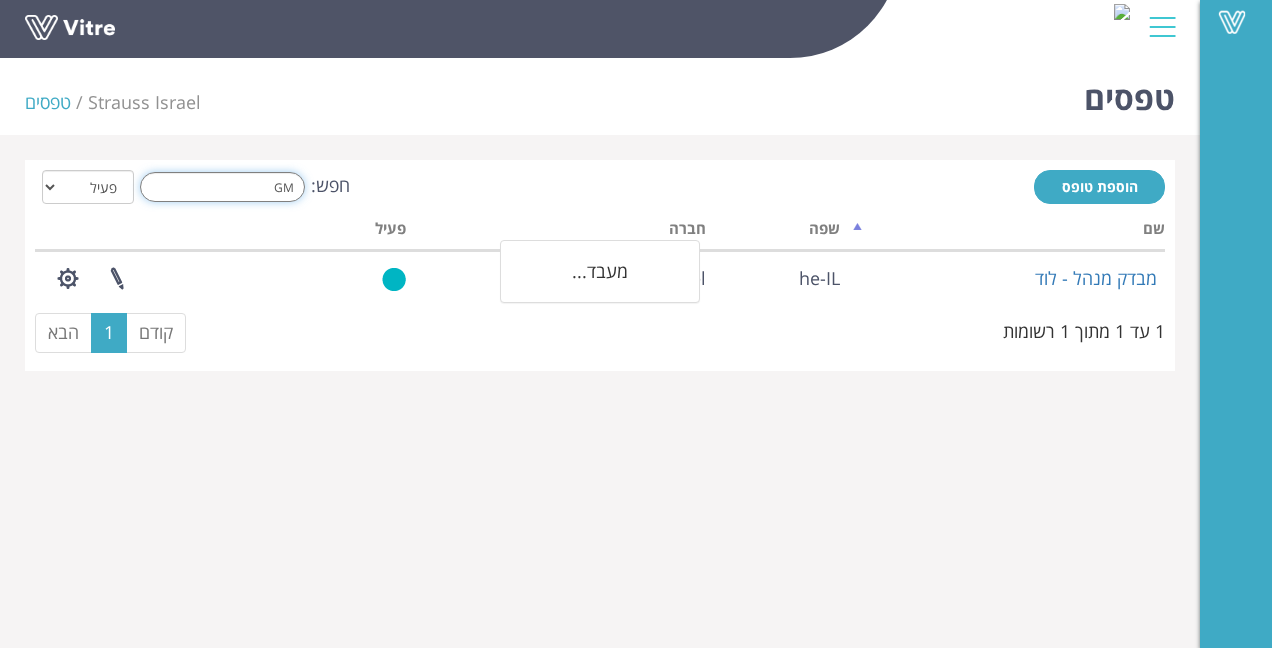 type on "GMP" 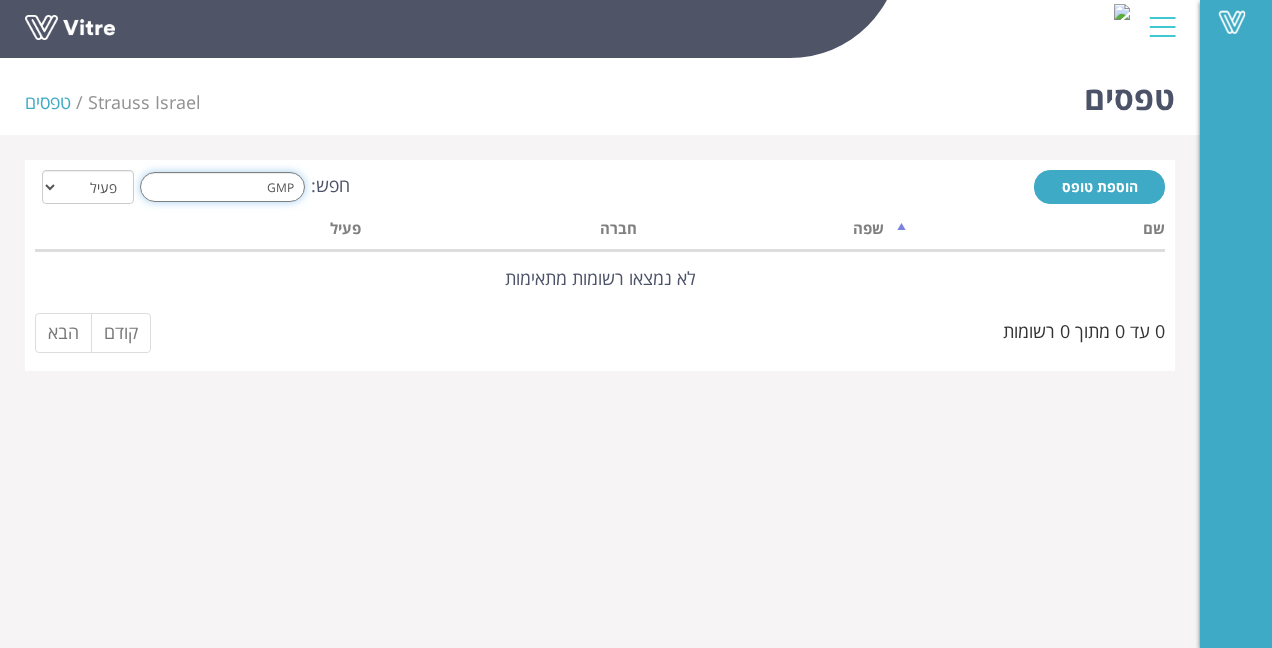 click on "GMP" at bounding box center (222, 187) 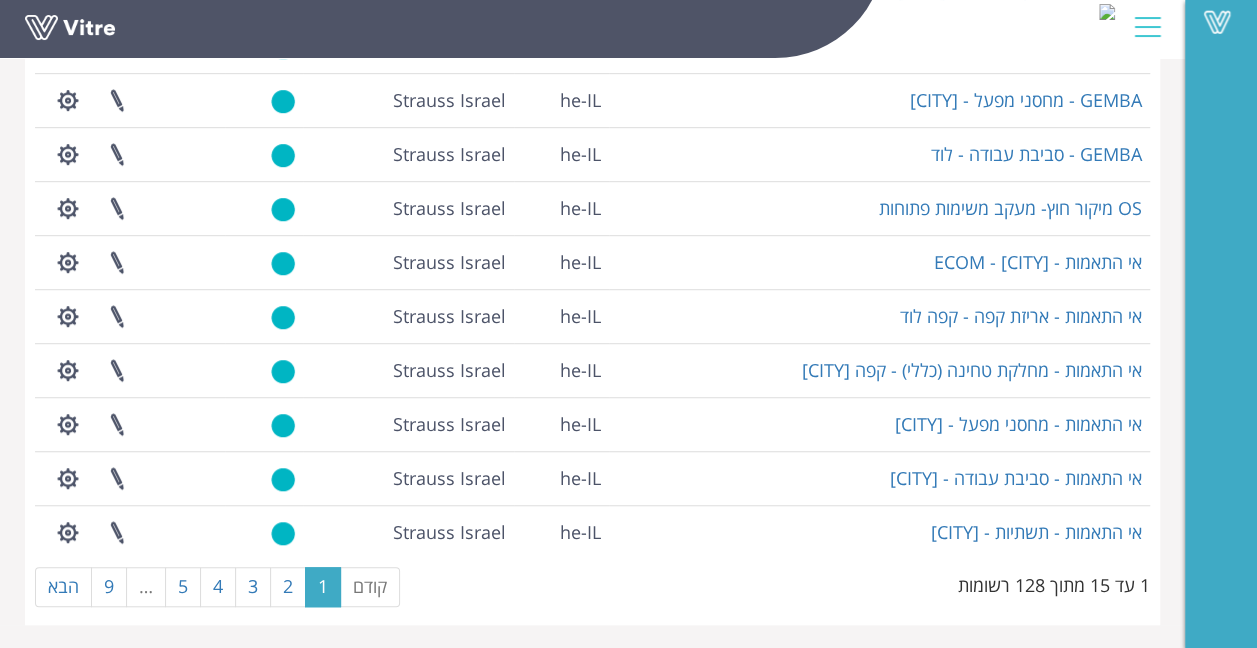 scroll, scrollTop: 503, scrollLeft: 0, axis: vertical 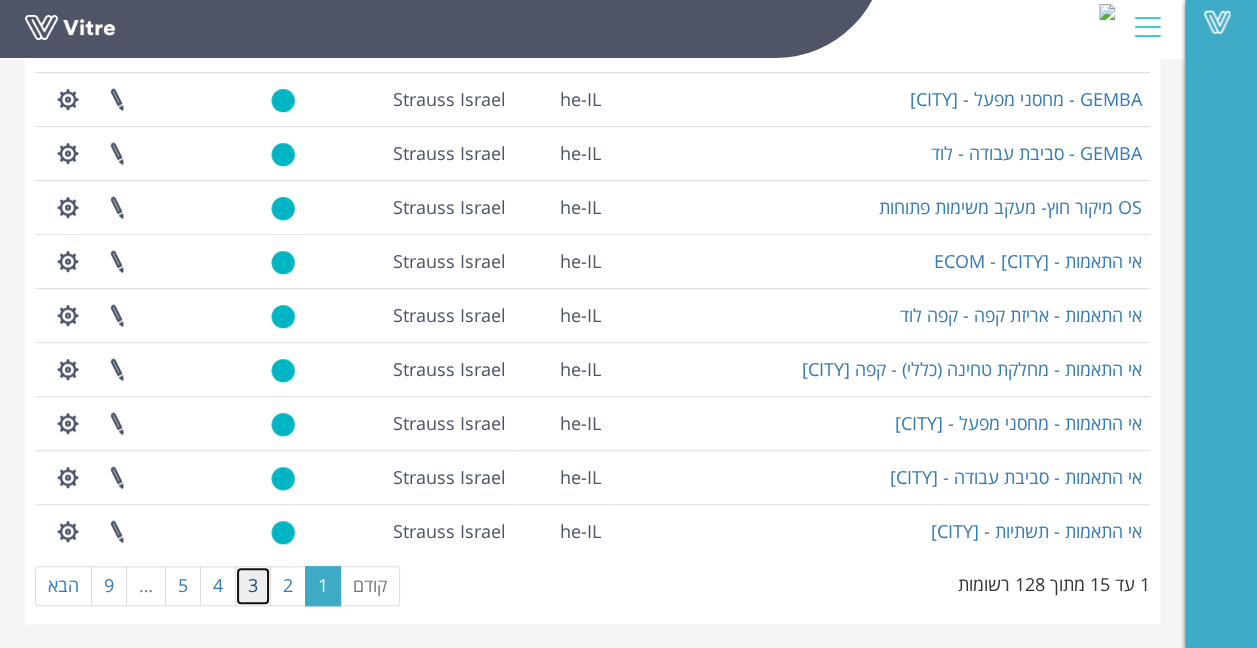 click on "3" at bounding box center (253, 586) 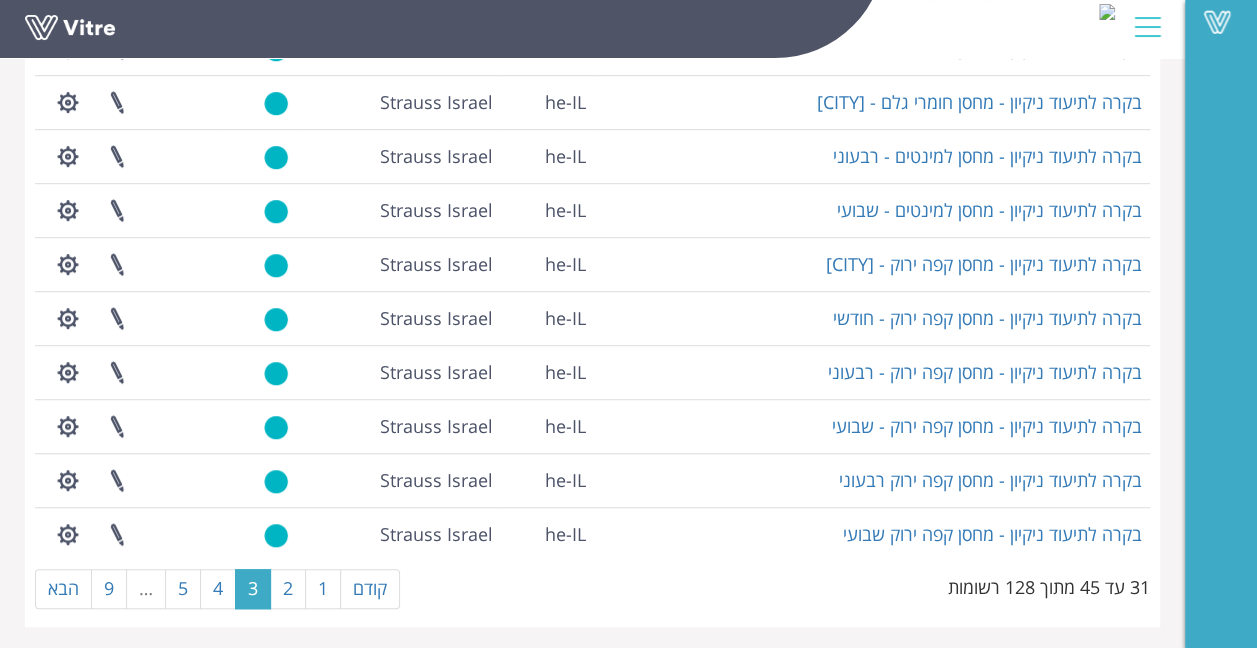 scroll, scrollTop: 503, scrollLeft: 0, axis: vertical 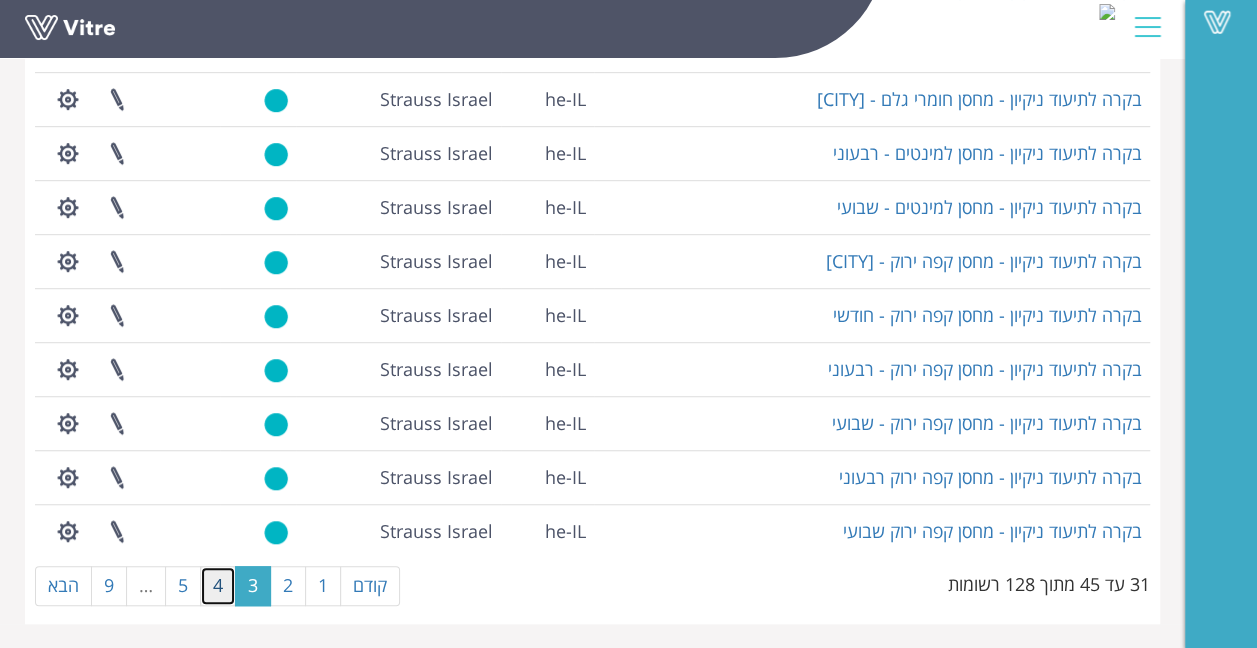 click on "4" at bounding box center (218, 586) 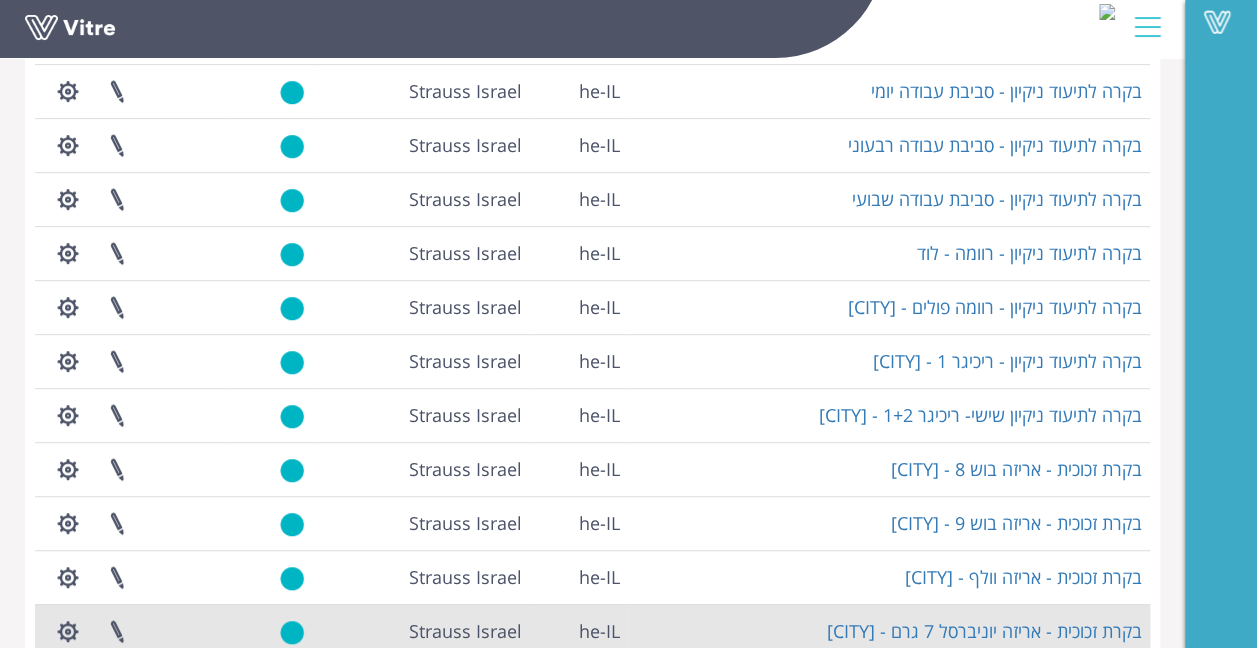 scroll, scrollTop: 503, scrollLeft: 0, axis: vertical 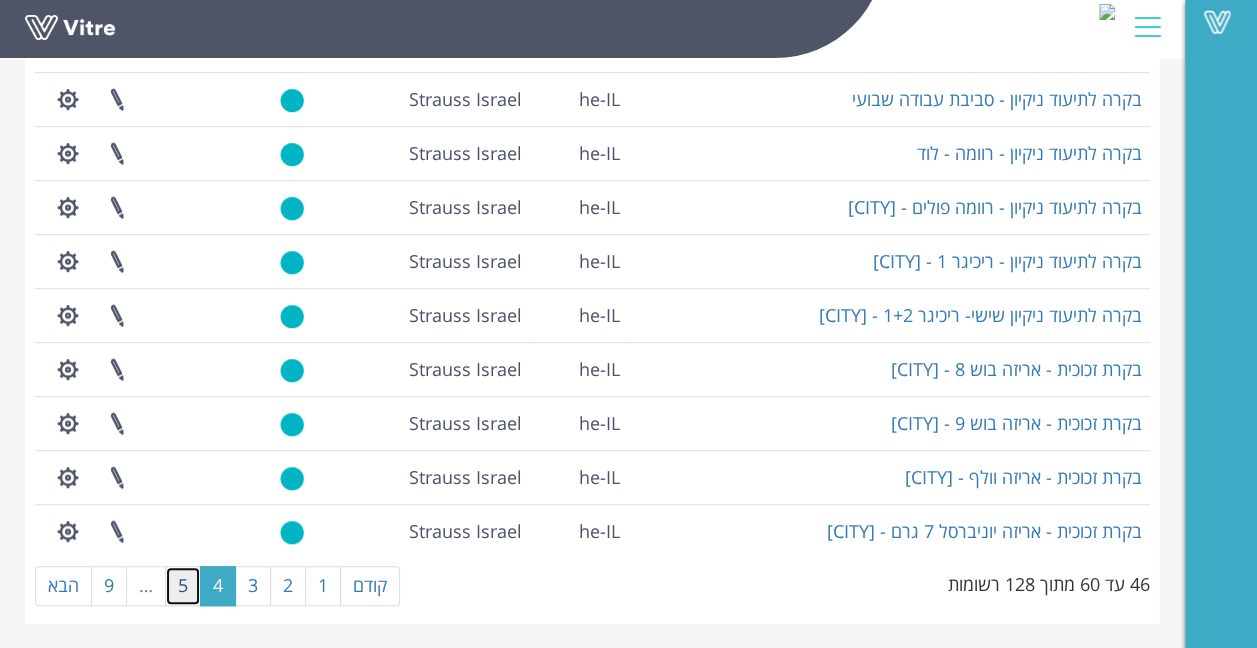 click on "5" at bounding box center [183, 586] 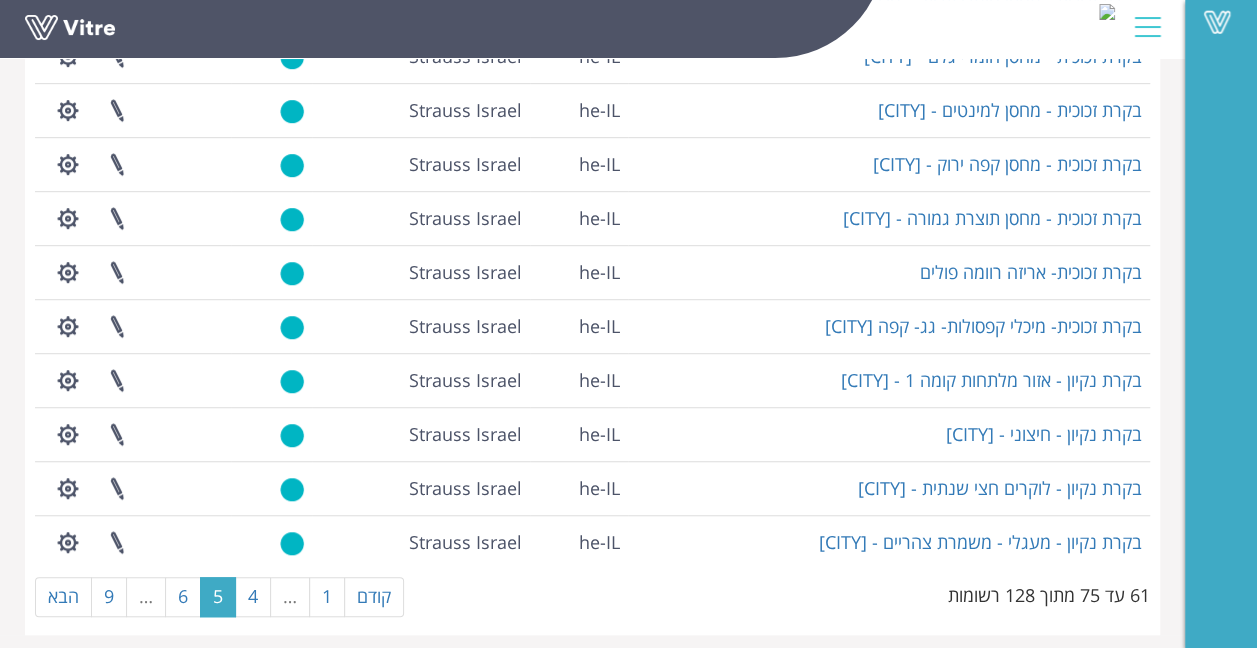 scroll, scrollTop: 500, scrollLeft: 0, axis: vertical 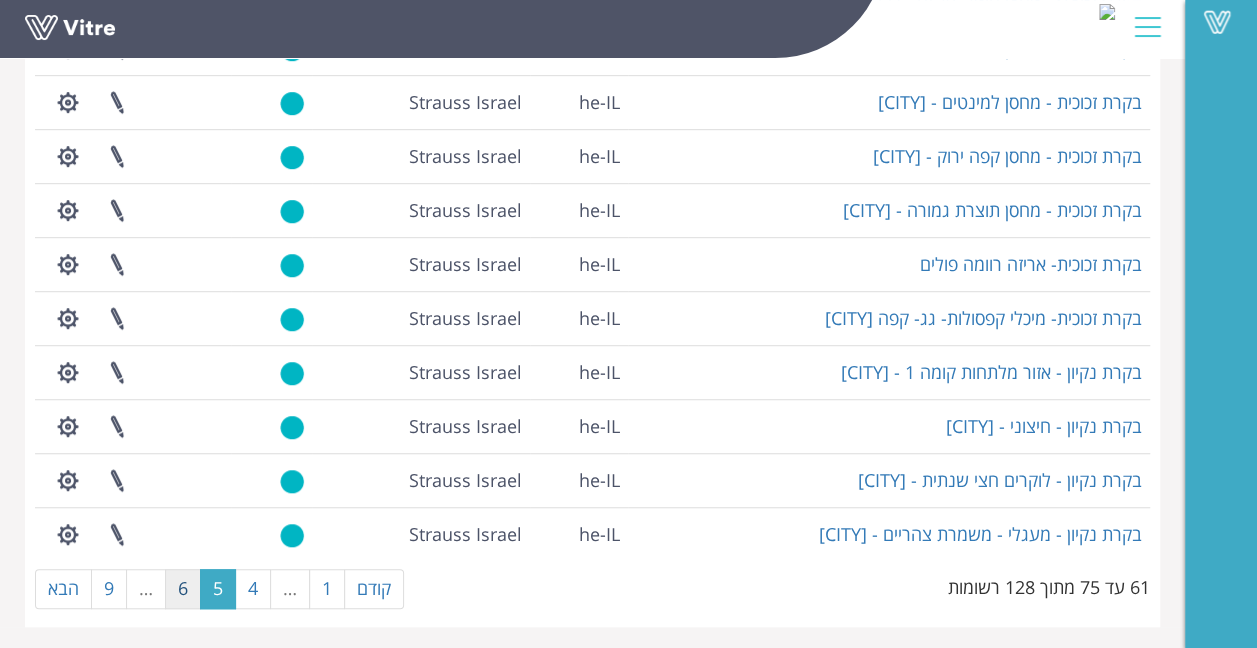 click on "6" at bounding box center [183, 589] 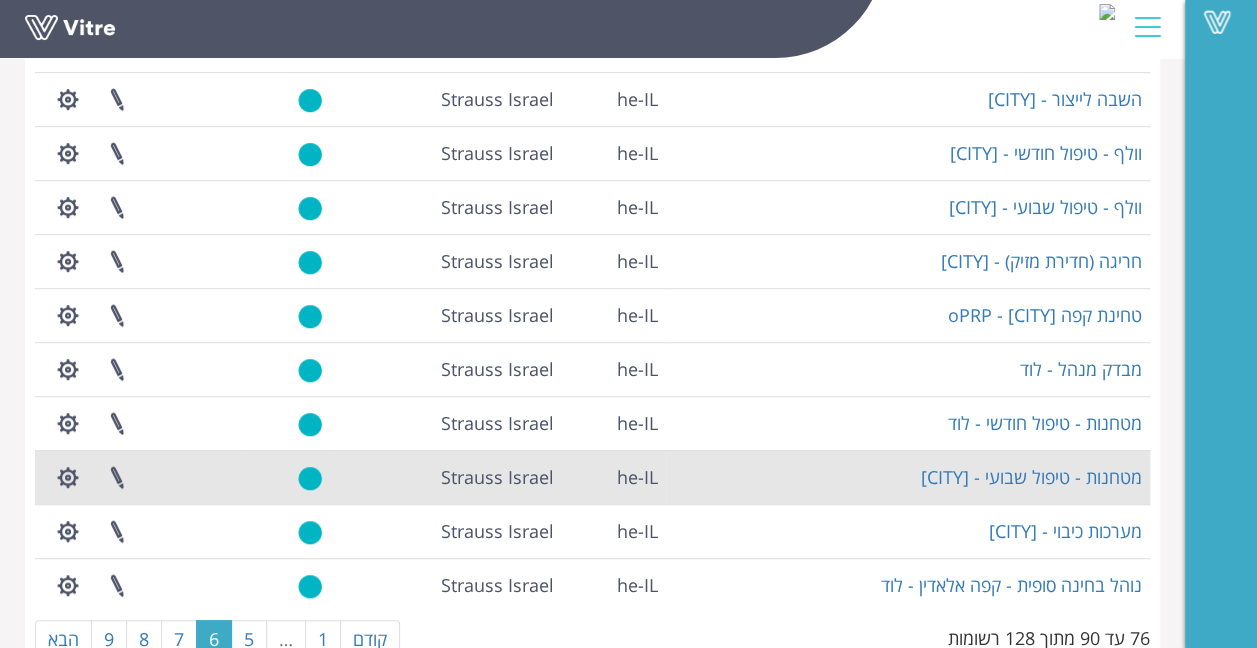 scroll, scrollTop: 503, scrollLeft: 0, axis: vertical 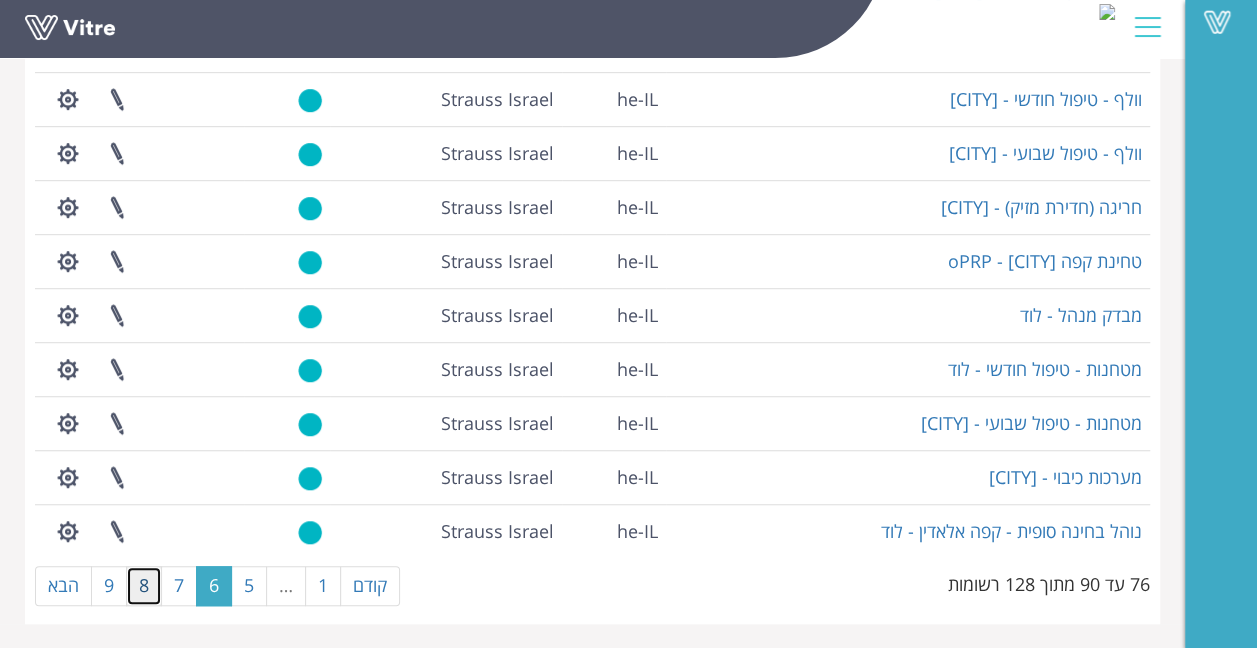 click on "8" at bounding box center [144, 586] 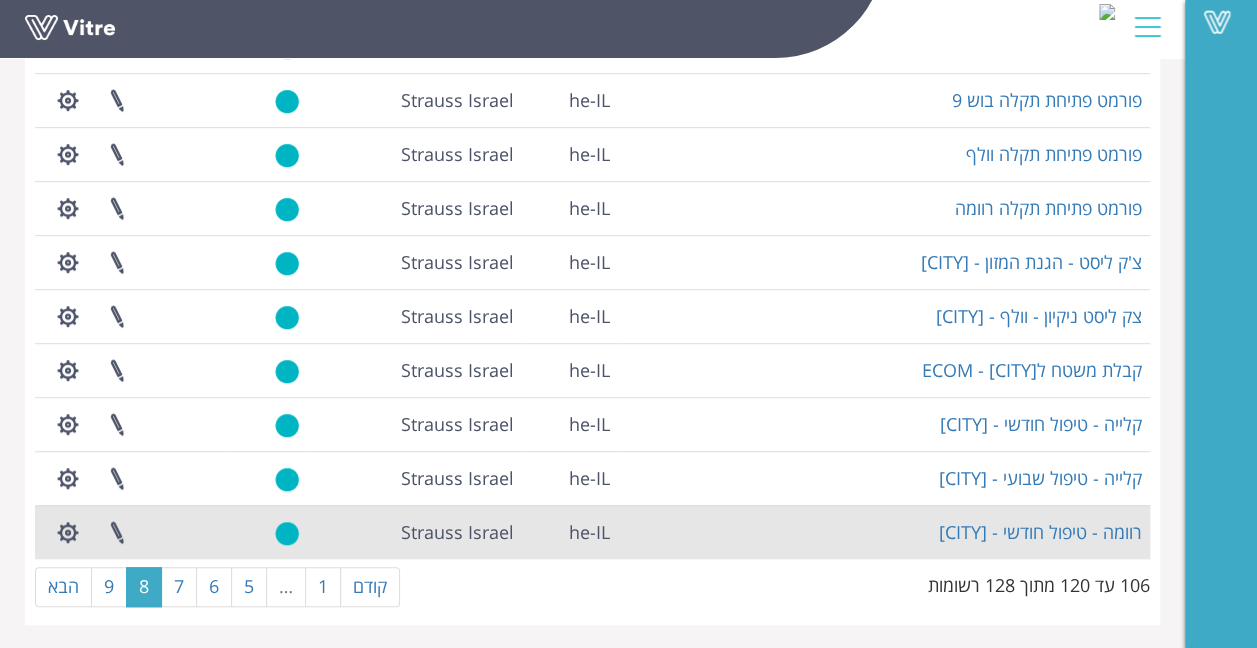 scroll, scrollTop: 503, scrollLeft: 0, axis: vertical 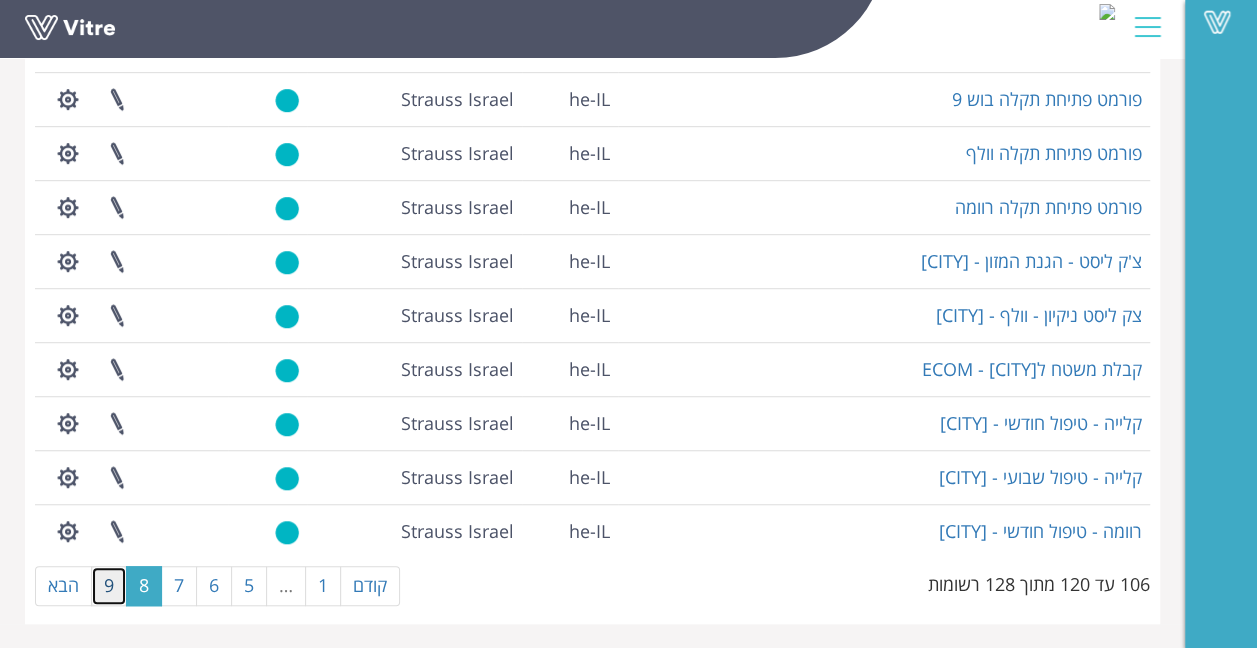 click on "9" at bounding box center (109, 586) 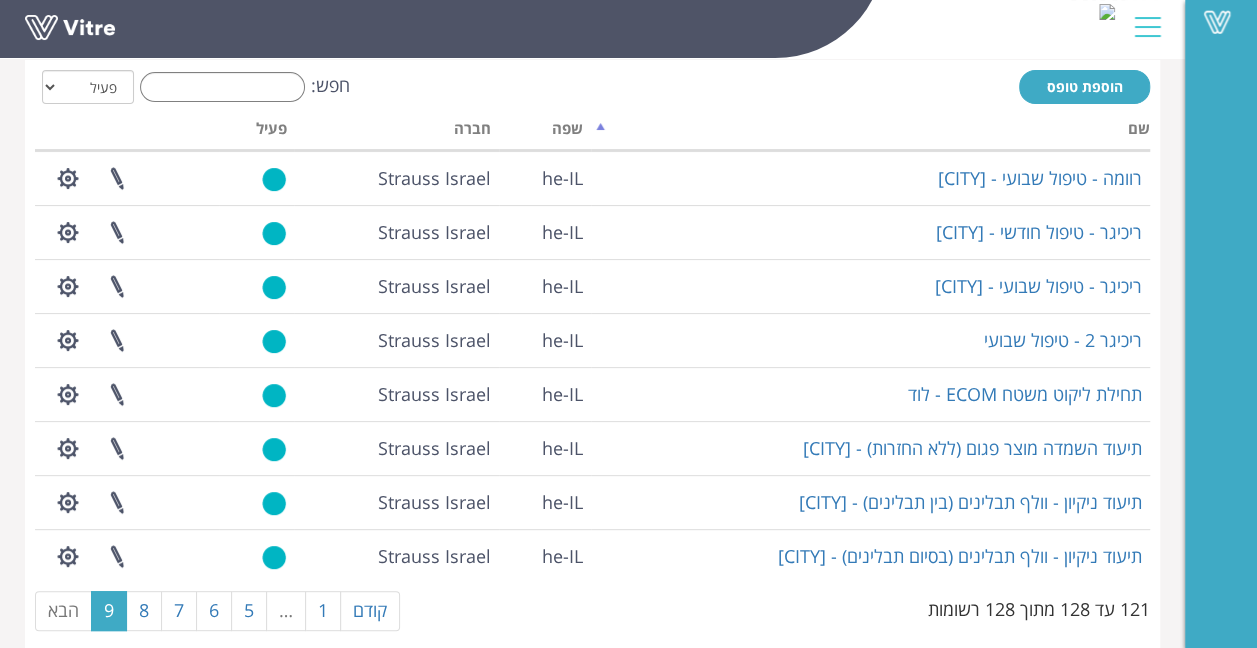 scroll, scrollTop: 125, scrollLeft: 0, axis: vertical 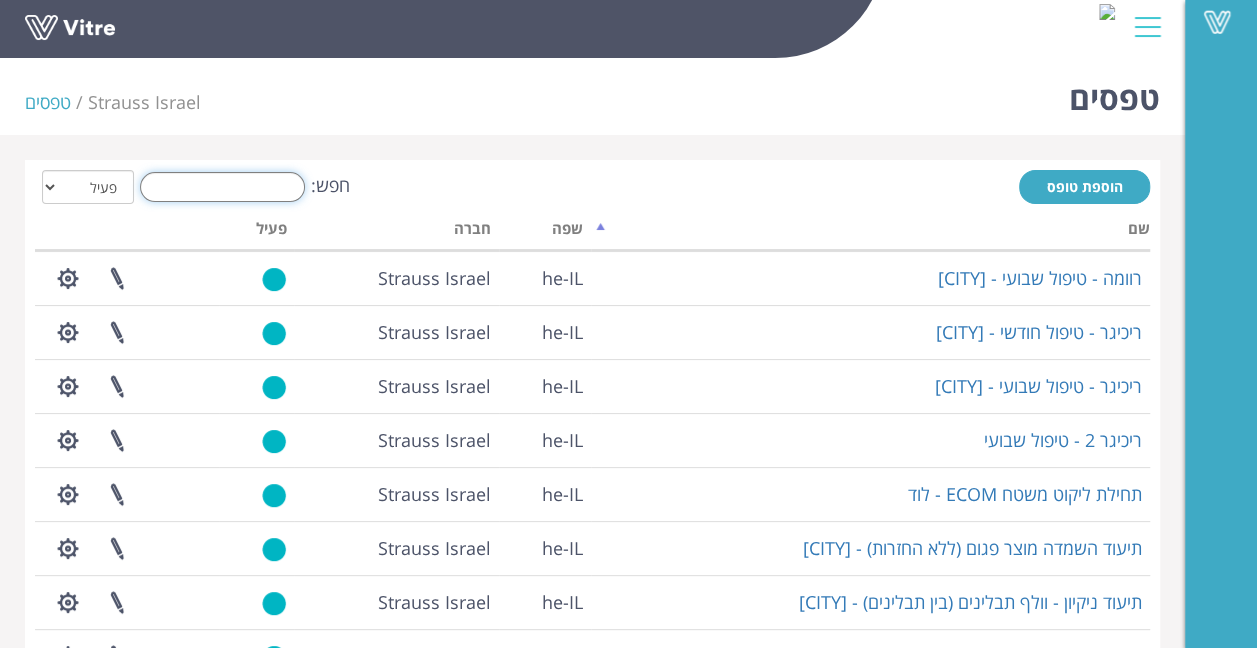click on "חפש:" at bounding box center (222, 187) 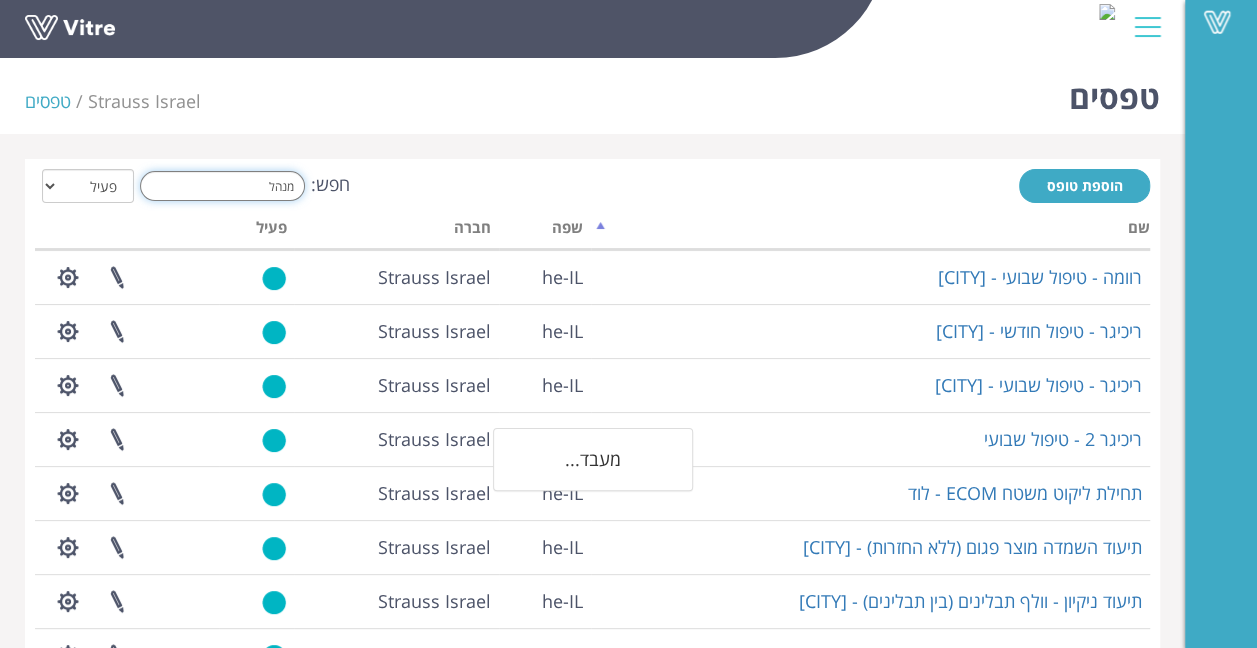 scroll, scrollTop: 0, scrollLeft: 0, axis: both 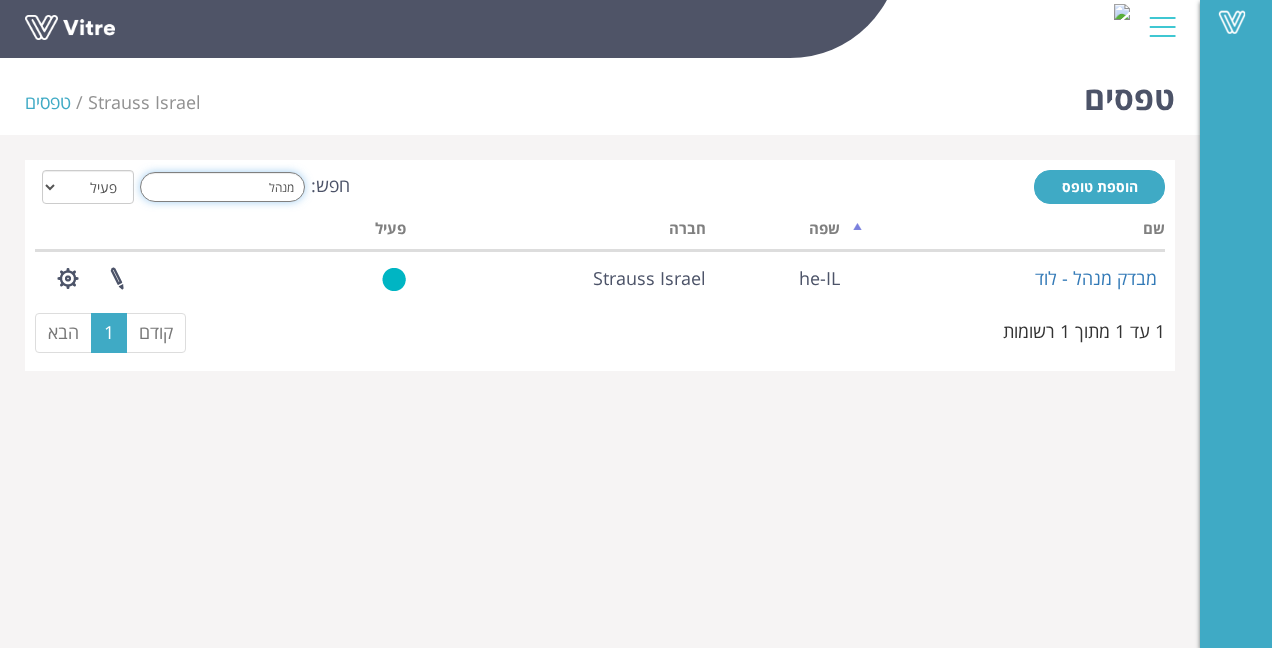 drag, startPoint x: 223, startPoint y: 178, endPoint x: 314, endPoint y: 192, distance: 92.070625 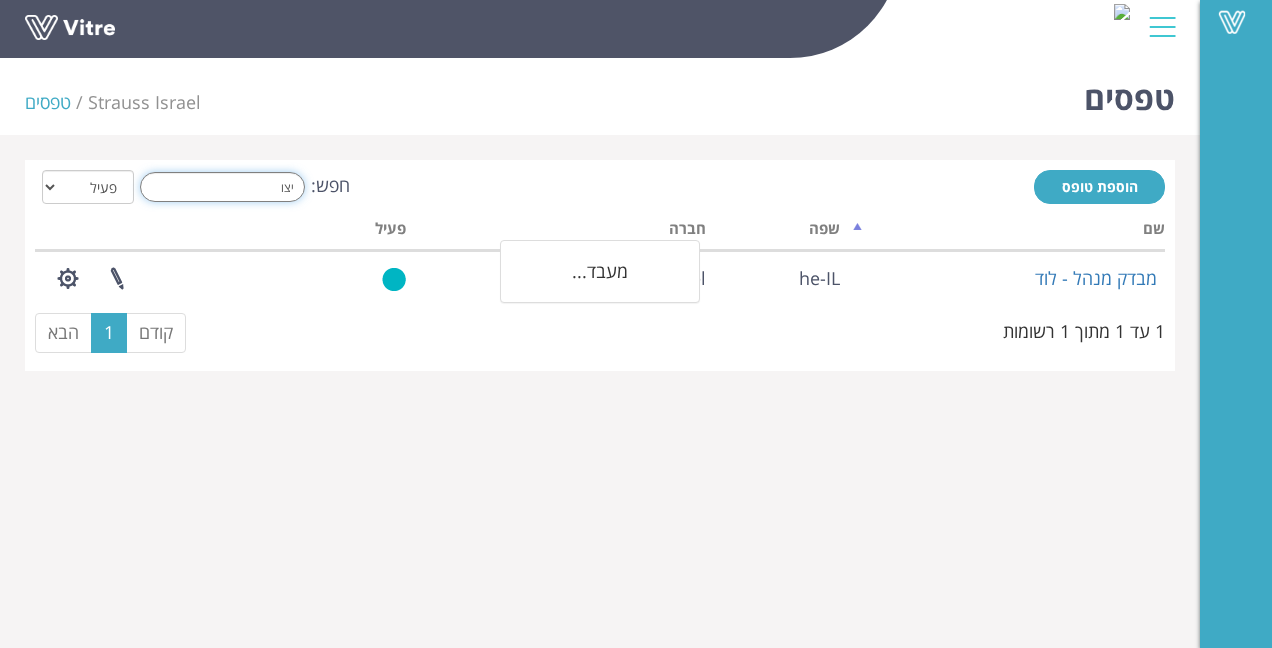 type on "יצוא" 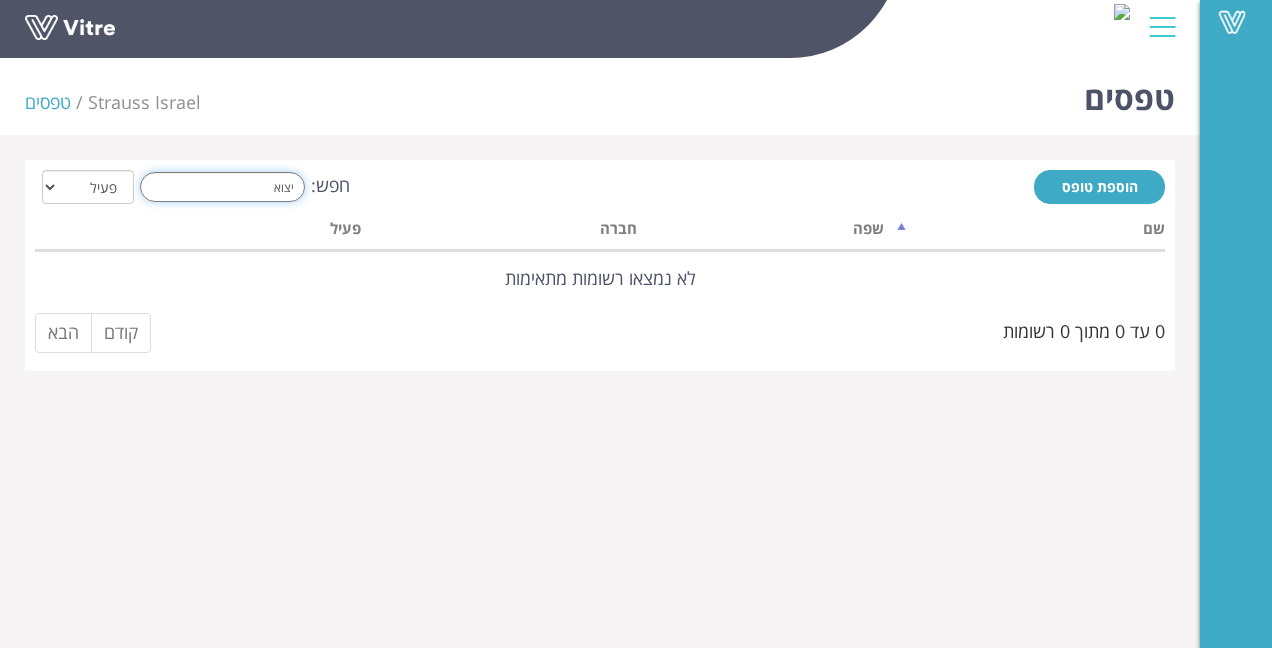 drag, startPoint x: 236, startPoint y: 180, endPoint x: 312, endPoint y: 189, distance: 76.53104 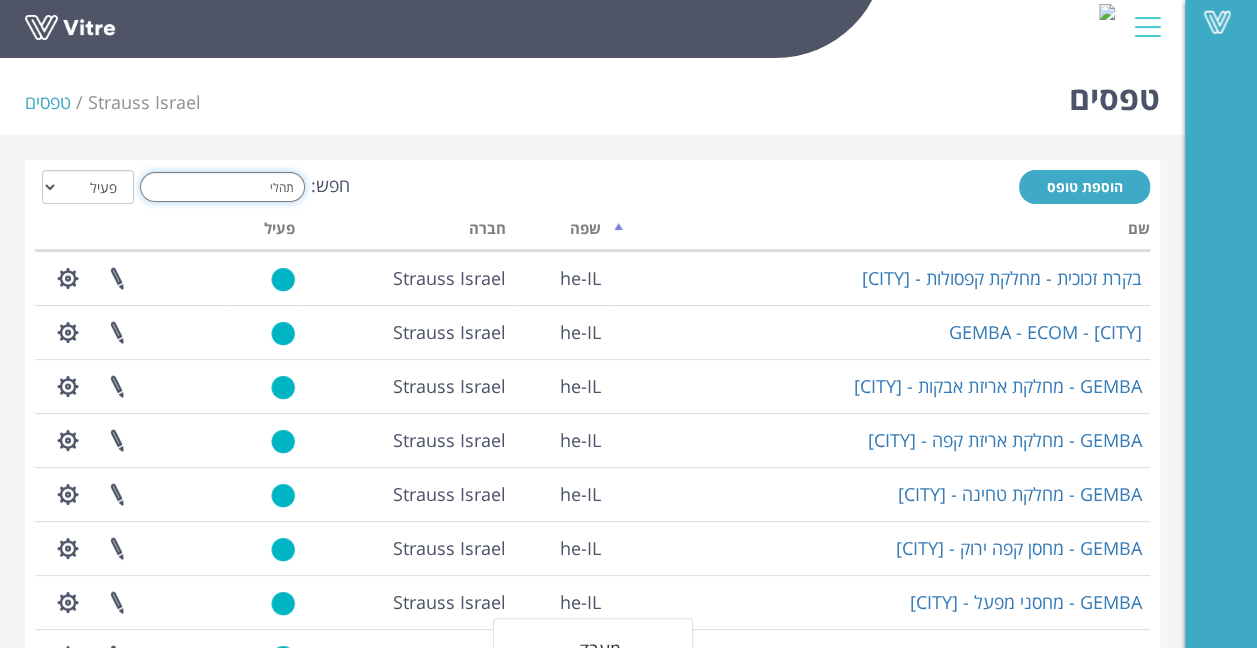 type on "תהליך" 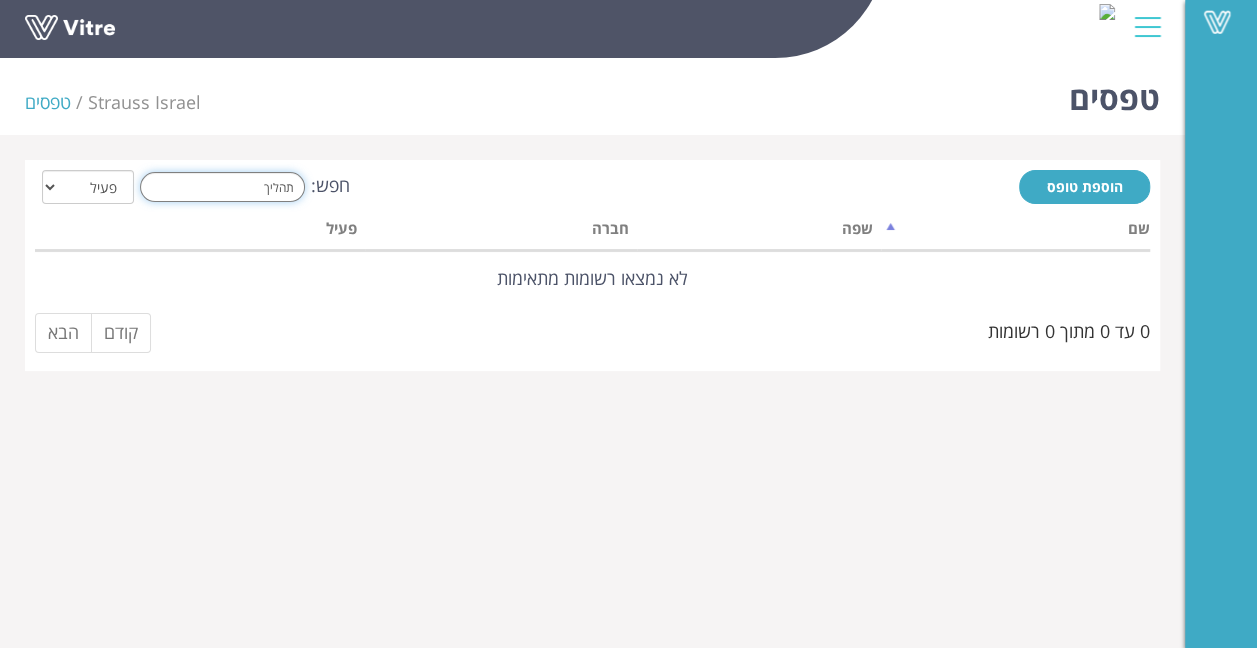 scroll, scrollTop: 0, scrollLeft: 0, axis: both 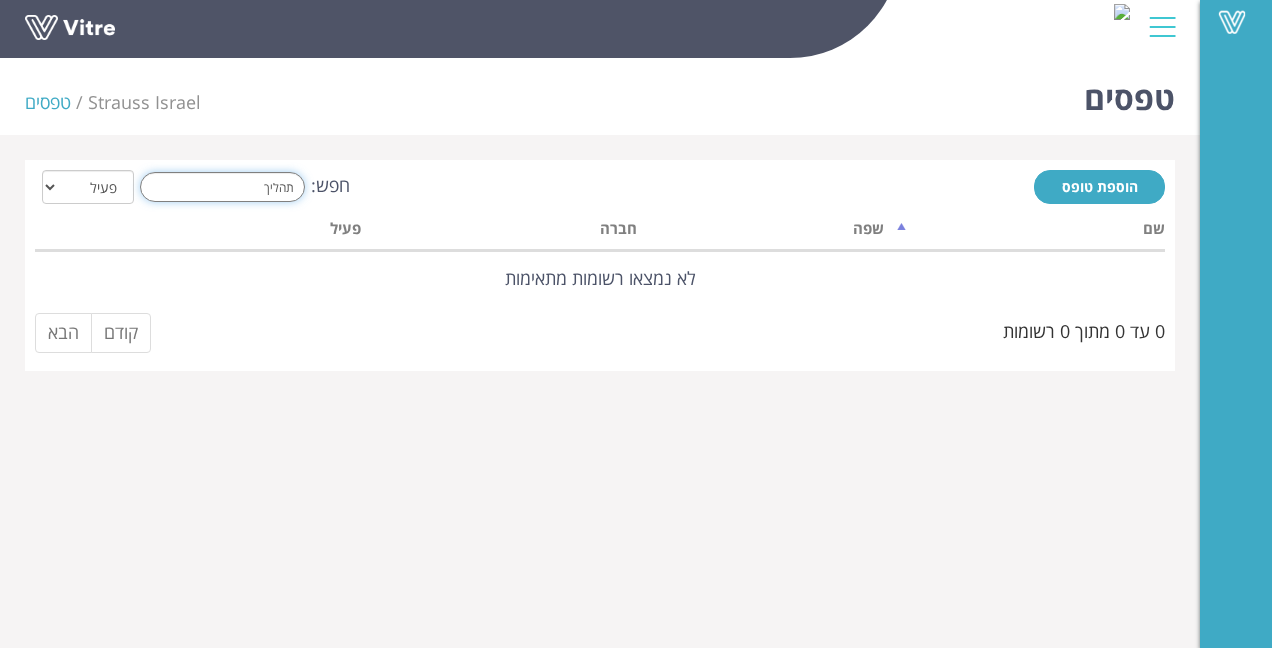 drag, startPoint x: 248, startPoint y: 201, endPoint x: 370, endPoint y: 185, distance: 123.04471 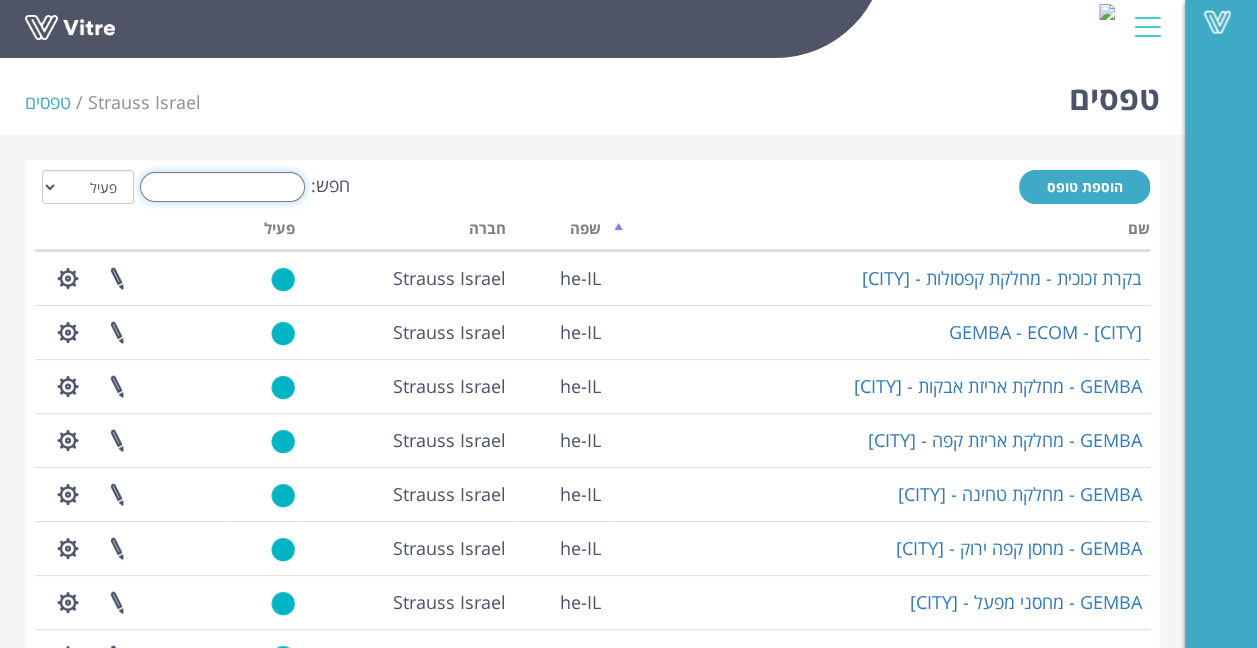 click on "חפש:" at bounding box center [222, 187] 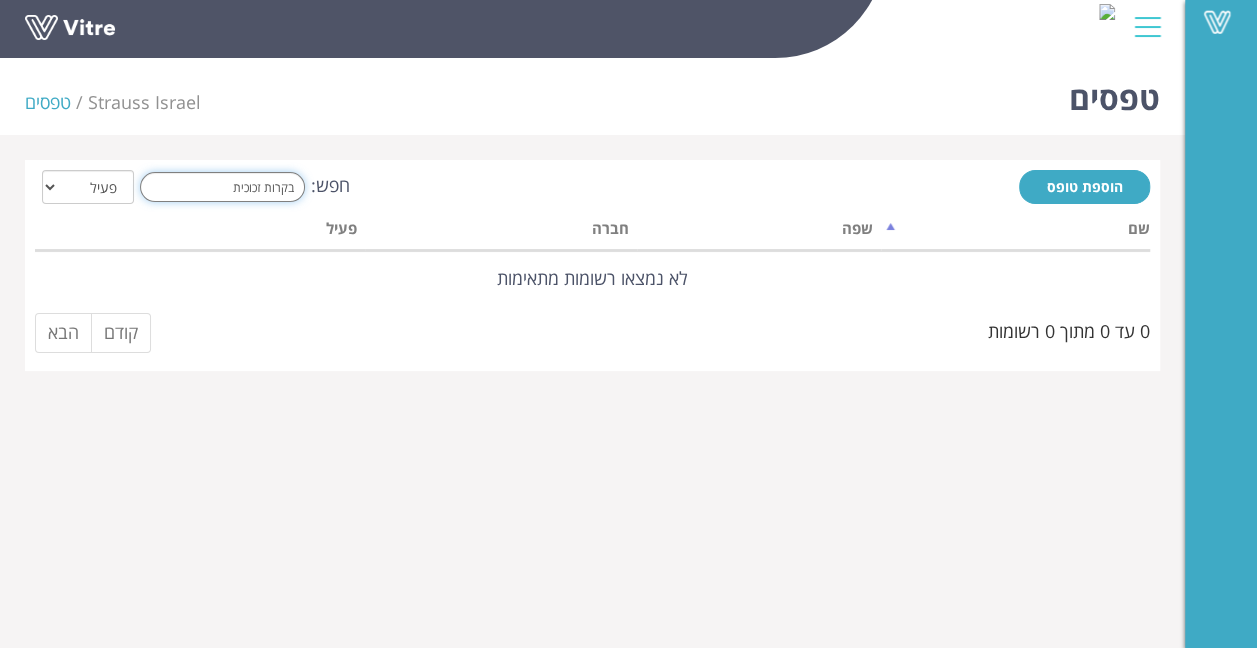 scroll, scrollTop: 0, scrollLeft: 0, axis: both 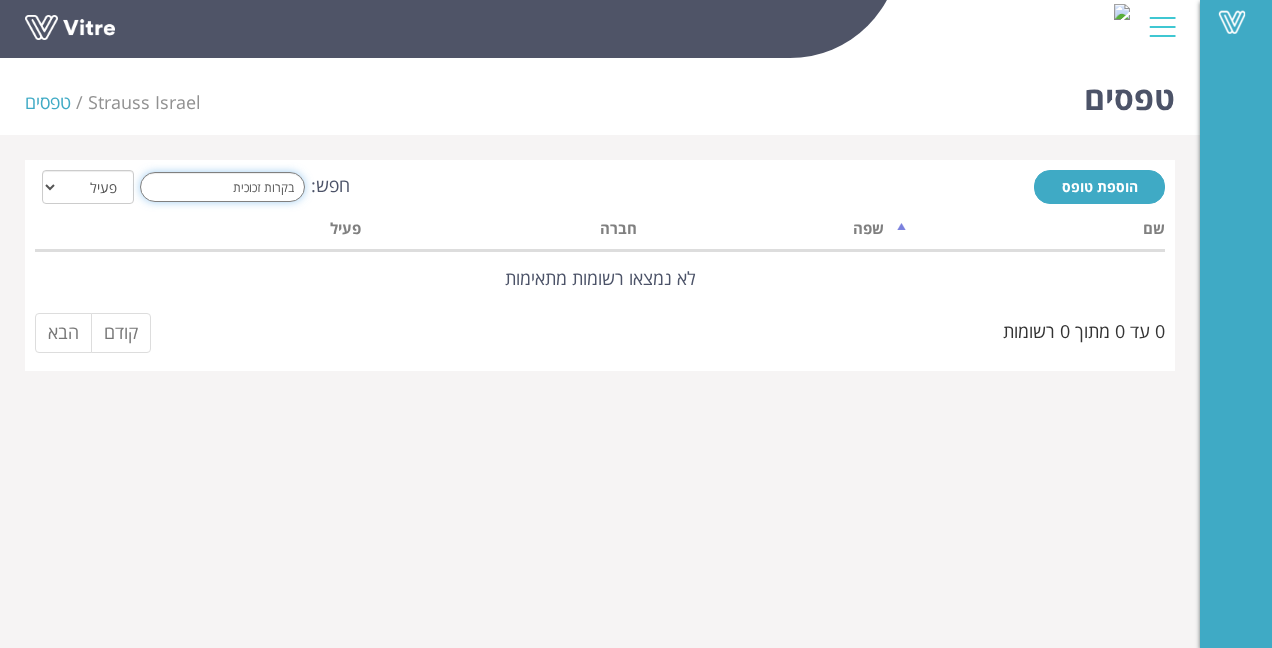 drag, startPoint x: 198, startPoint y: 183, endPoint x: 457, endPoint y: 224, distance: 262.2251 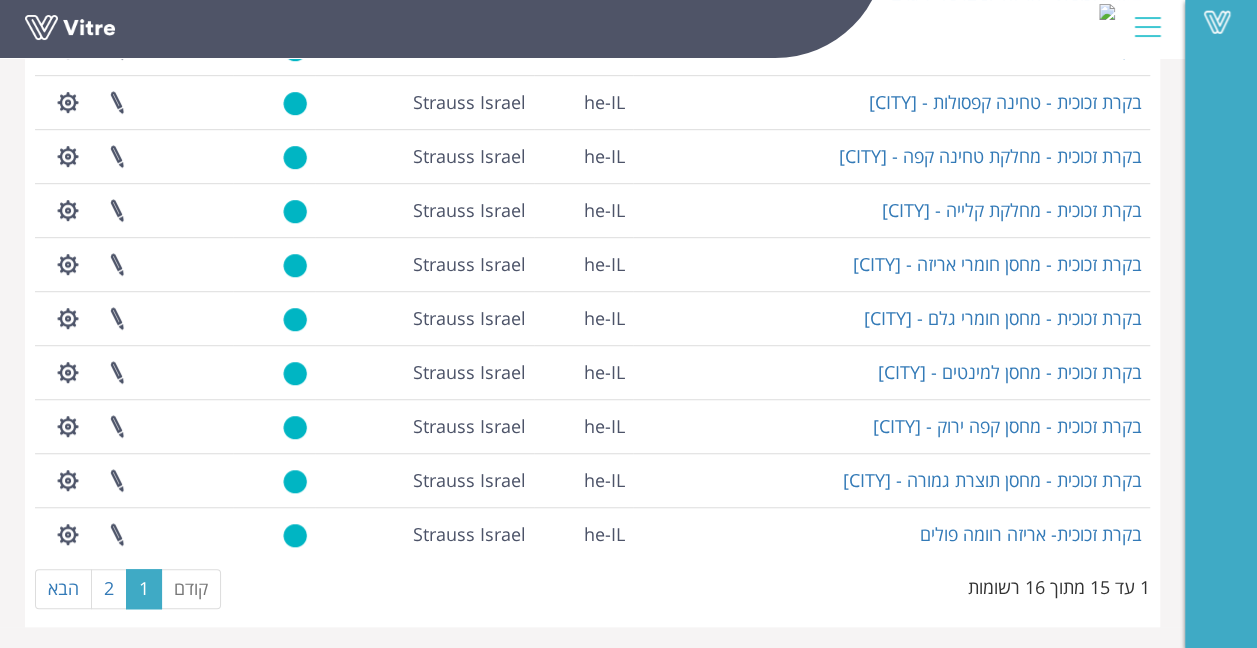 scroll, scrollTop: 503, scrollLeft: 0, axis: vertical 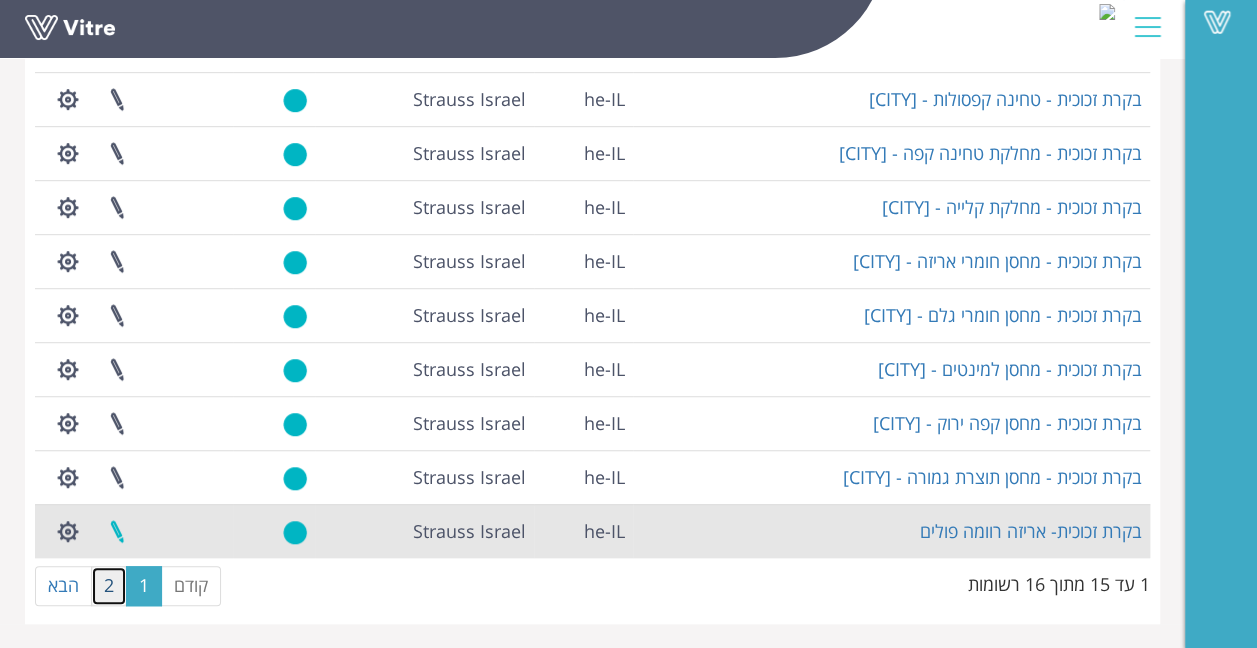 drag, startPoint x: 100, startPoint y: 574, endPoint x: 116, endPoint y: 550, distance: 28.84441 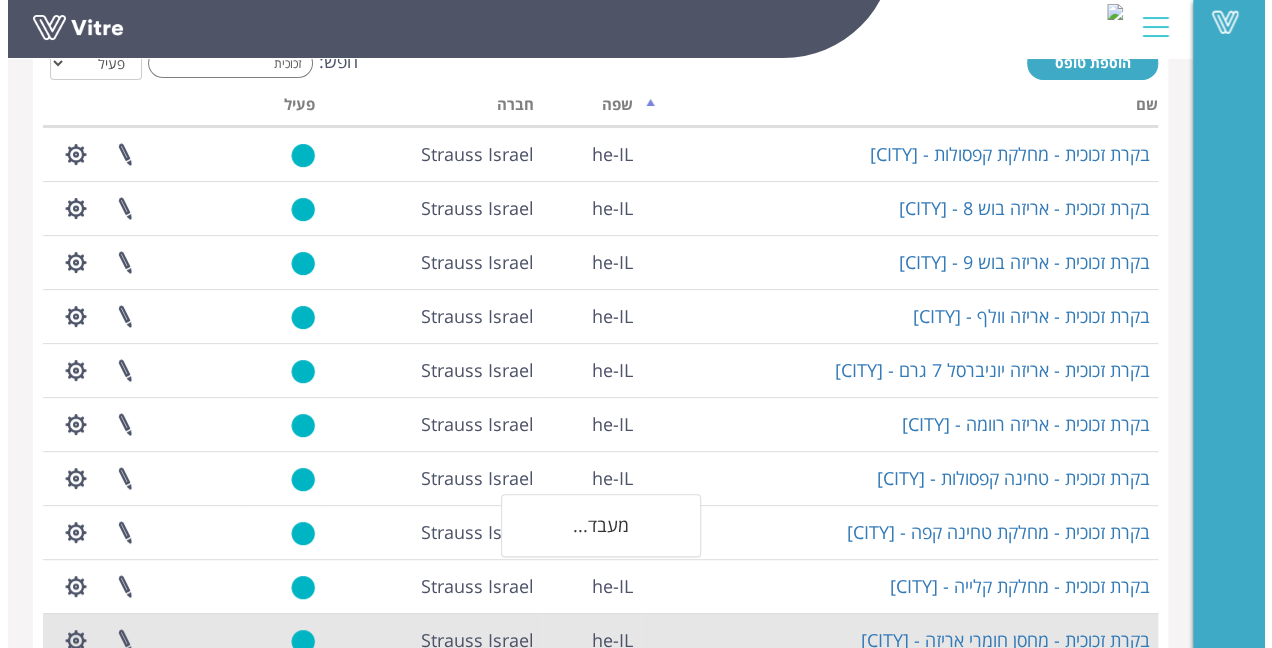 scroll, scrollTop: 0, scrollLeft: 0, axis: both 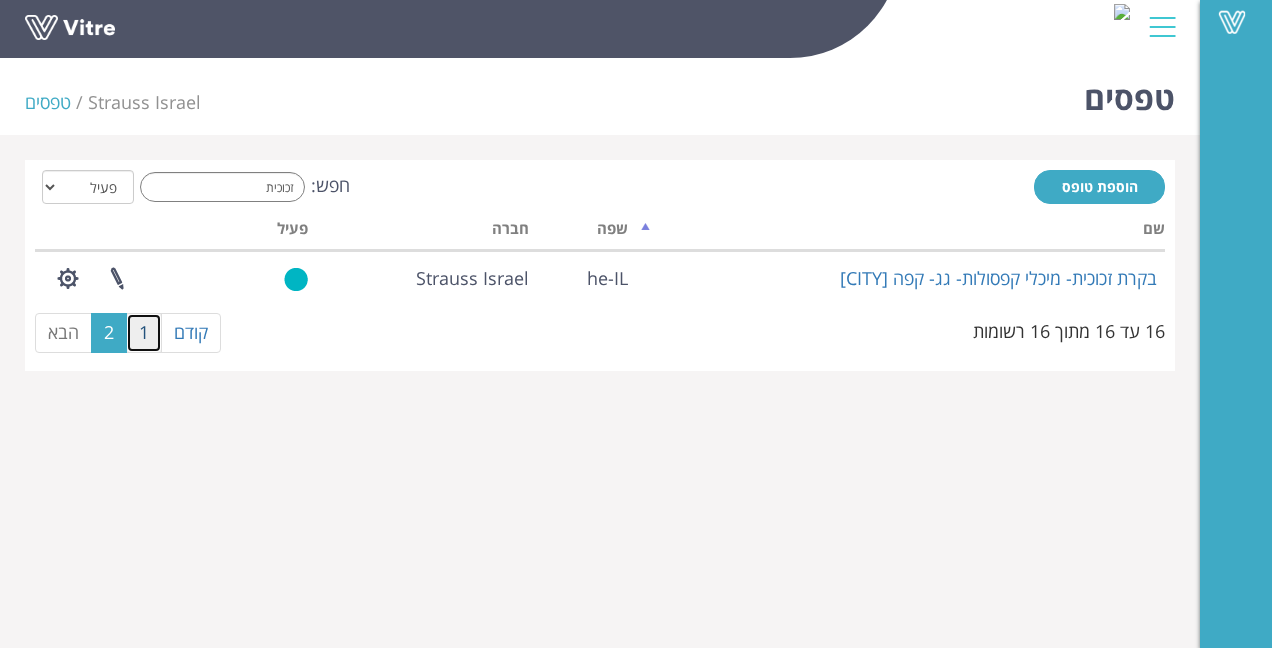 click on "1" at bounding box center [144, 333] 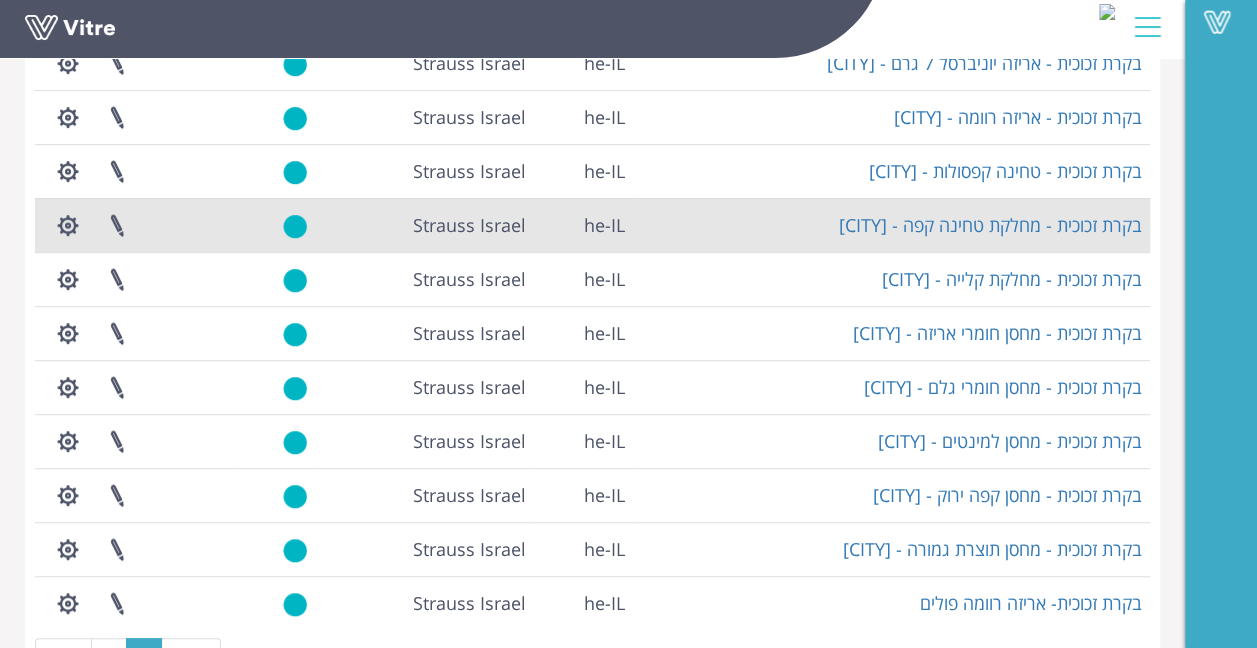scroll, scrollTop: 400, scrollLeft: 0, axis: vertical 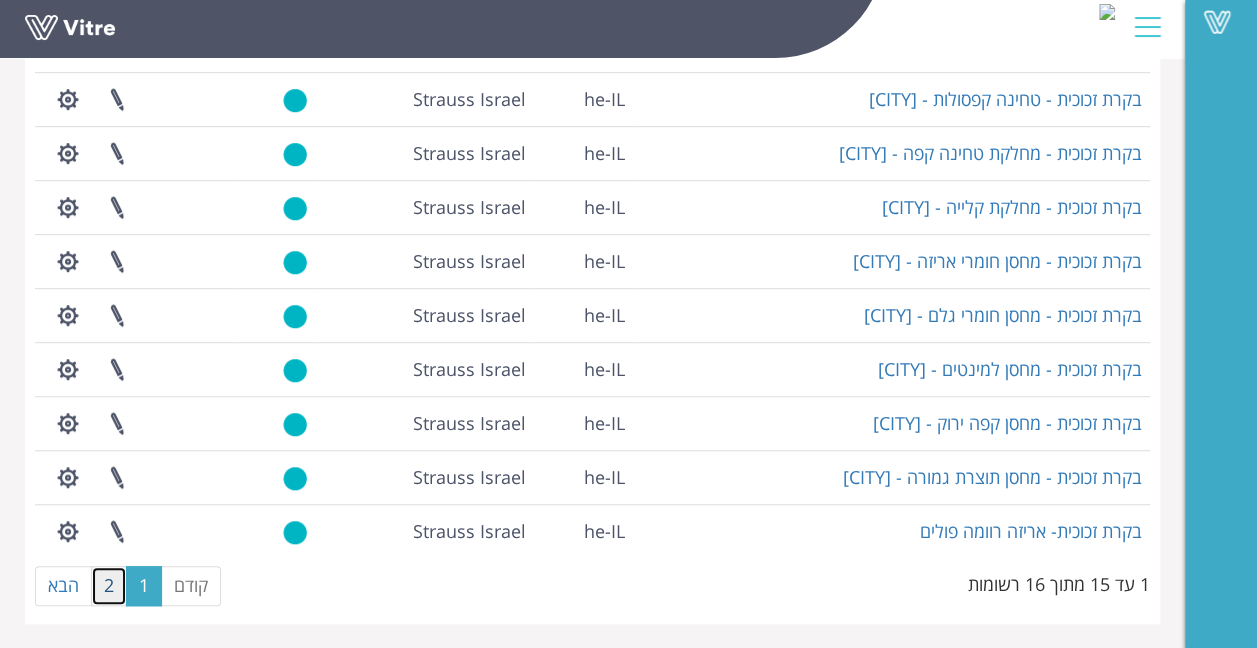 click on "2" at bounding box center [109, 586] 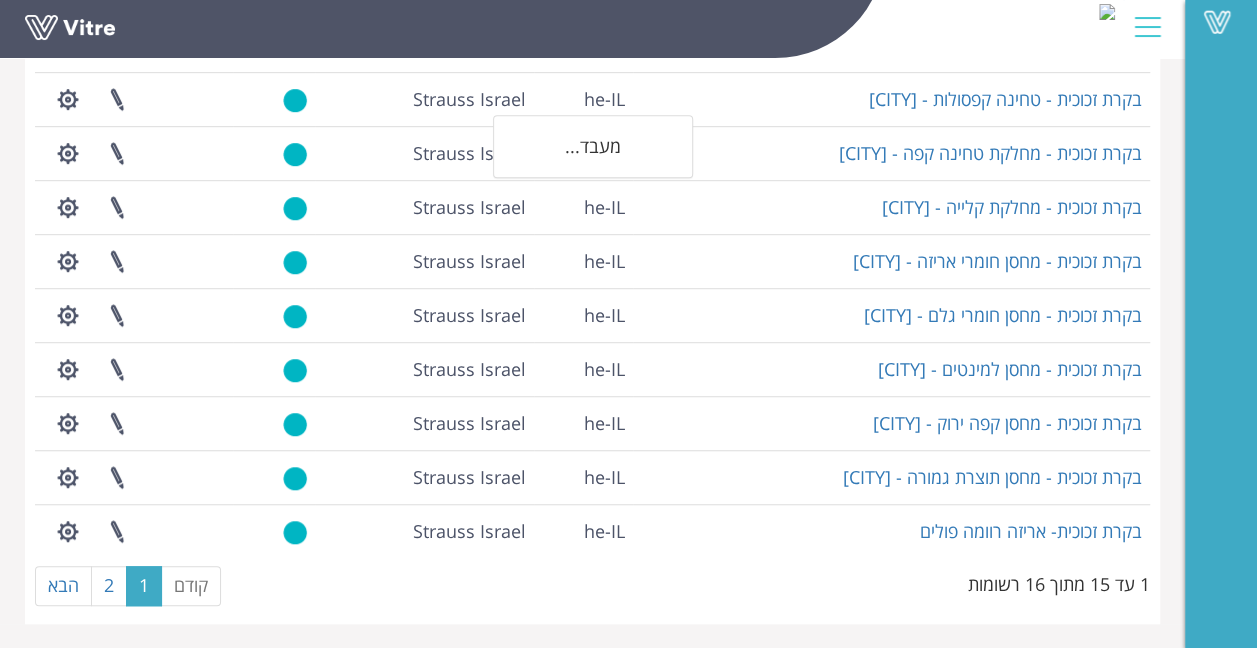 scroll, scrollTop: 0, scrollLeft: 0, axis: both 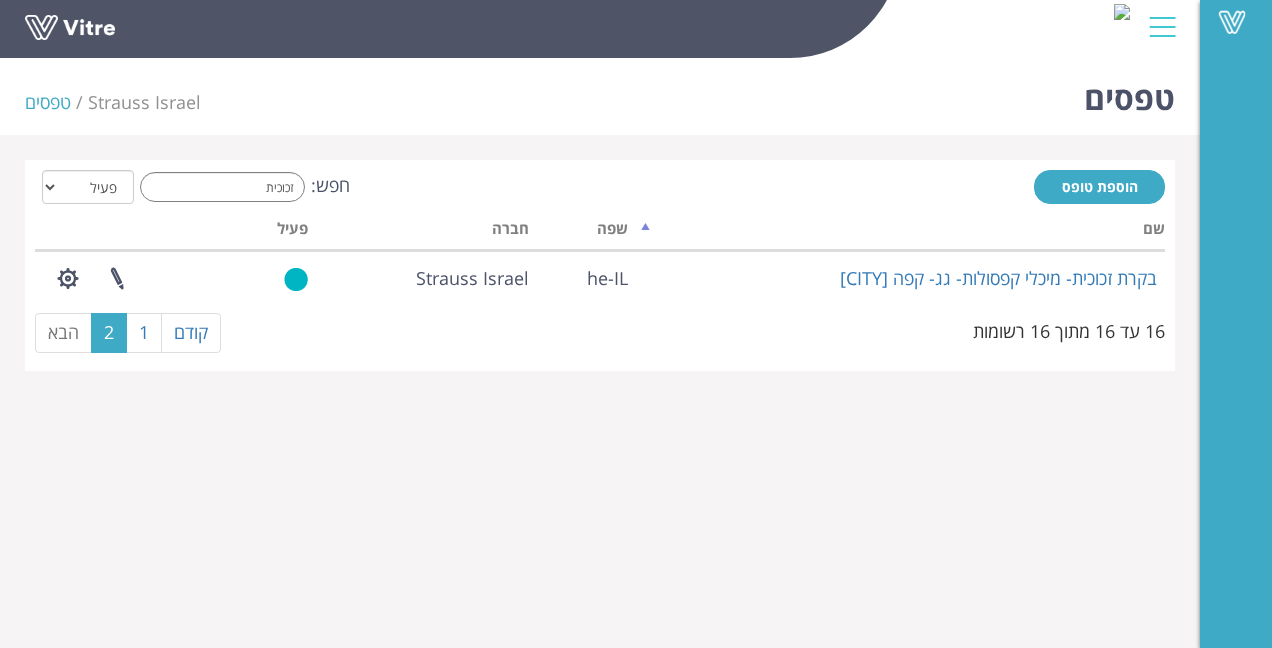 drag, startPoint x: 188, startPoint y: 203, endPoint x: 228, endPoint y: 183, distance: 44.72136 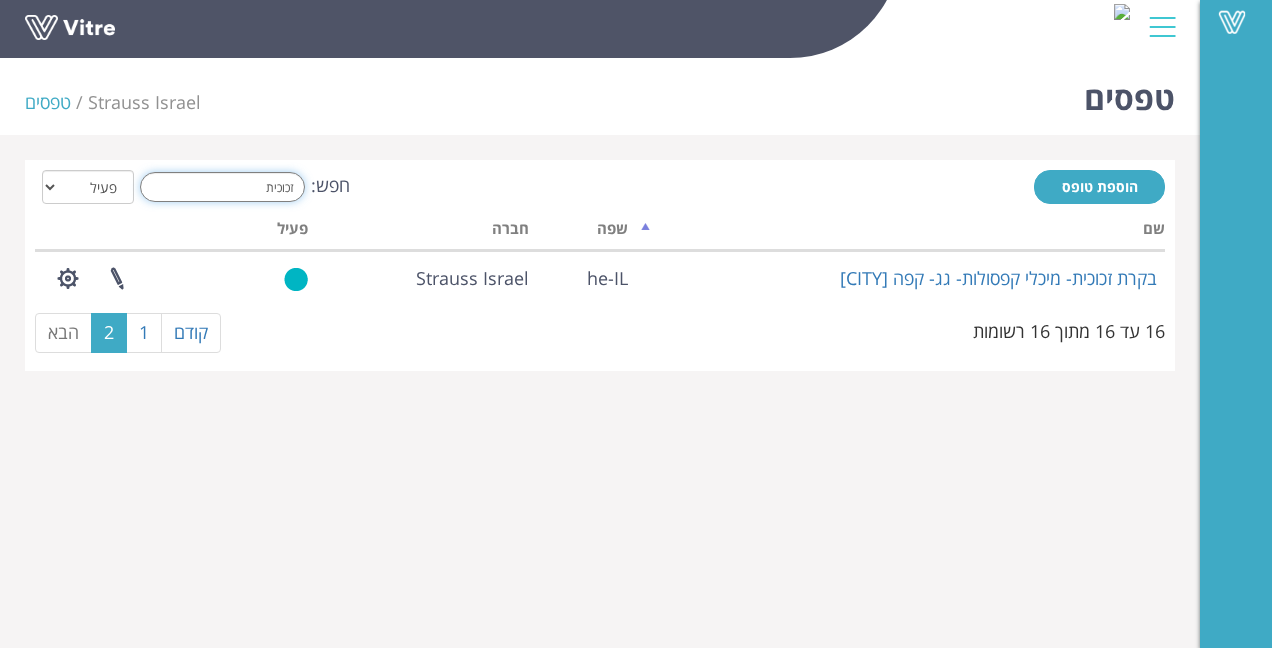 drag, startPoint x: 228, startPoint y: 183, endPoint x: 367, endPoint y: 172, distance: 139.43457 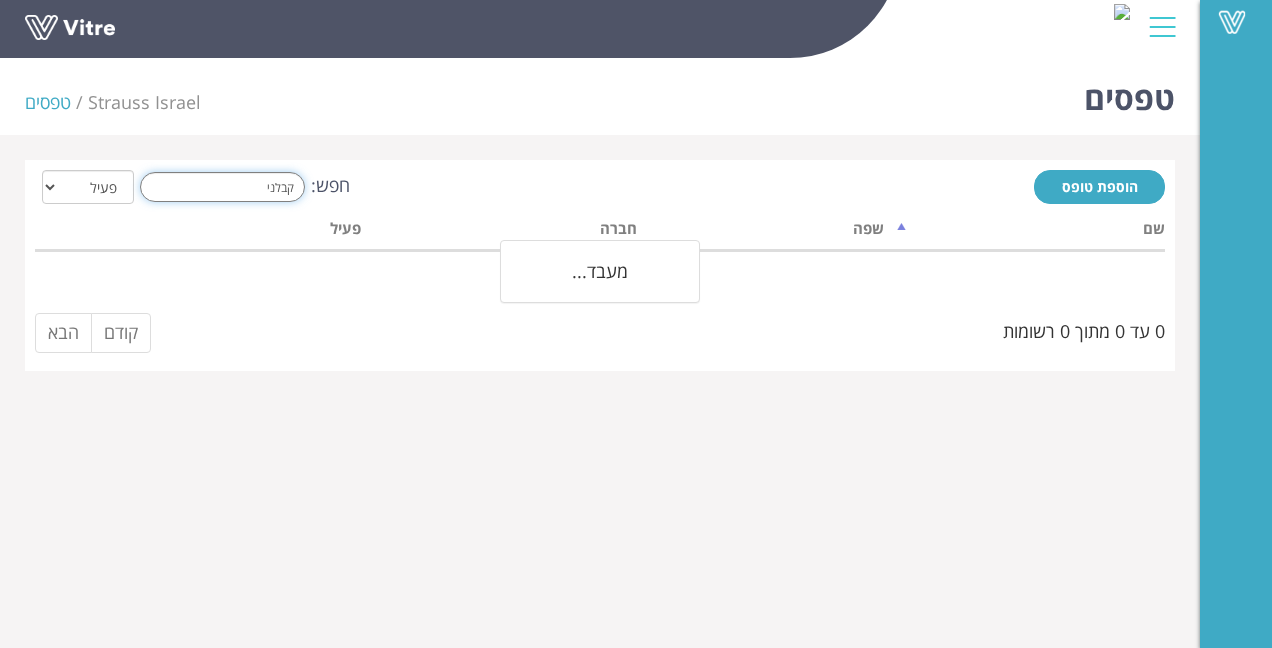 type on "קבלנים" 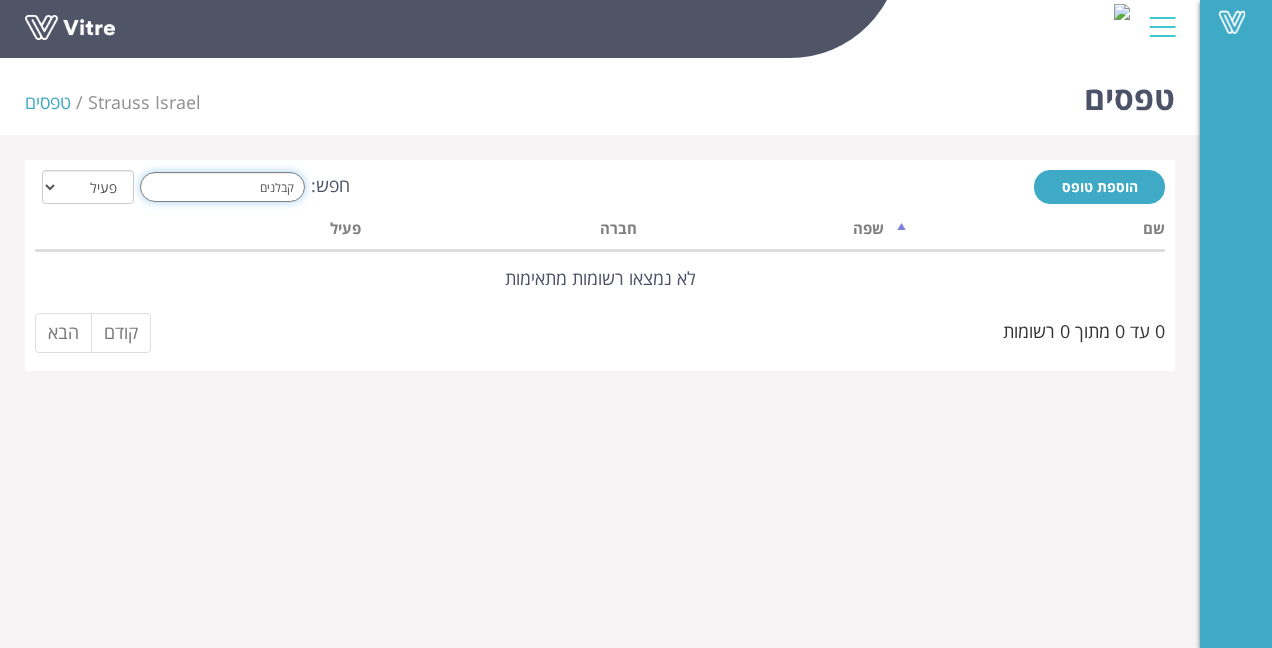 drag, startPoint x: 240, startPoint y: 182, endPoint x: 378, endPoint y: 176, distance: 138.13037 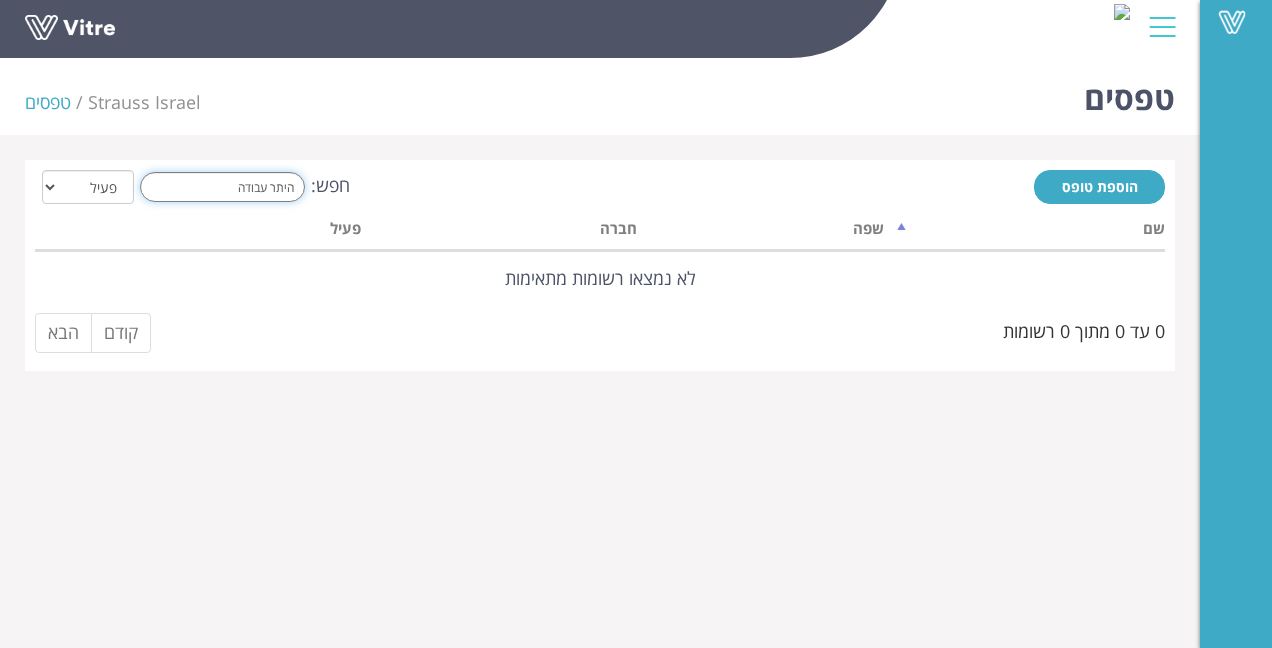 drag, startPoint x: 204, startPoint y: 181, endPoint x: 457, endPoint y: 206, distance: 254.23218 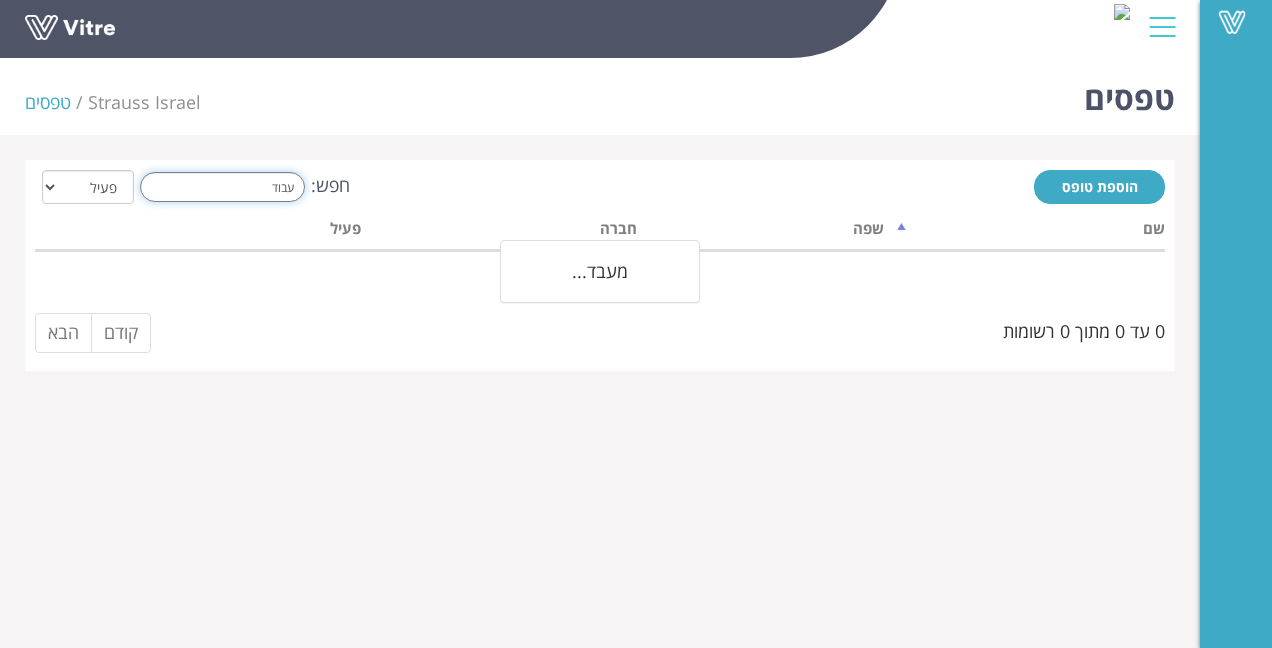 type on "עבודה" 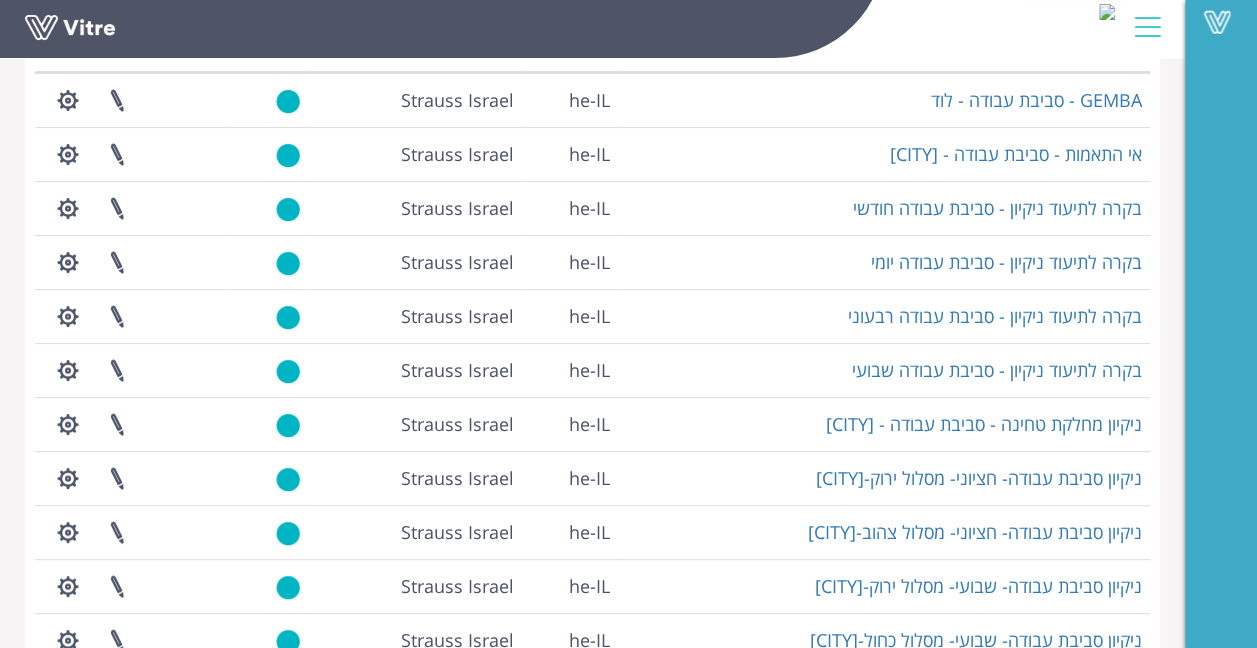 scroll, scrollTop: 0, scrollLeft: 0, axis: both 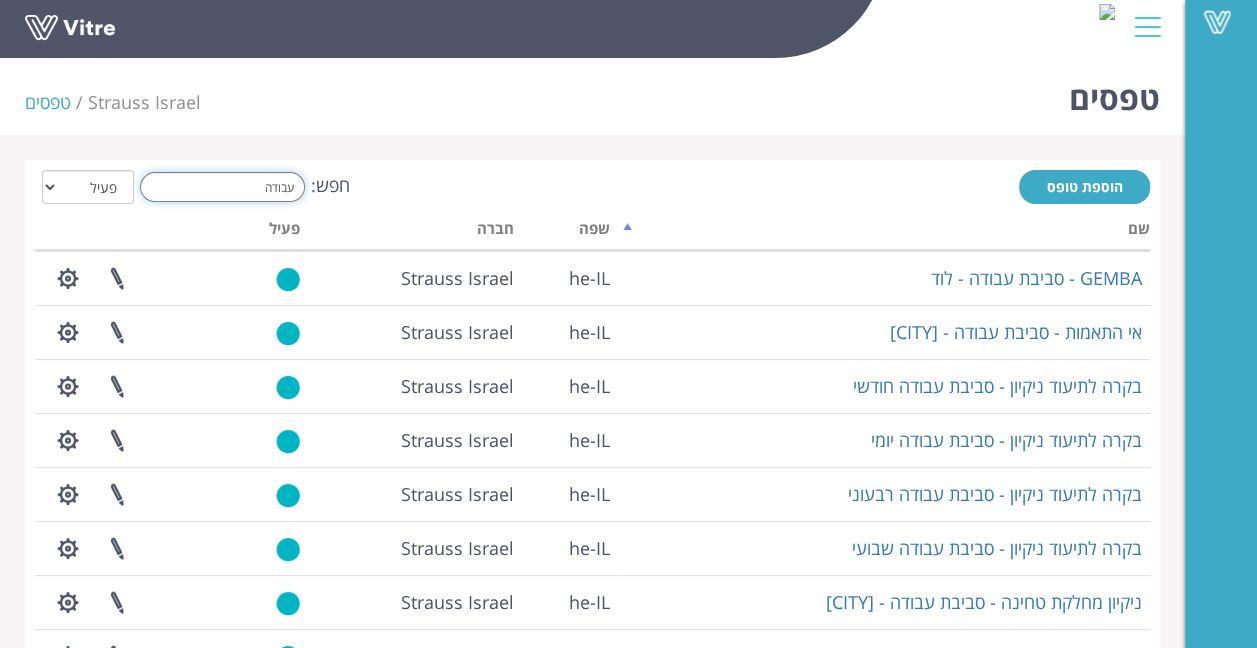 drag, startPoint x: 216, startPoint y: 186, endPoint x: 421, endPoint y: 174, distance: 205.35092 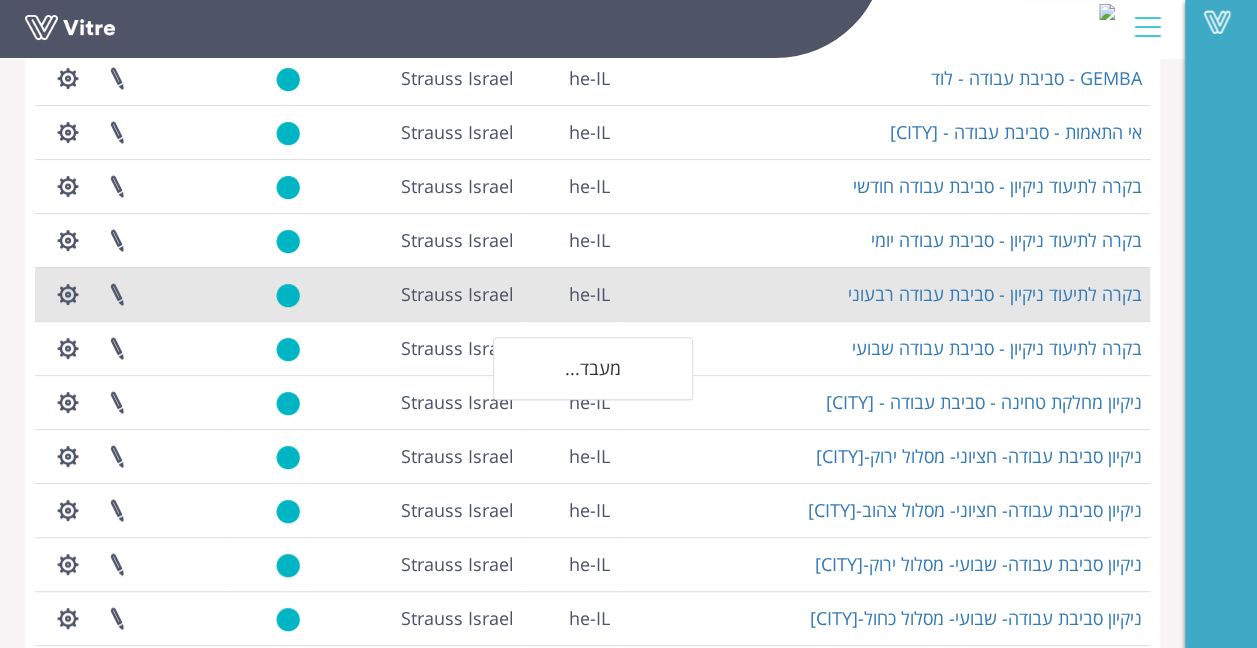 scroll, scrollTop: 0, scrollLeft: 0, axis: both 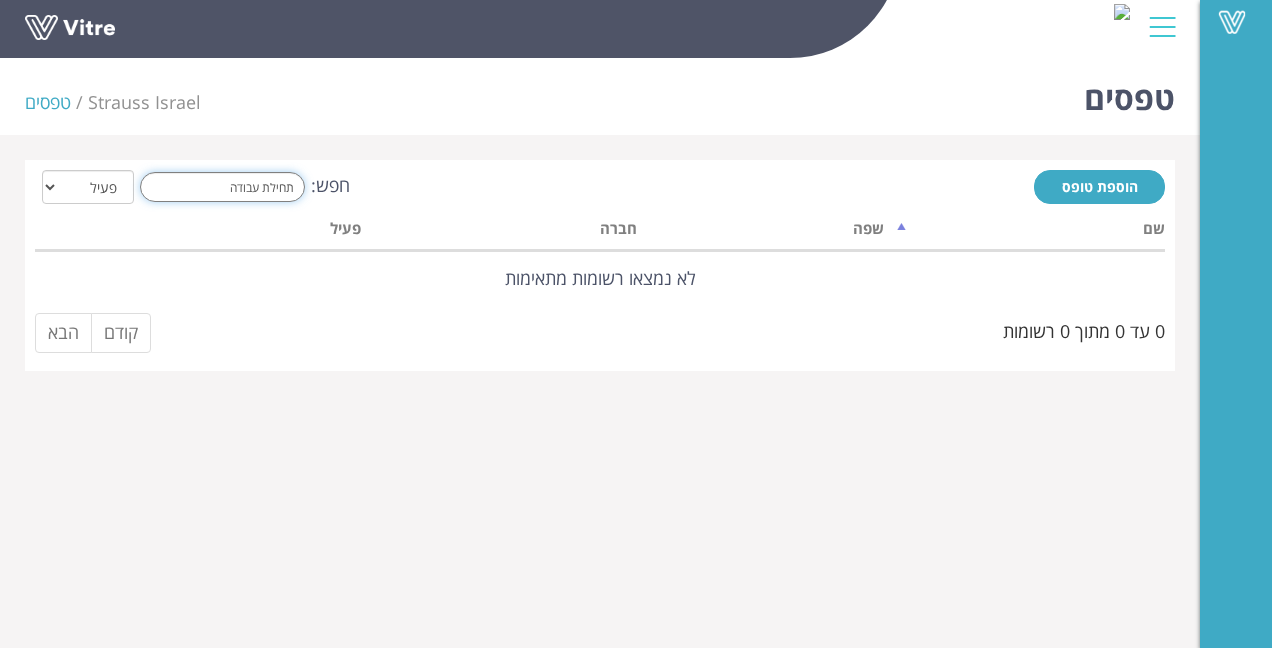 drag, startPoint x: 190, startPoint y: 186, endPoint x: 386, endPoint y: 154, distance: 198.59506 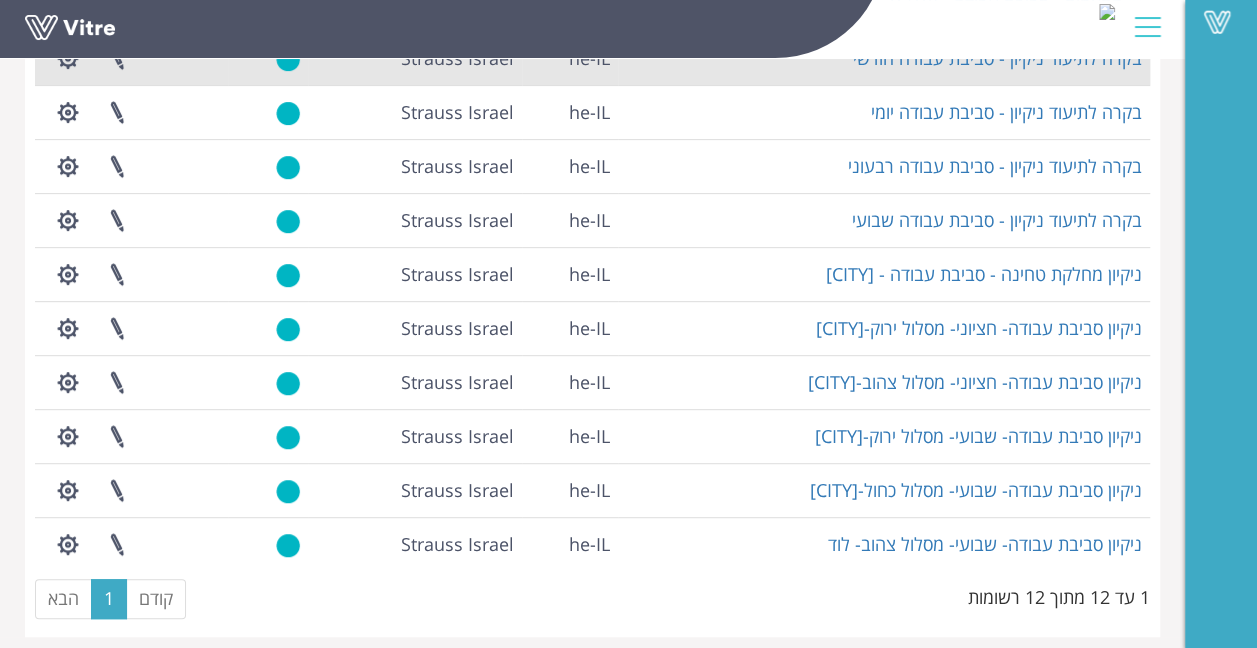 scroll, scrollTop: 341, scrollLeft: 0, axis: vertical 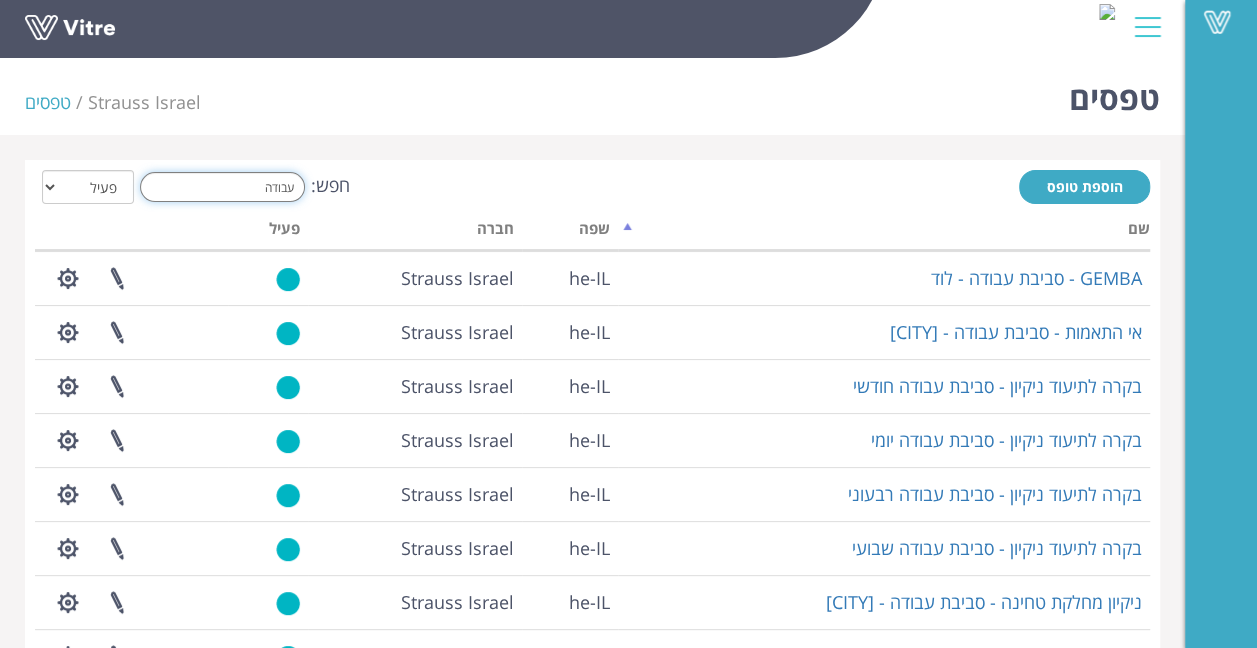 drag, startPoint x: 243, startPoint y: 179, endPoint x: 427, endPoint y: 202, distance: 185.43193 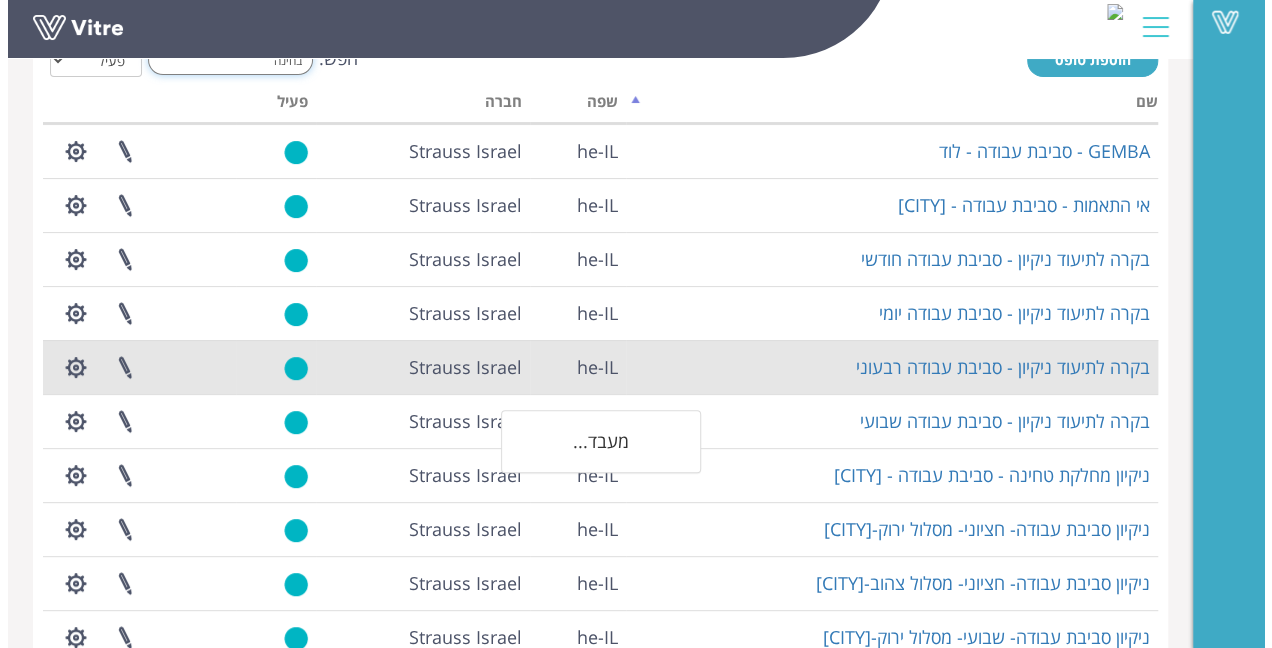 scroll, scrollTop: 0, scrollLeft: 0, axis: both 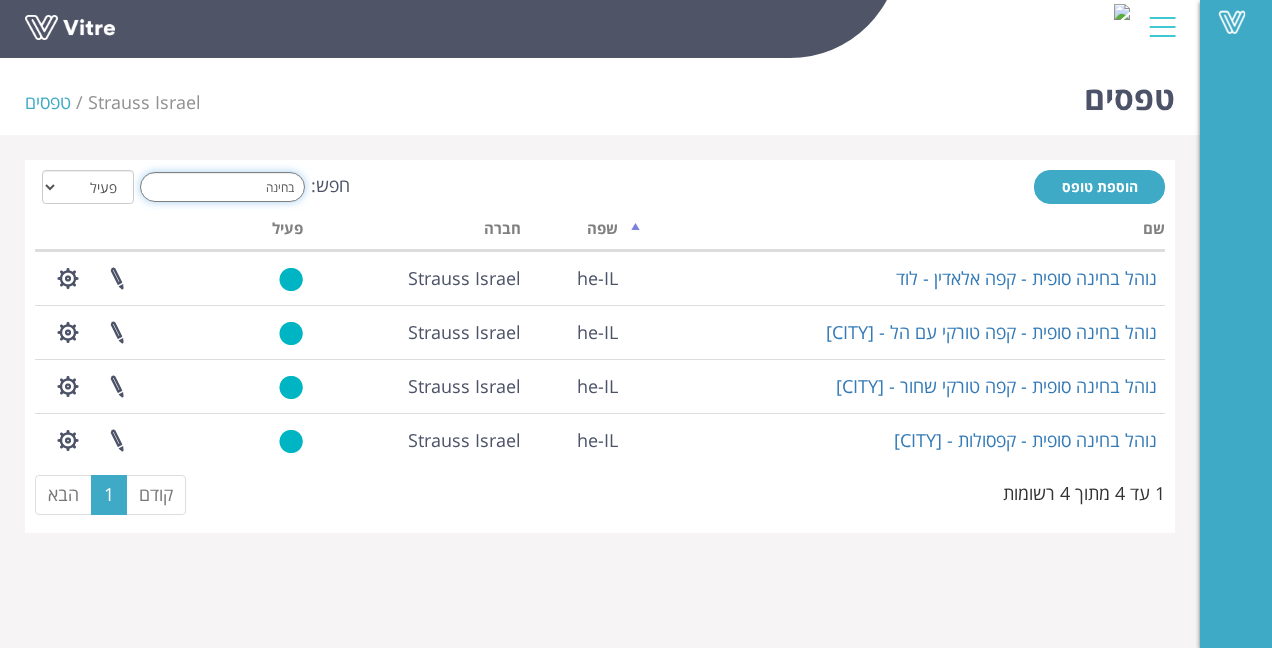 type on "בחינה" 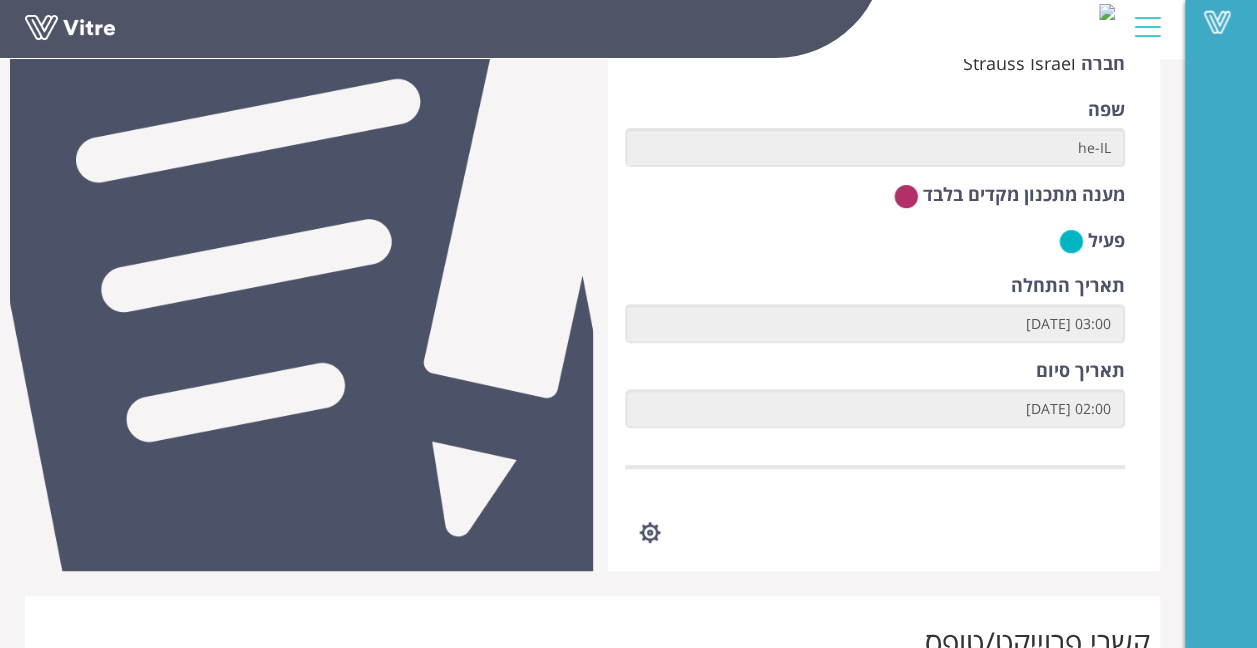scroll, scrollTop: 256, scrollLeft: 0, axis: vertical 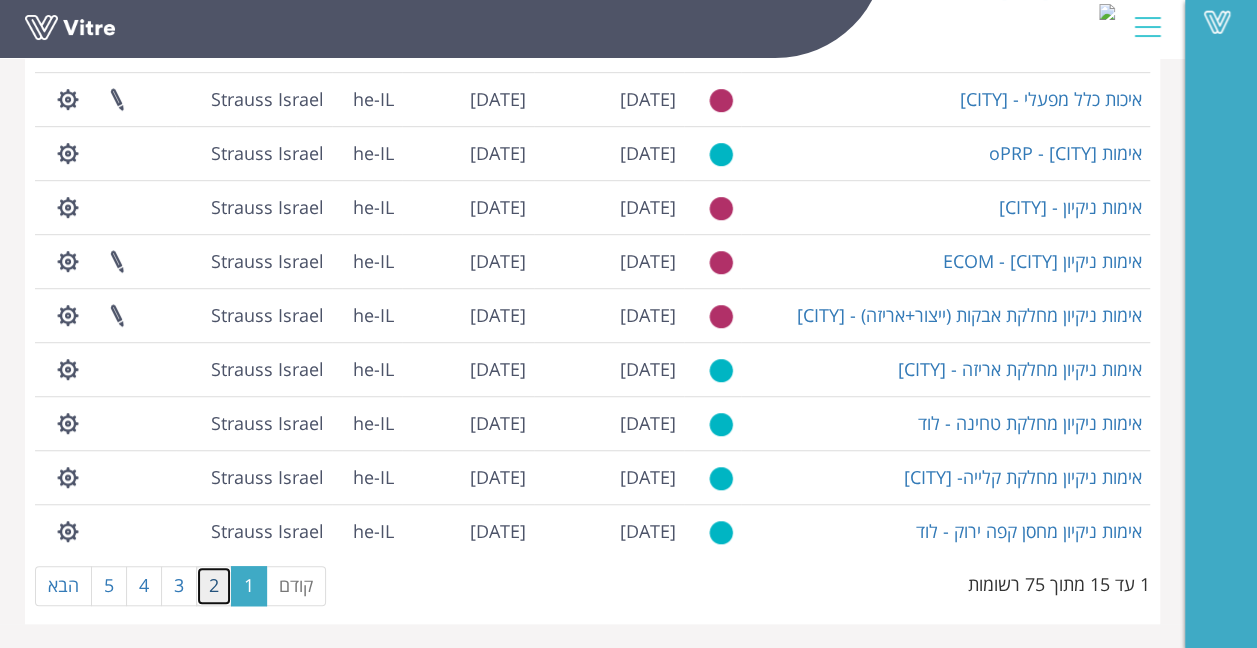 click on "קודם 1 2 3 4 5 הבא" at bounding box center (180, 586) 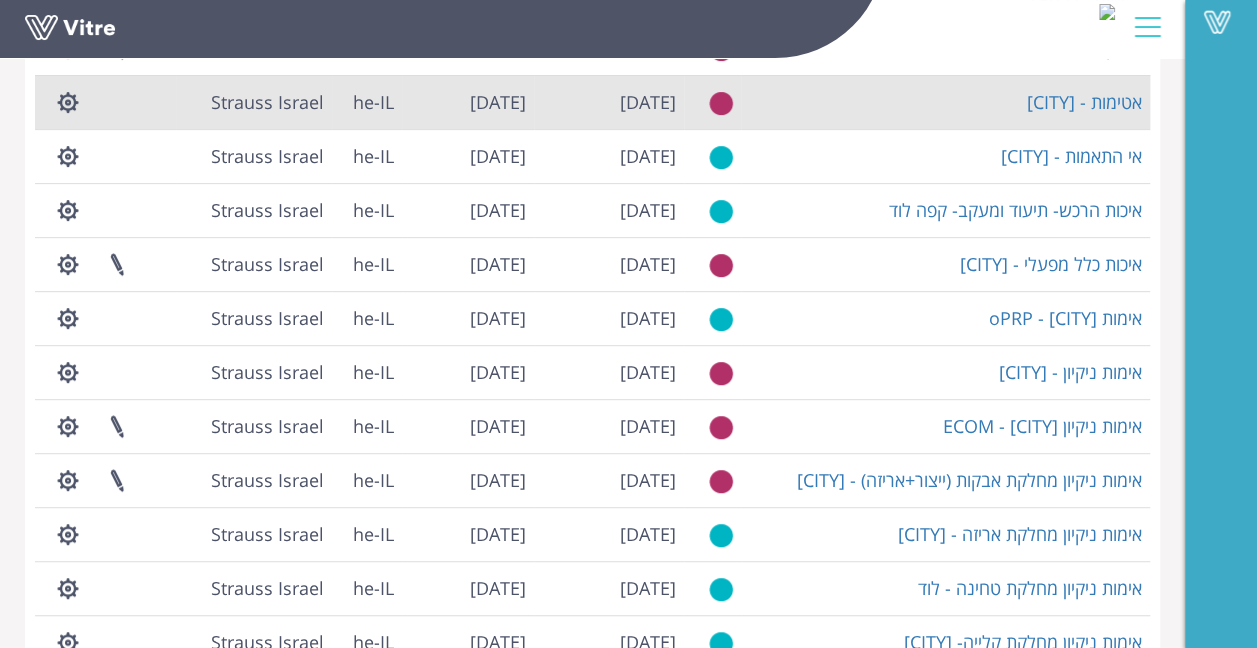 scroll, scrollTop: 500, scrollLeft: 0, axis: vertical 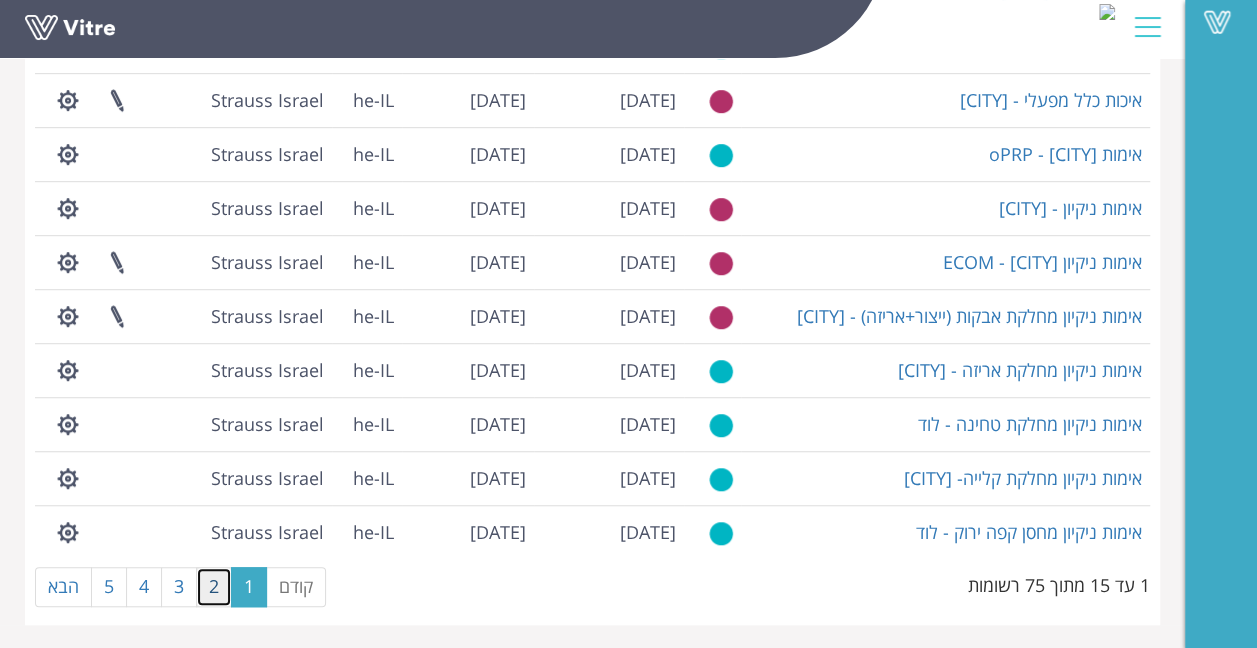 click on "2" at bounding box center [214, 587] 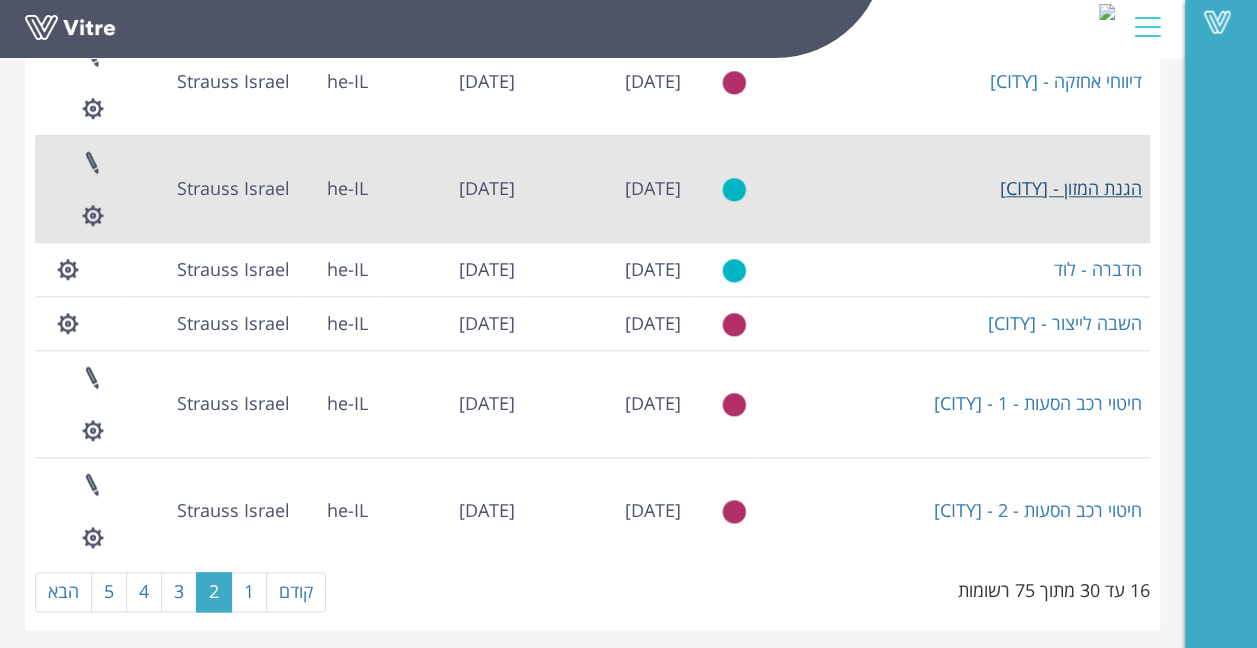 scroll, scrollTop: 922, scrollLeft: 0, axis: vertical 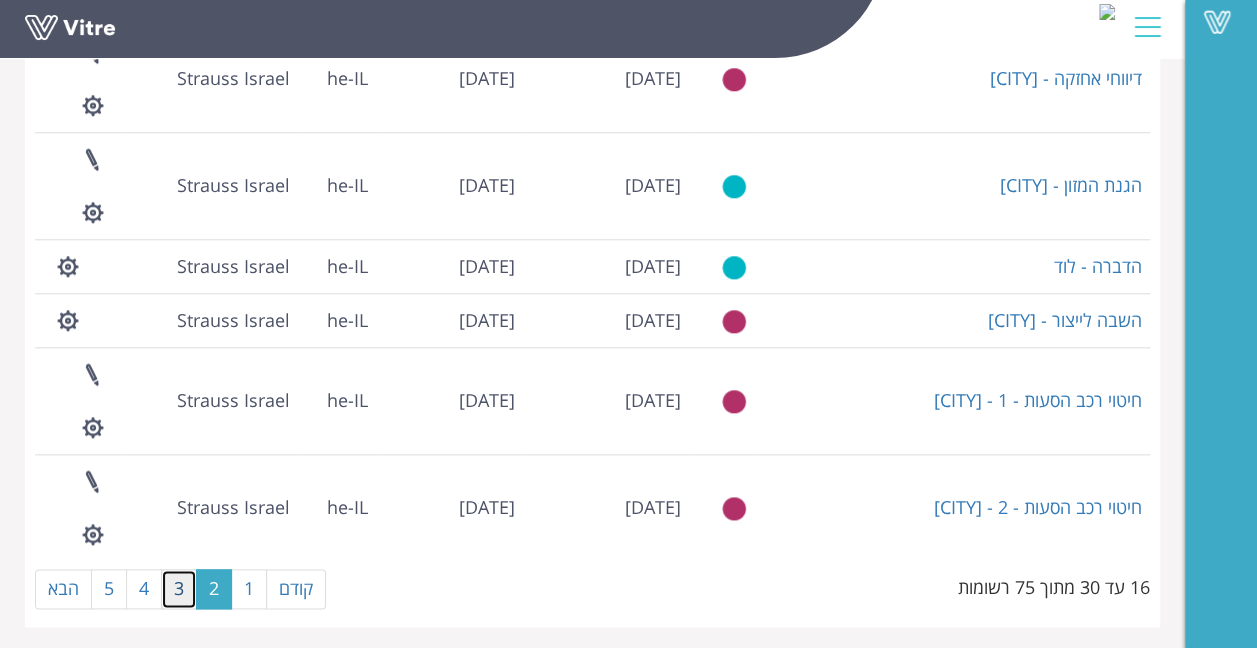 click on "3" at bounding box center [179, 589] 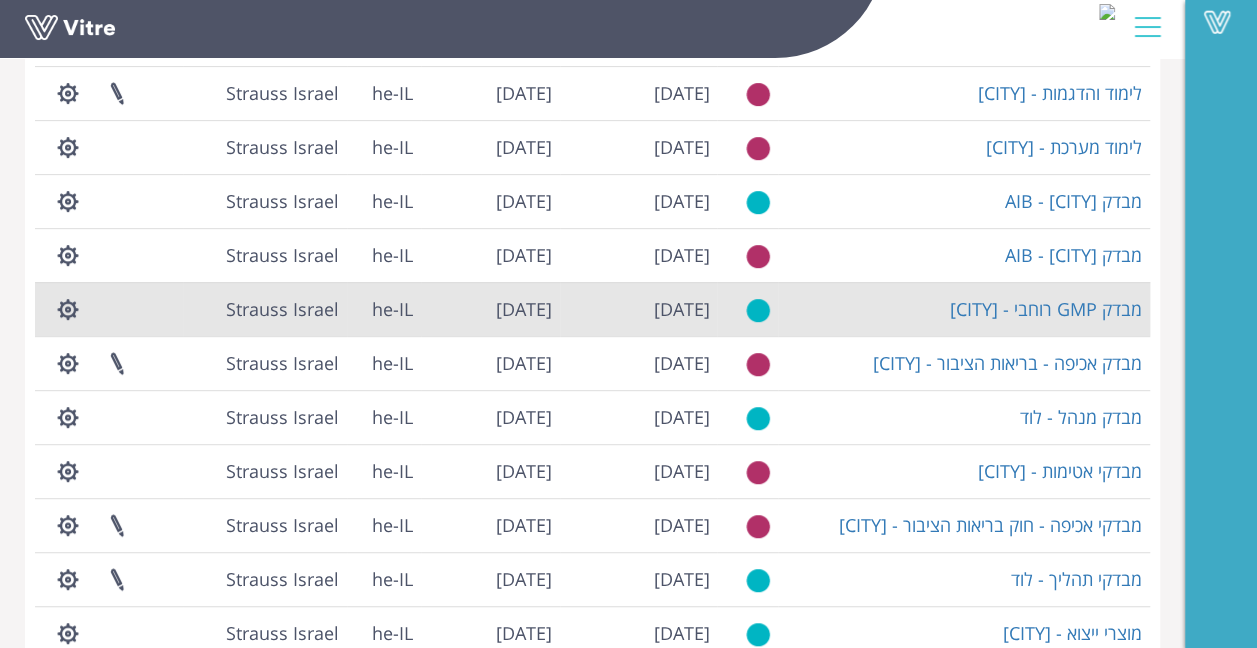 scroll, scrollTop: 301, scrollLeft: 0, axis: vertical 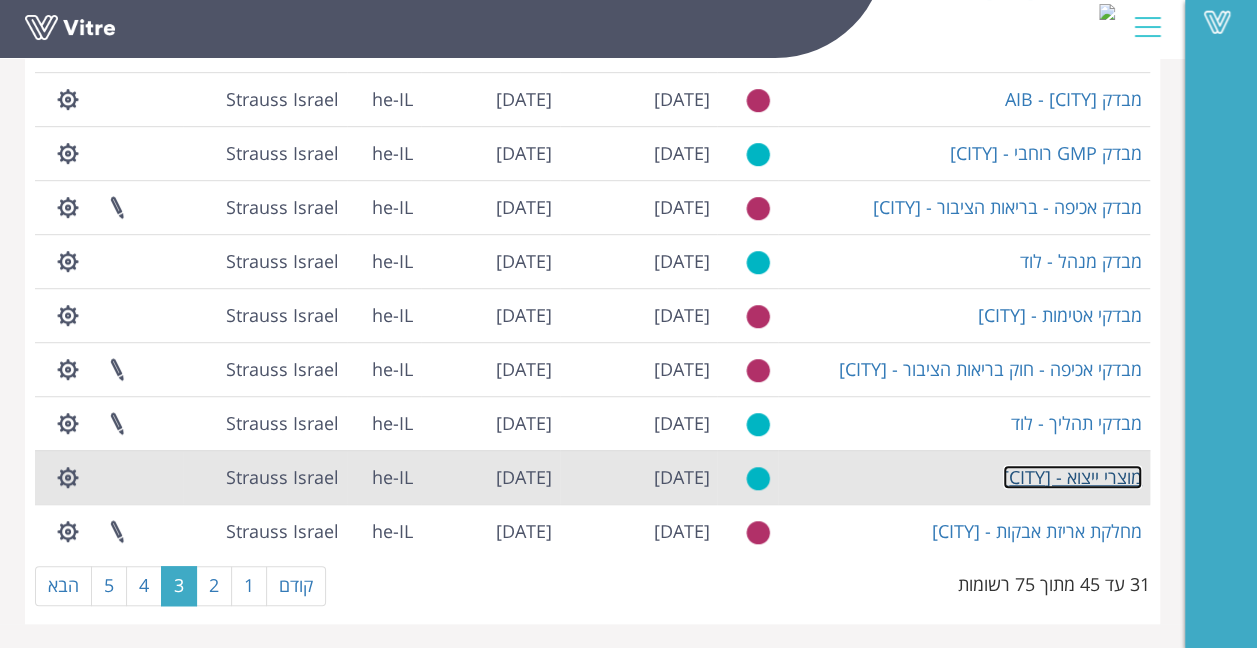 click on "[LOCATION] - [CITY]" at bounding box center (1072, 477) 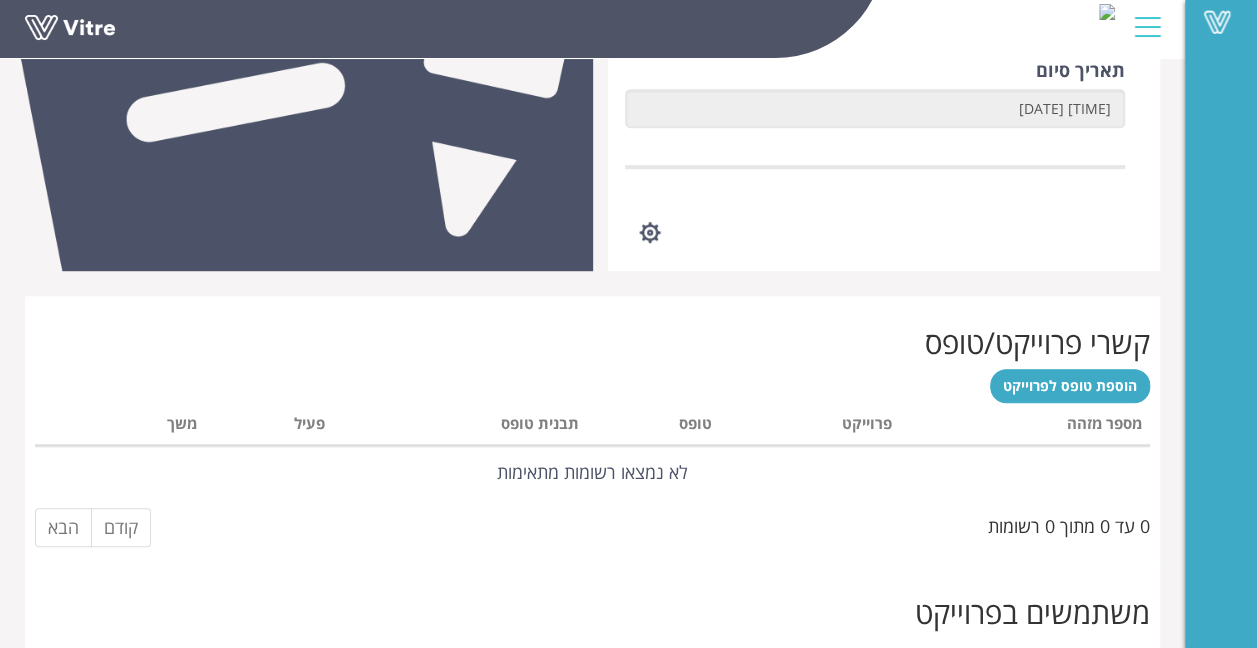 scroll, scrollTop: 456, scrollLeft: 0, axis: vertical 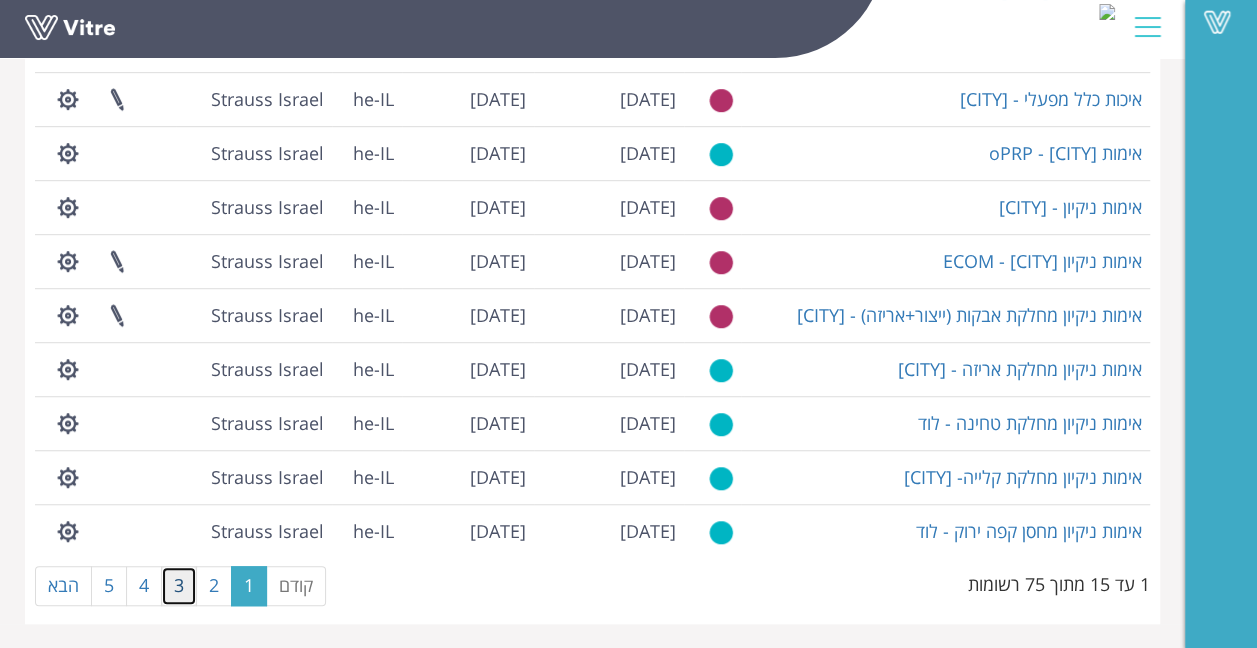 click on "3" at bounding box center (179, 586) 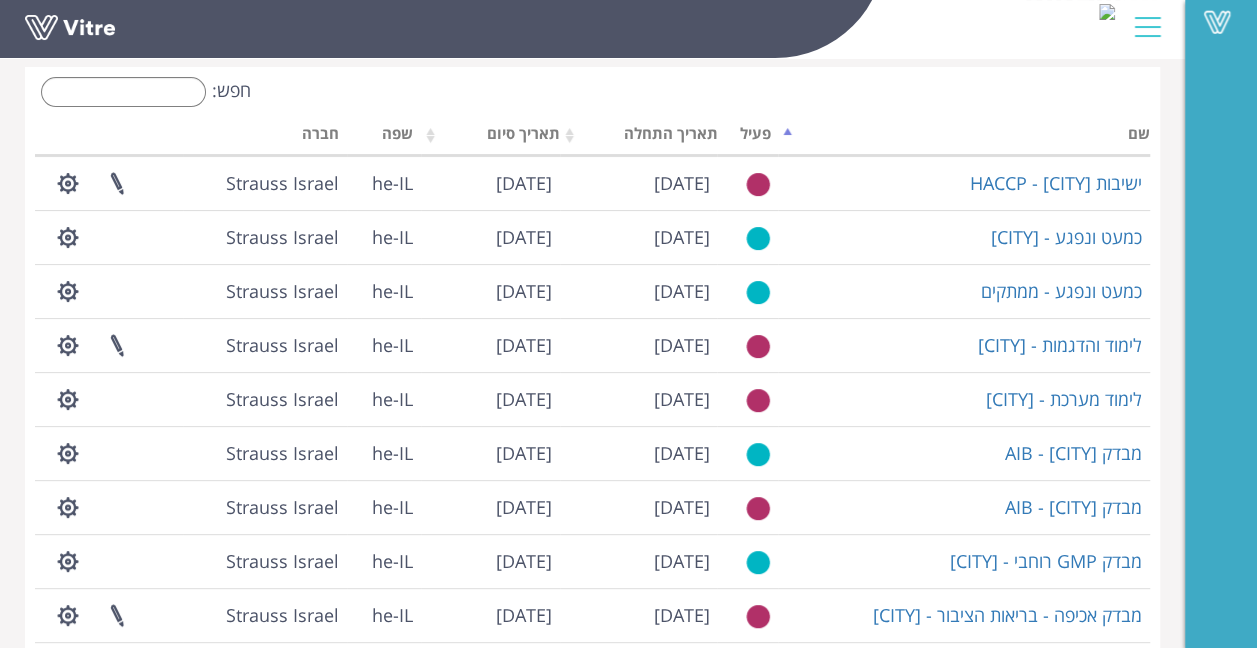 scroll, scrollTop: 0, scrollLeft: 0, axis: both 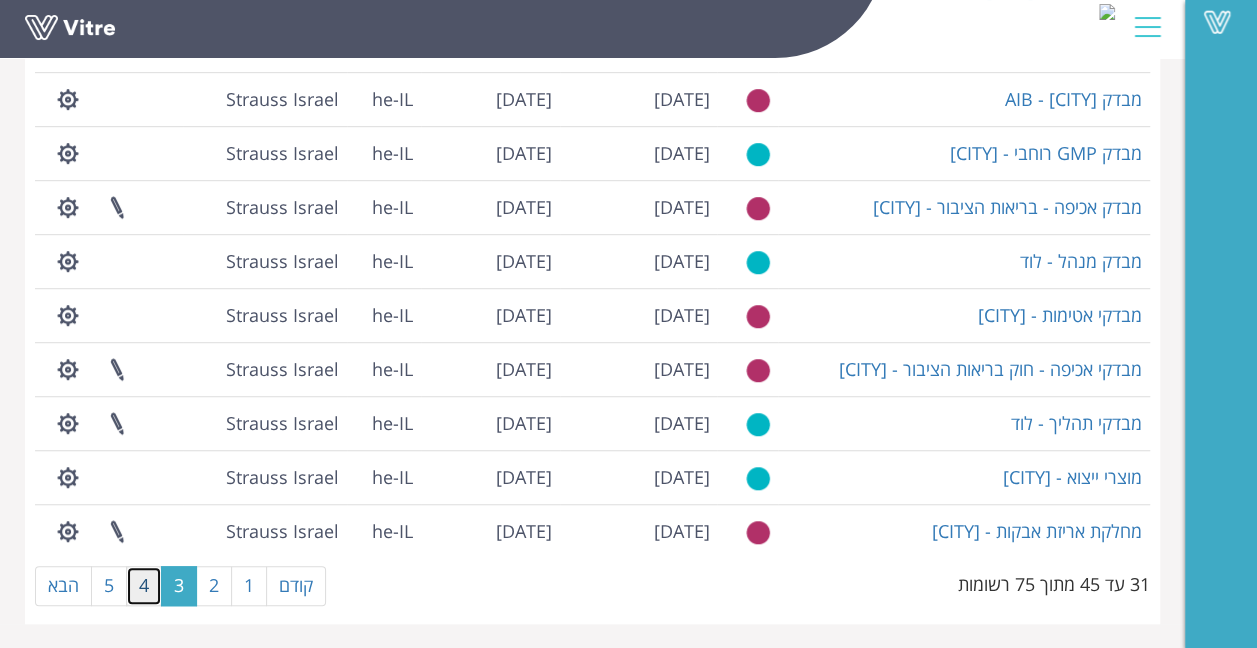 click on "4" at bounding box center [144, 586] 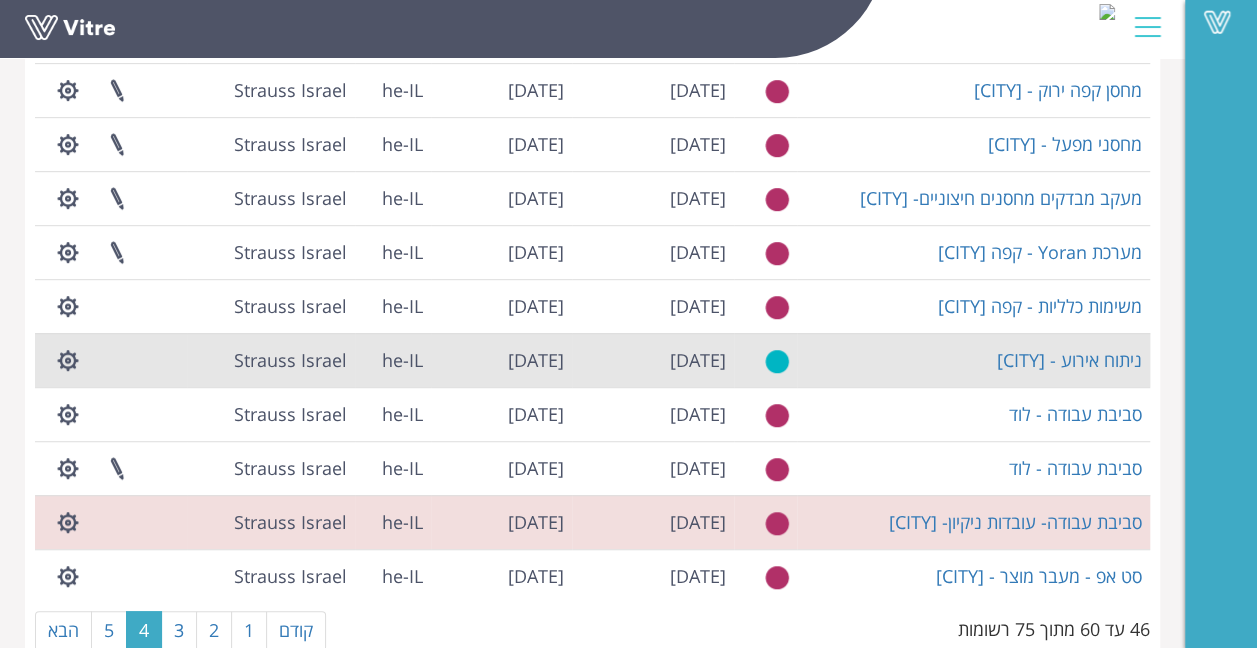scroll, scrollTop: 500, scrollLeft: 0, axis: vertical 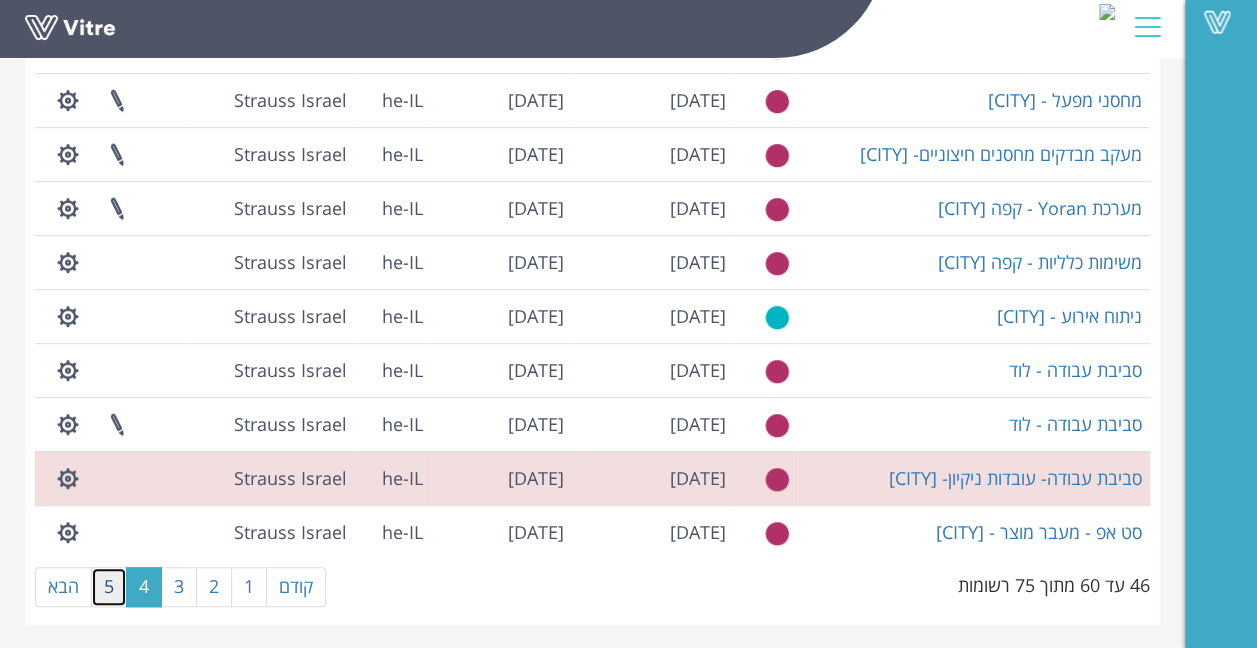 click on "5" at bounding box center [109, 587] 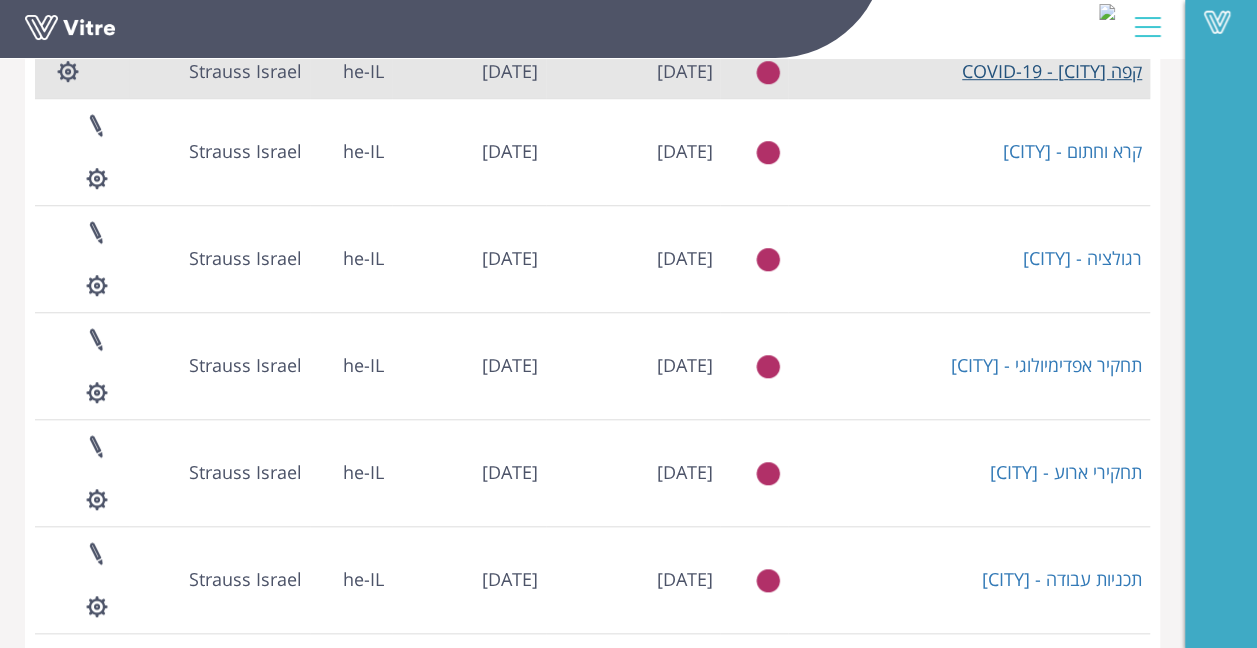scroll, scrollTop: 1028, scrollLeft: 0, axis: vertical 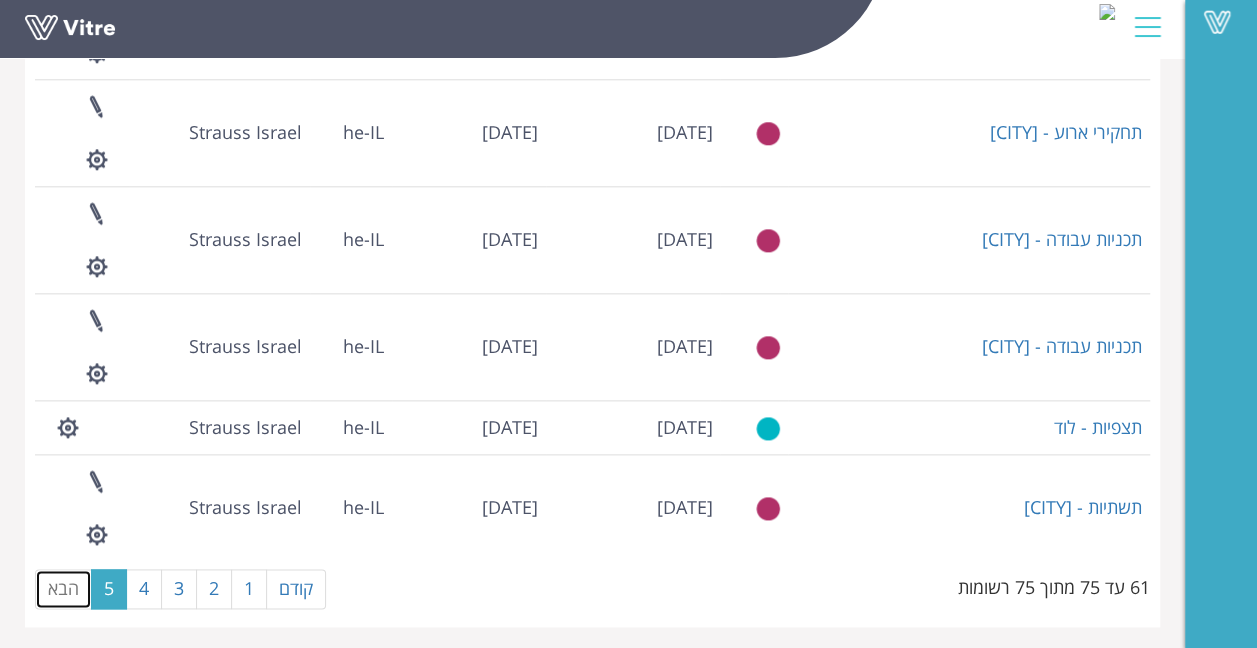 click on "הבא" at bounding box center (63, 589) 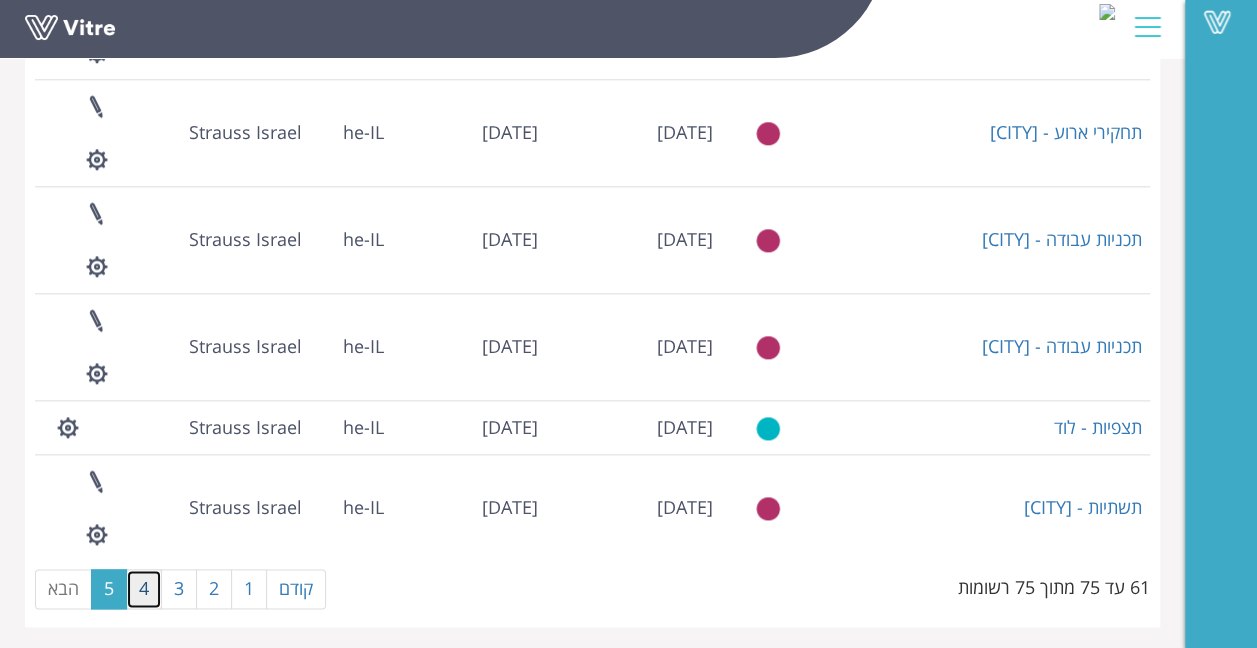 click on "4" at bounding box center (144, 589) 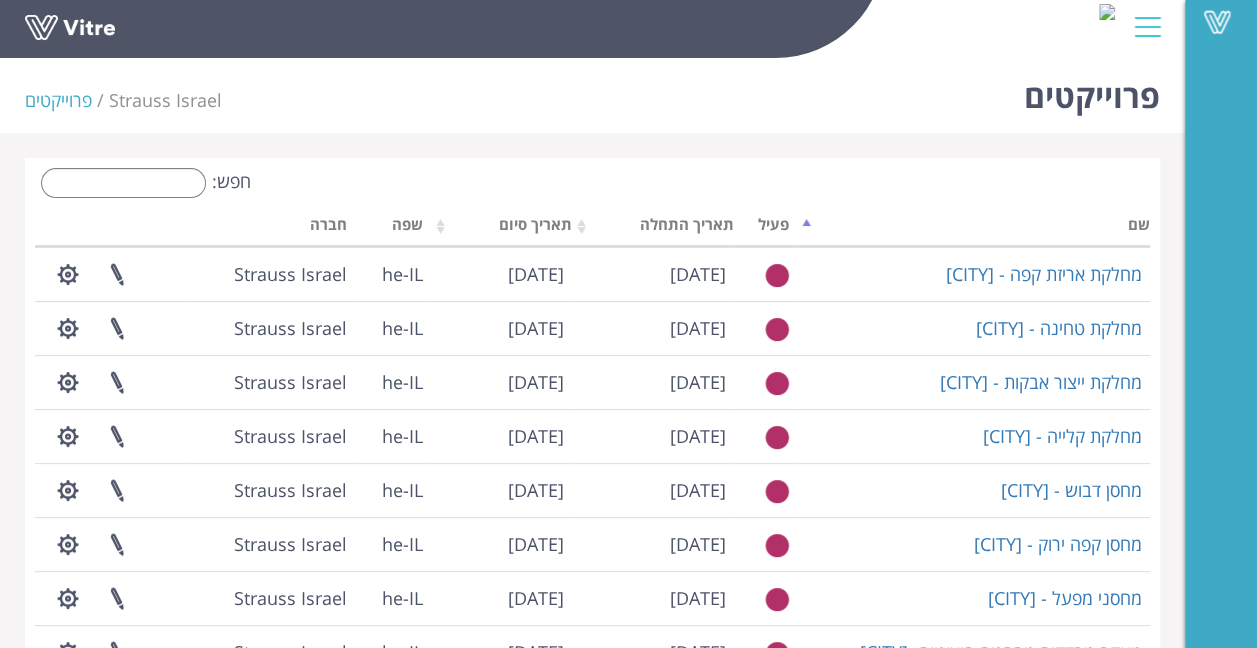 scroll, scrollTop: 0, scrollLeft: 0, axis: both 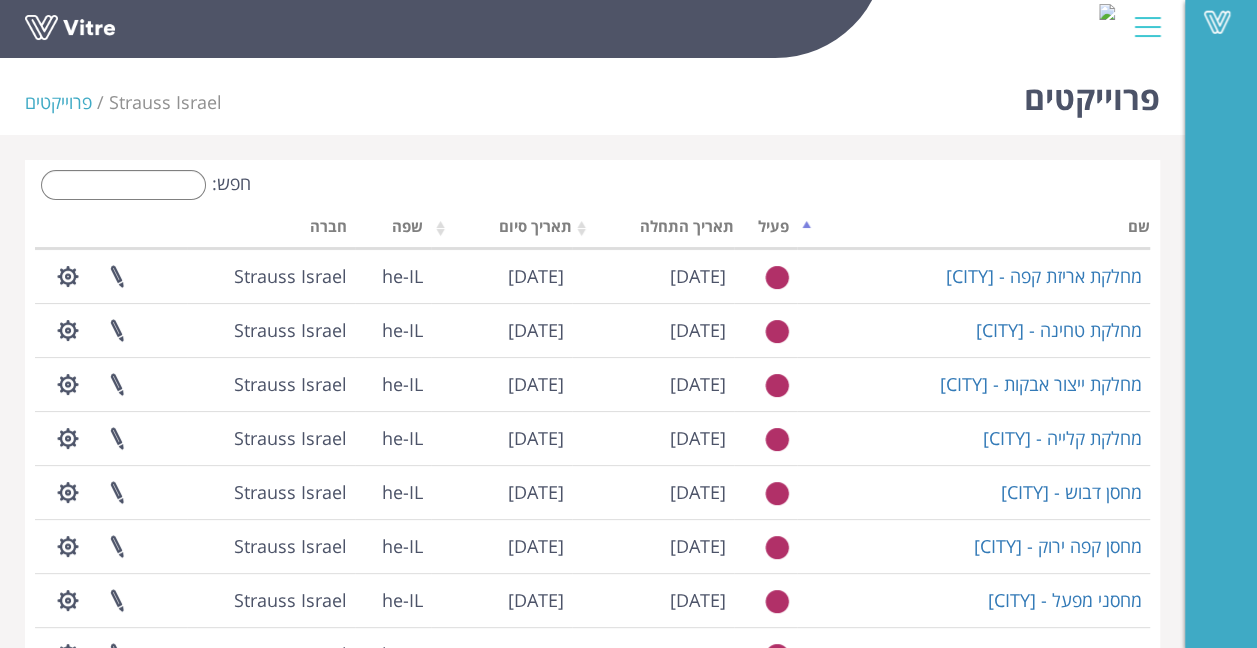click on "שם פעיל תאריך התחלה תאריך סיום שפה חברה מחלקת אריזת קפה - [CITY] [DATE] [DATE] he-IL Strauss Israel
ניהול טפסים ניהול הרשאות בפרוייקט ניהול נמעני הודעות
מחלקת טחינה - [CITY] [DATE] [DATE] he-IL Strauss Israel
ניהול טפסים ניהול הרשאות בפרוייקט ניהול נמעני הודעות
מחלקת ייצור אבקות - [CITY] [DATE] [DATE] he-IL Strauss Israel
ניהול טפסים ניהול הרשאות בפרוייקט ניהול נמעני הודעות
מחלקת קלייה - [CITY] [DATE] [DATE] he-IL Strauss Israel
ניהול טפסים ניהול הרשאות בפרוייקט ניהול נמעני הודעות
מחסן דבוש - [CITY] [DATE] [DATE] he-IL Strauss Israel
ניהול טפסים ניהול הרשאות בפרוייקט ניהול נמעני הודעות
מחסן קפה ירוק - [CITY] [DATE]" at bounding box center (592, 635) 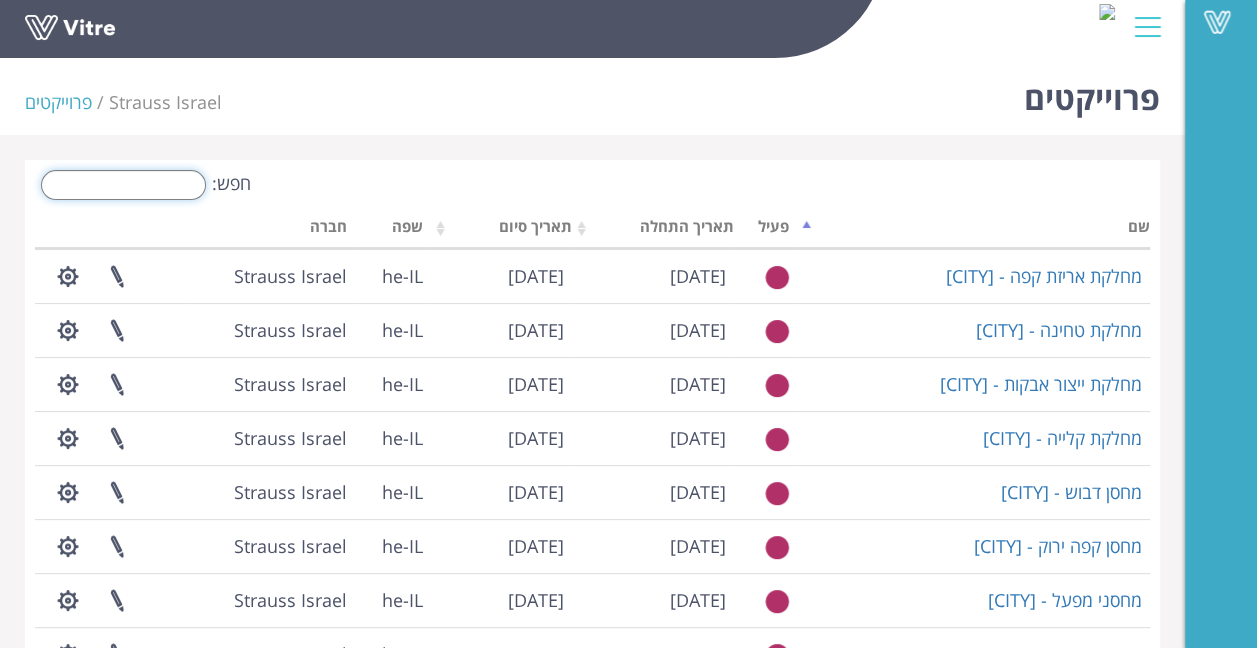 click on "חפש:" at bounding box center (123, 185) 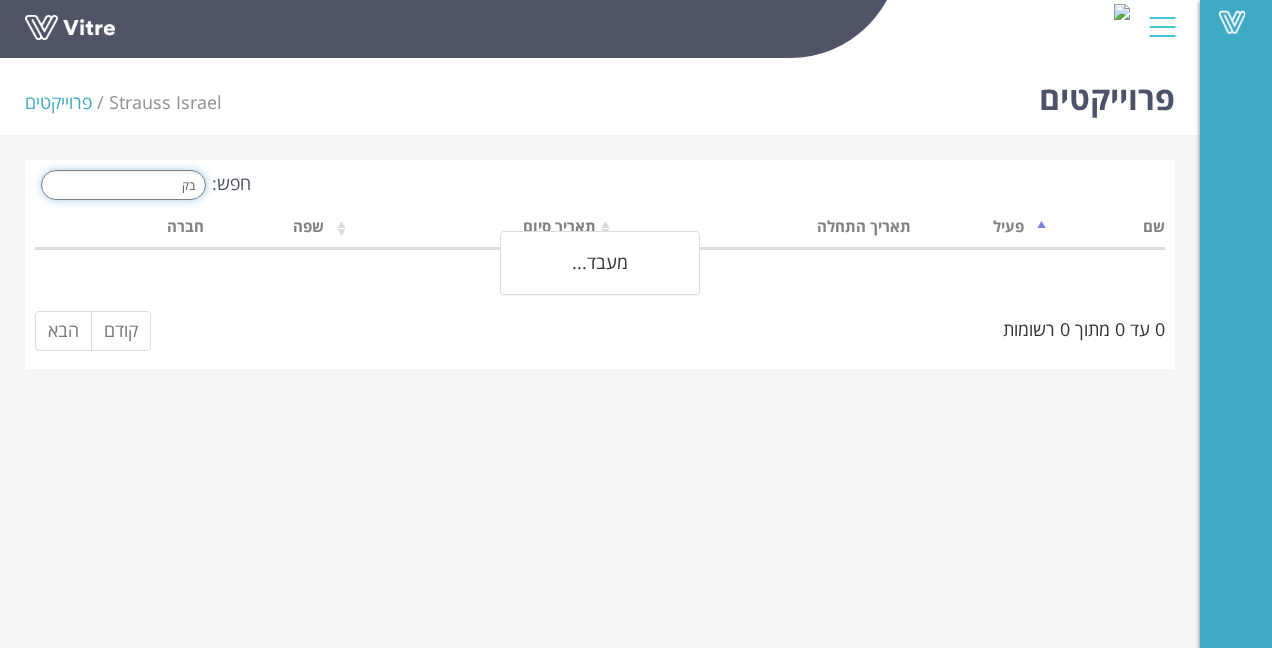 type on "ב" 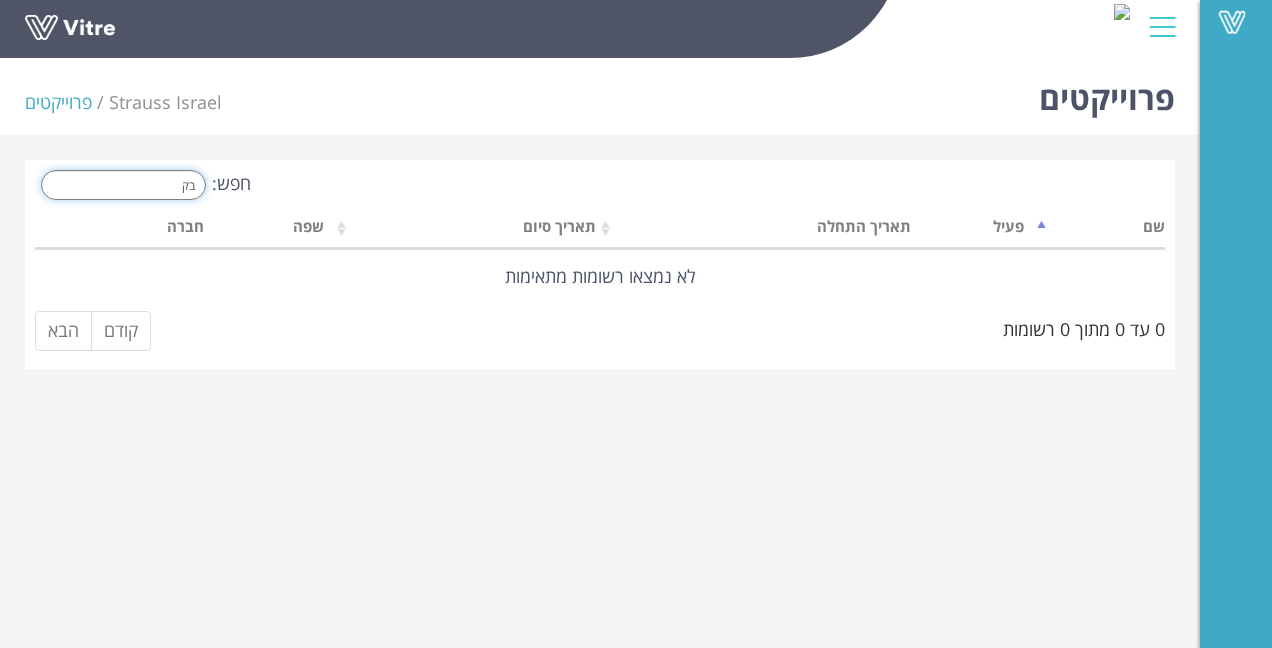 type on "ב" 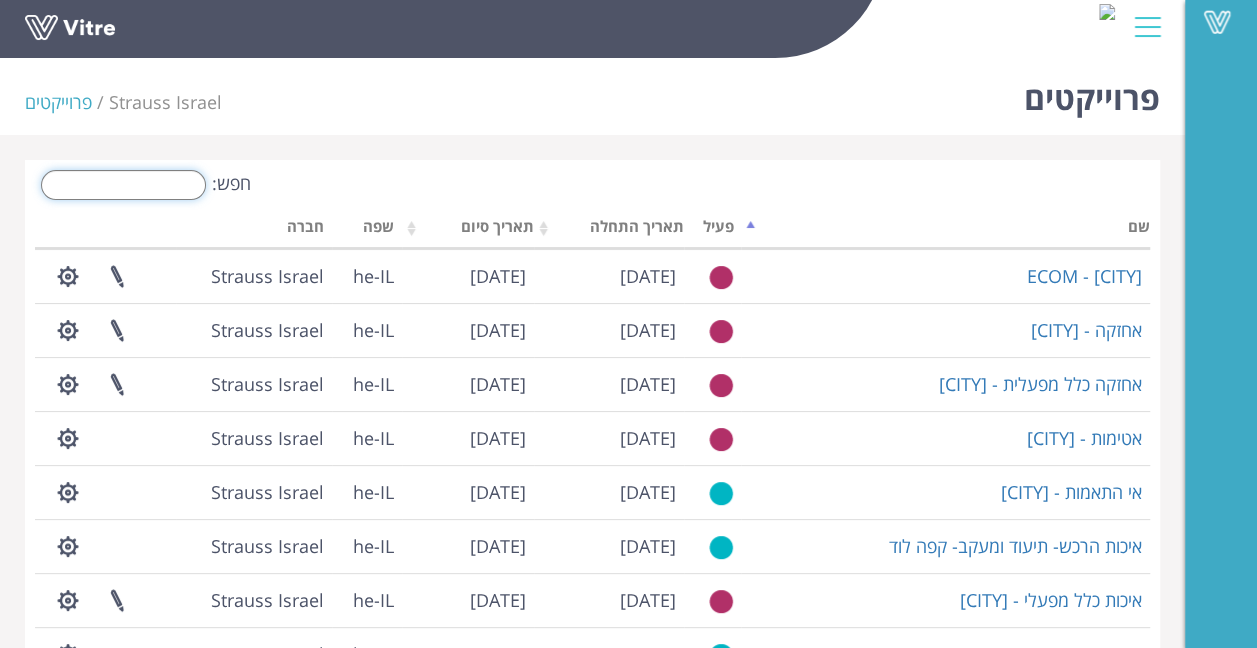 click on "חפש:" at bounding box center (123, 185) 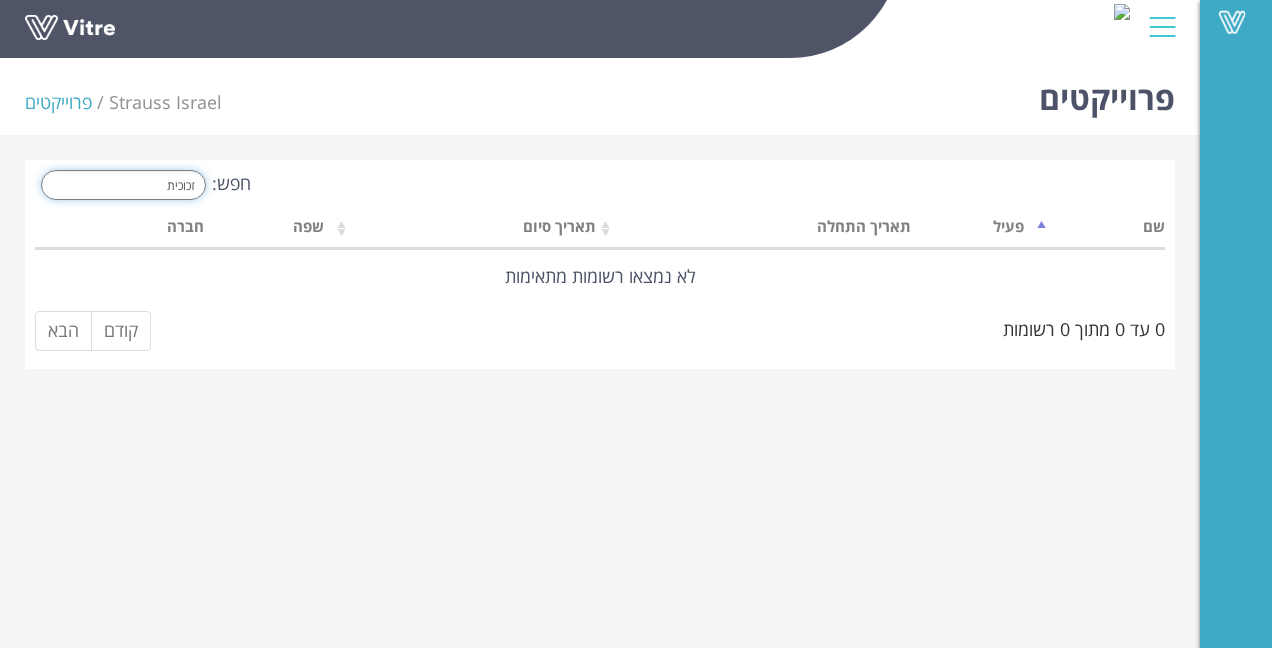 click on "זכוכית" at bounding box center [123, 185] 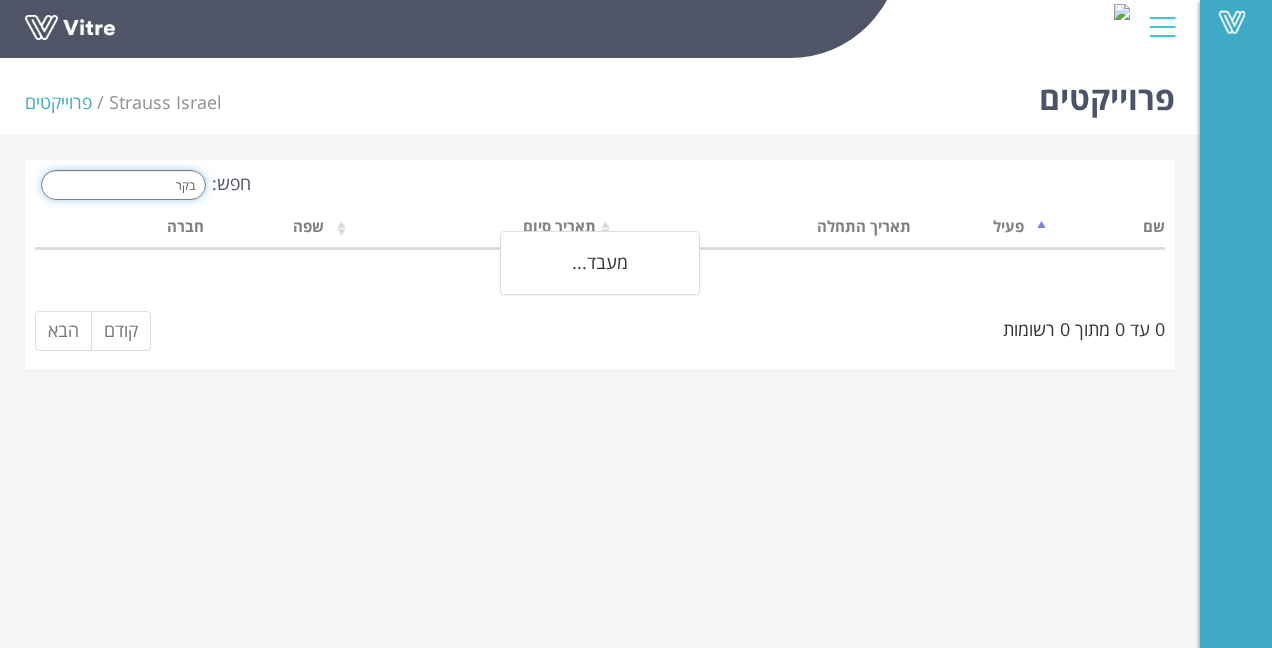 type on "בקרת" 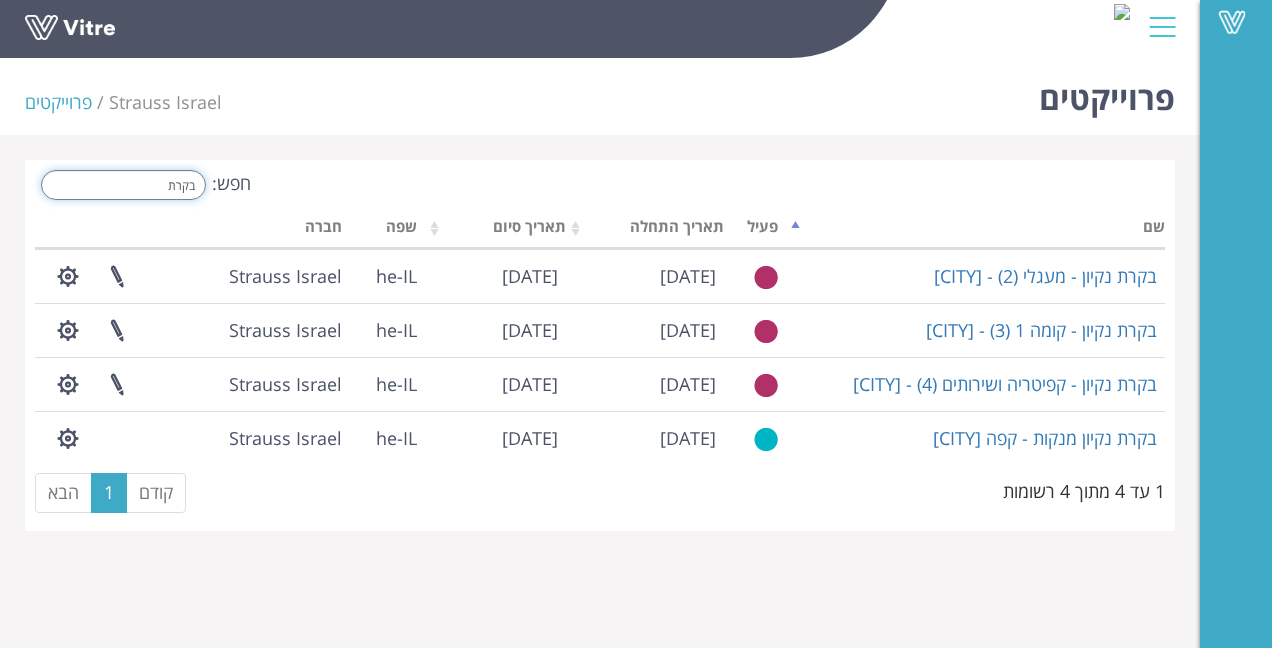 drag, startPoint x: 120, startPoint y: 188, endPoint x: 447, endPoint y: 167, distance: 327.6736 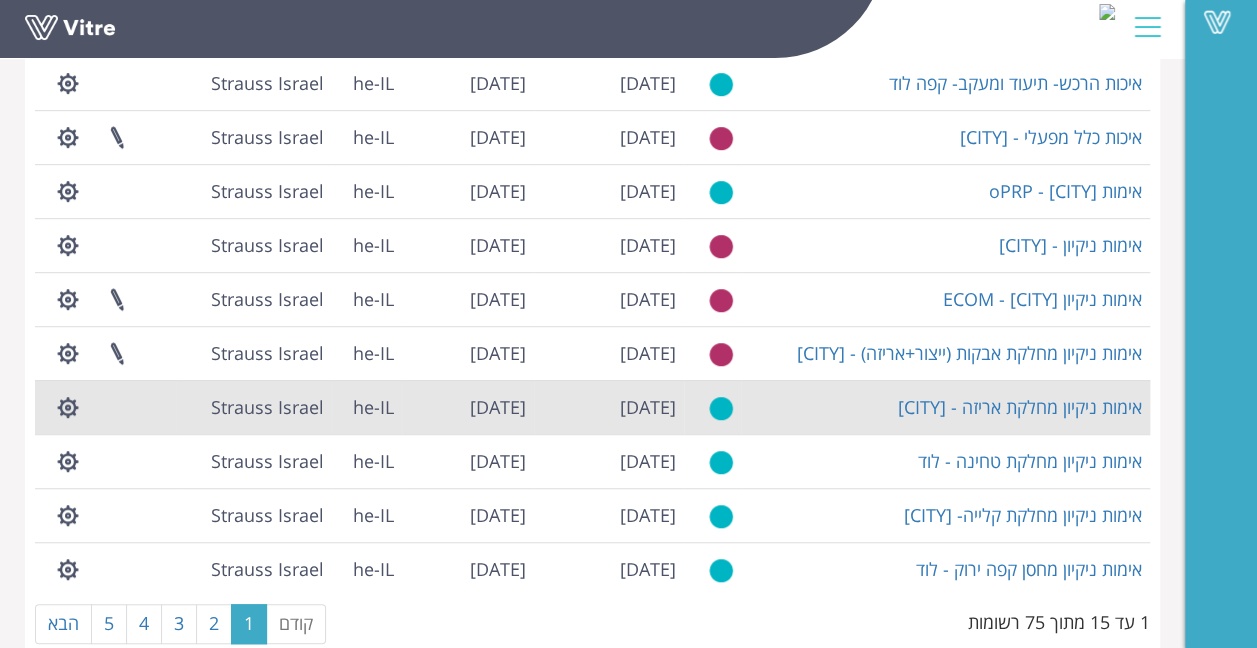 scroll, scrollTop: 501, scrollLeft: 0, axis: vertical 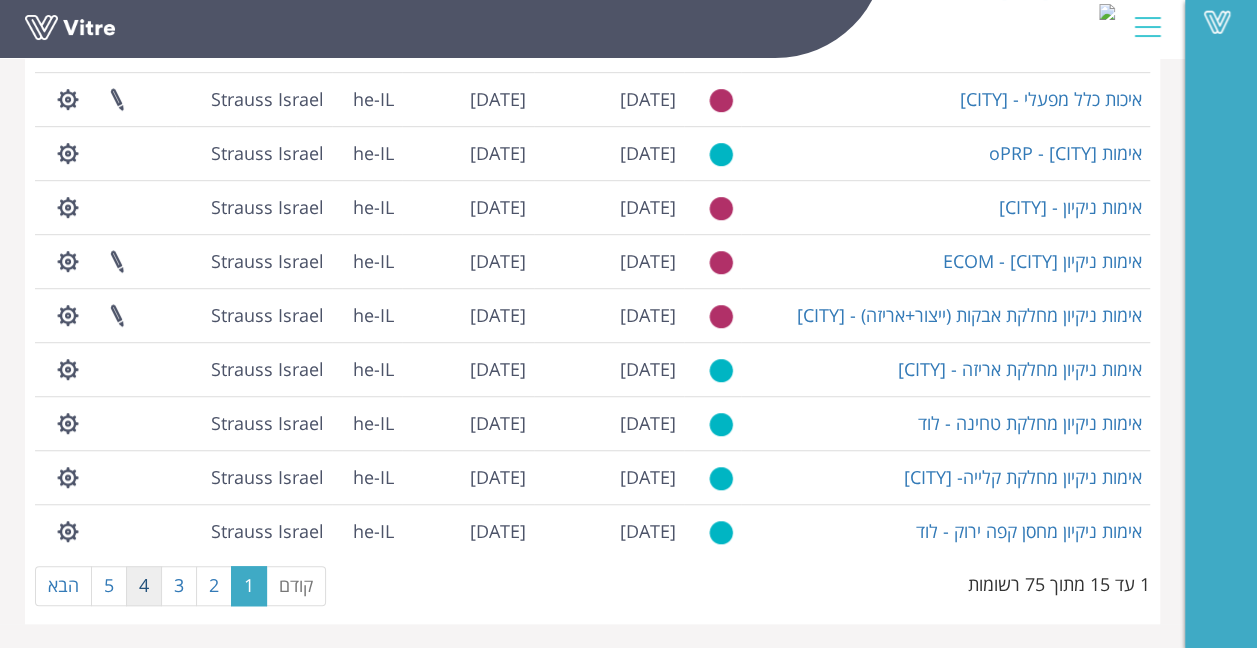 type 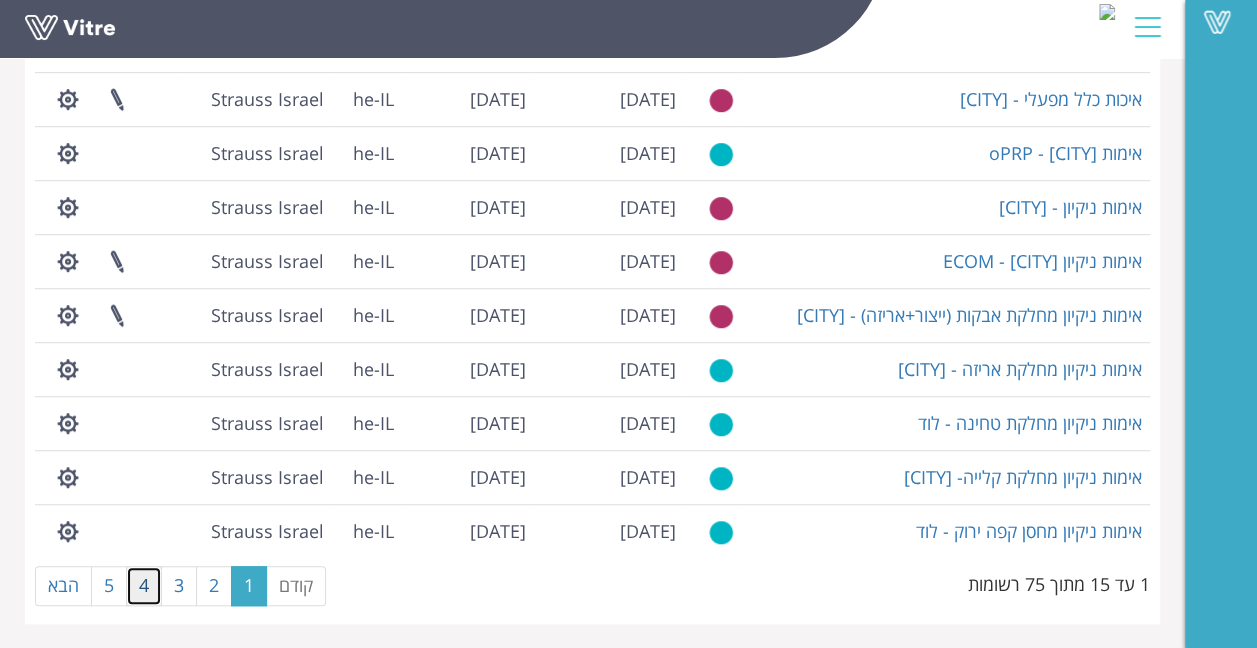click on "4" at bounding box center [144, 586] 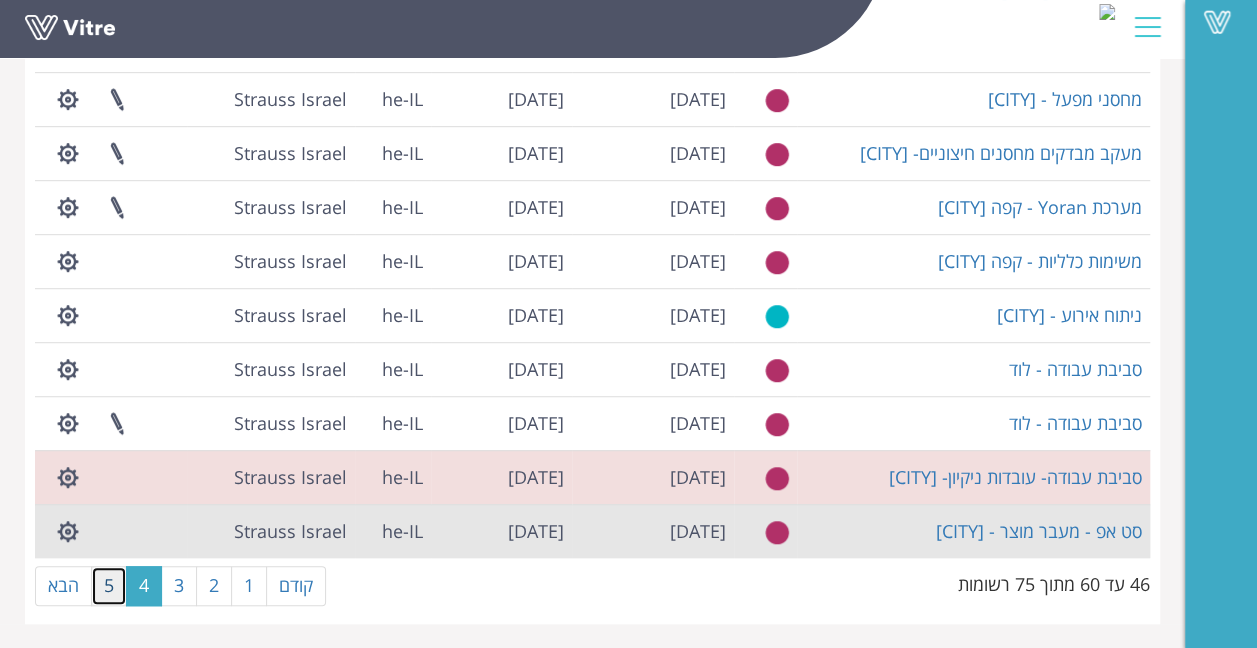 drag, startPoint x: 103, startPoint y: 578, endPoint x: 233, endPoint y: 510, distance: 146.7106 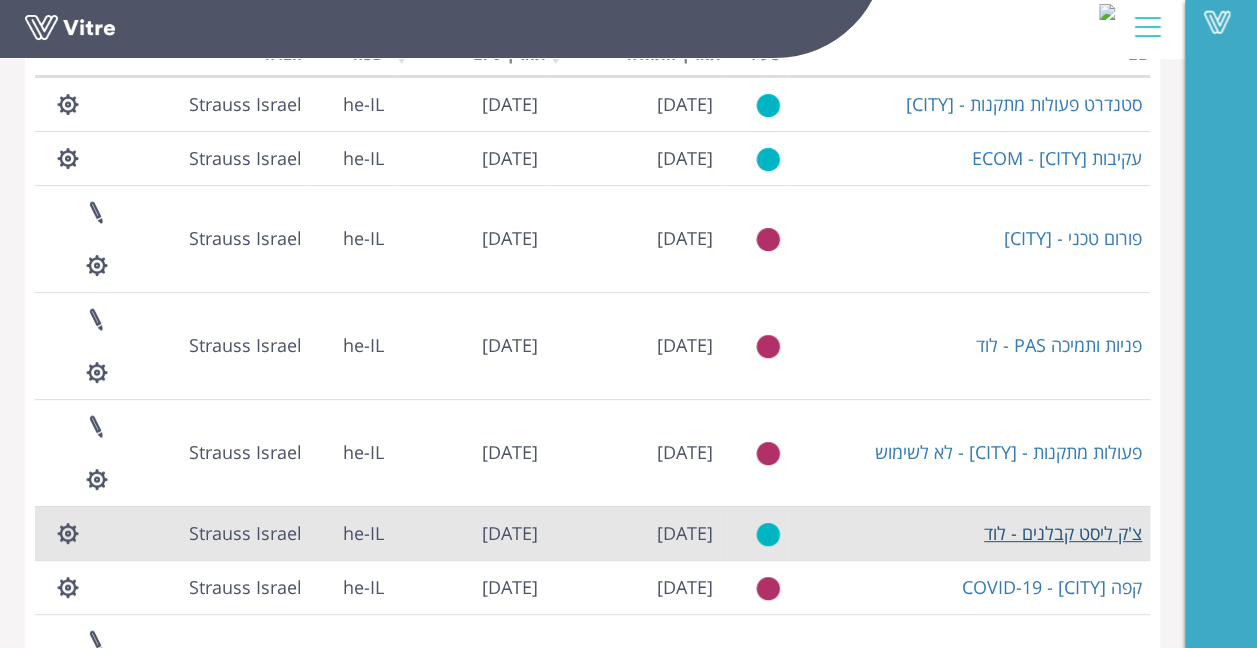 scroll, scrollTop: 128, scrollLeft: 0, axis: vertical 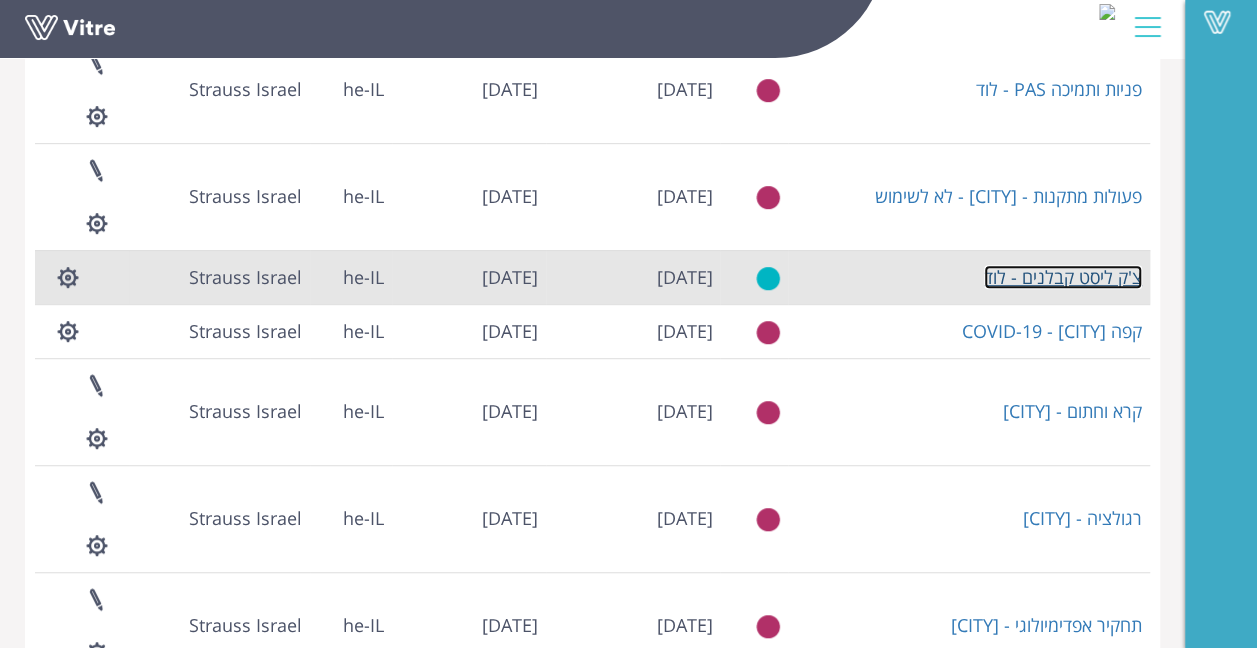 click on "צ'ק ליסט קבלנים - לוד" at bounding box center (1063, 277) 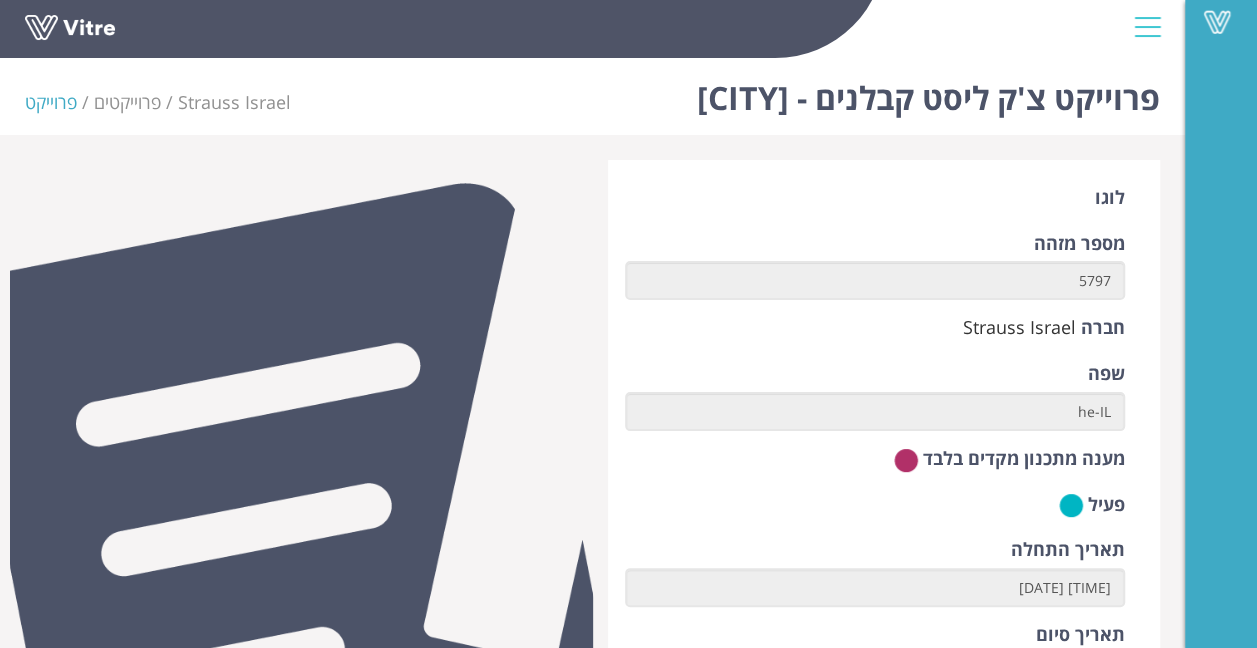 scroll, scrollTop: 0, scrollLeft: 0, axis: both 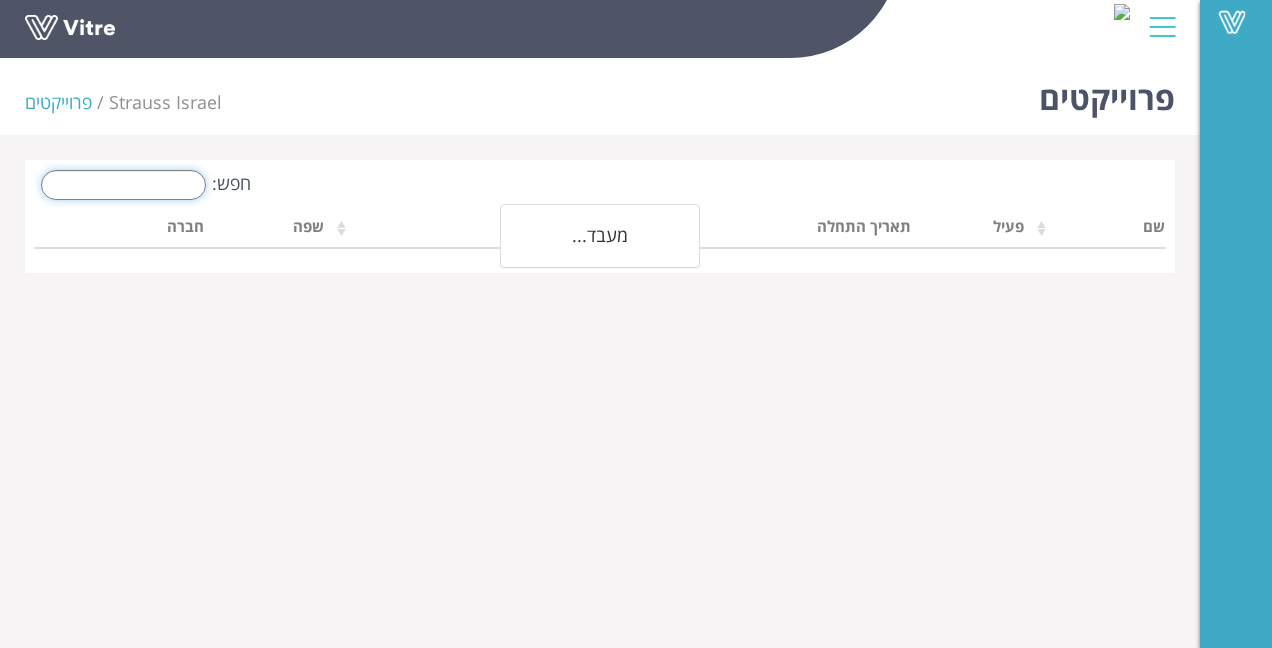 click on "חפש:" at bounding box center (123, 185) 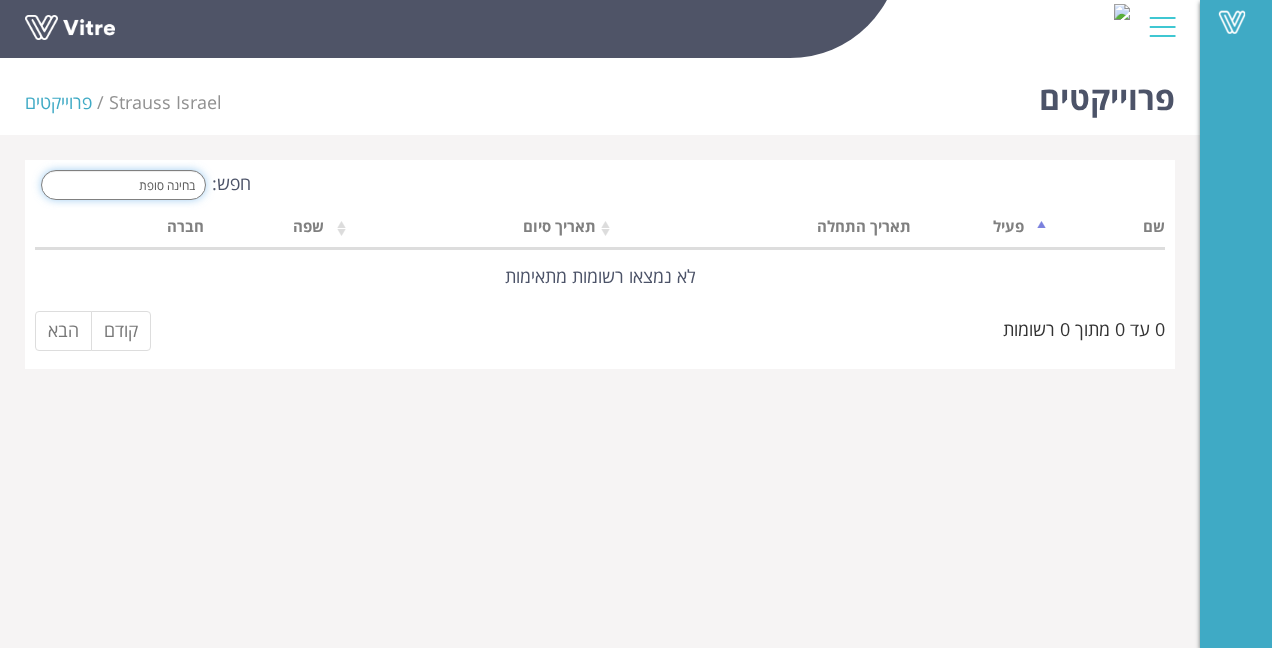 click on "בחינה סופת" at bounding box center (123, 185) 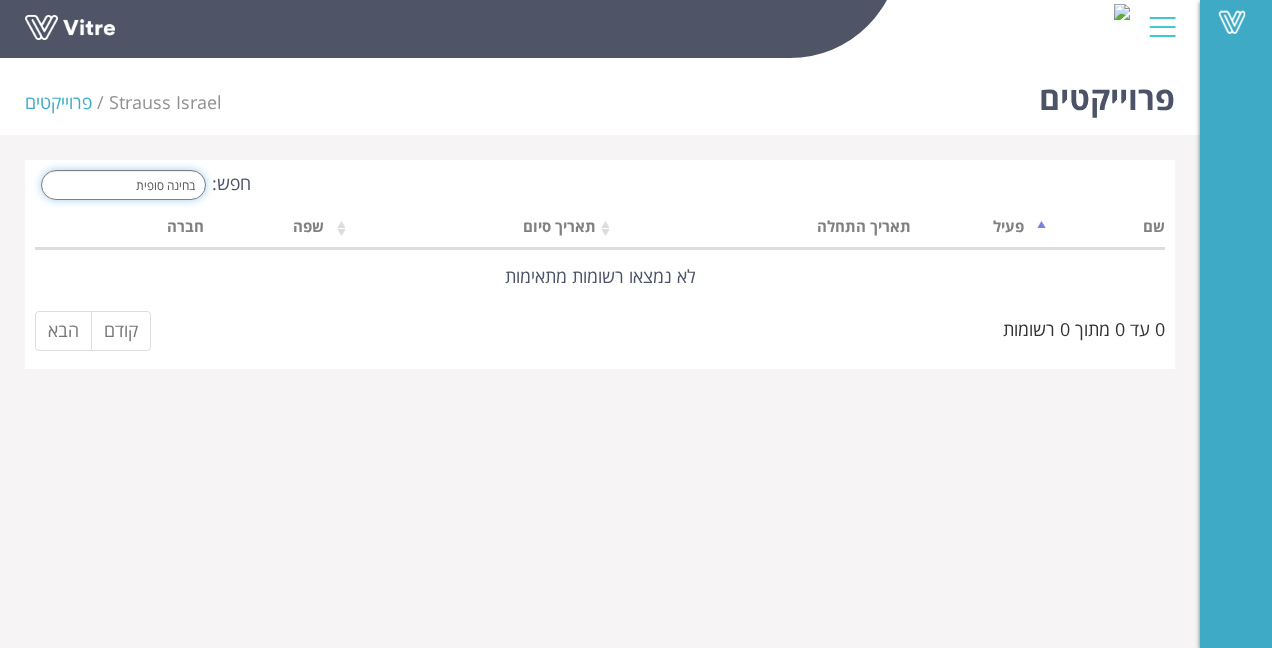 drag, startPoint x: 124, startPoint y: 184, endPoint x: 316, endPoint y: 180, distance: 192.04166 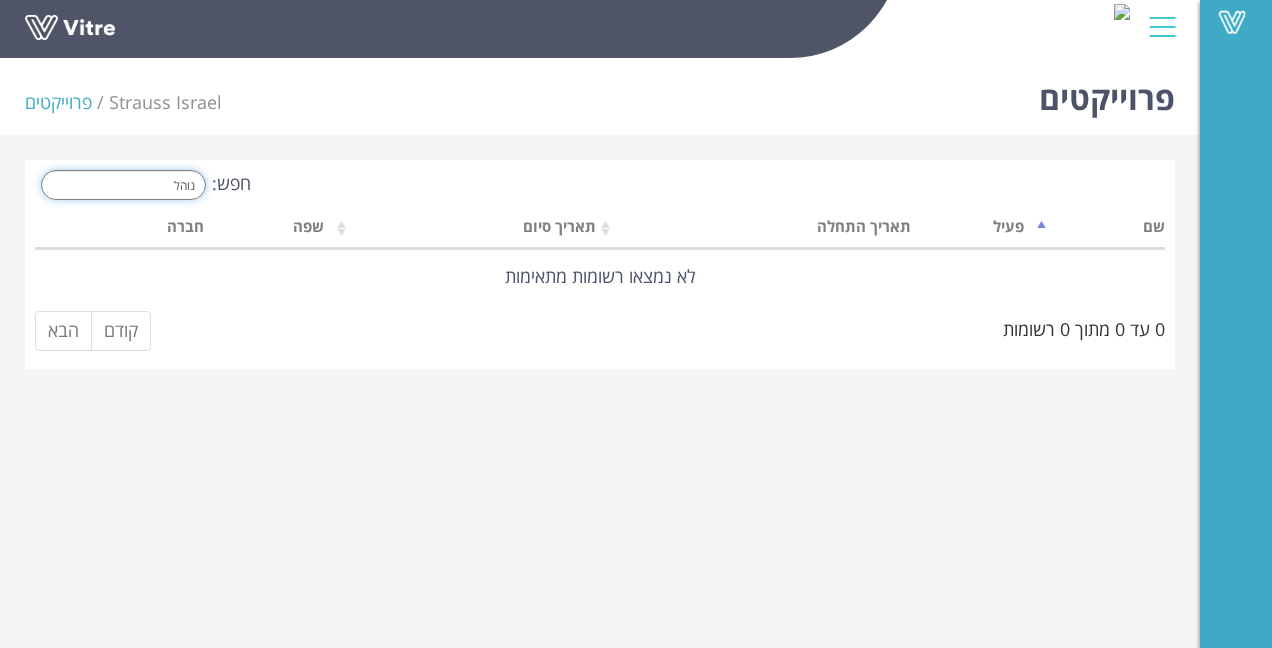 drag, startPoint x: 142, startPoint y: 180, endPoint x: 312, endPoint y: 203, distance: 171.54883 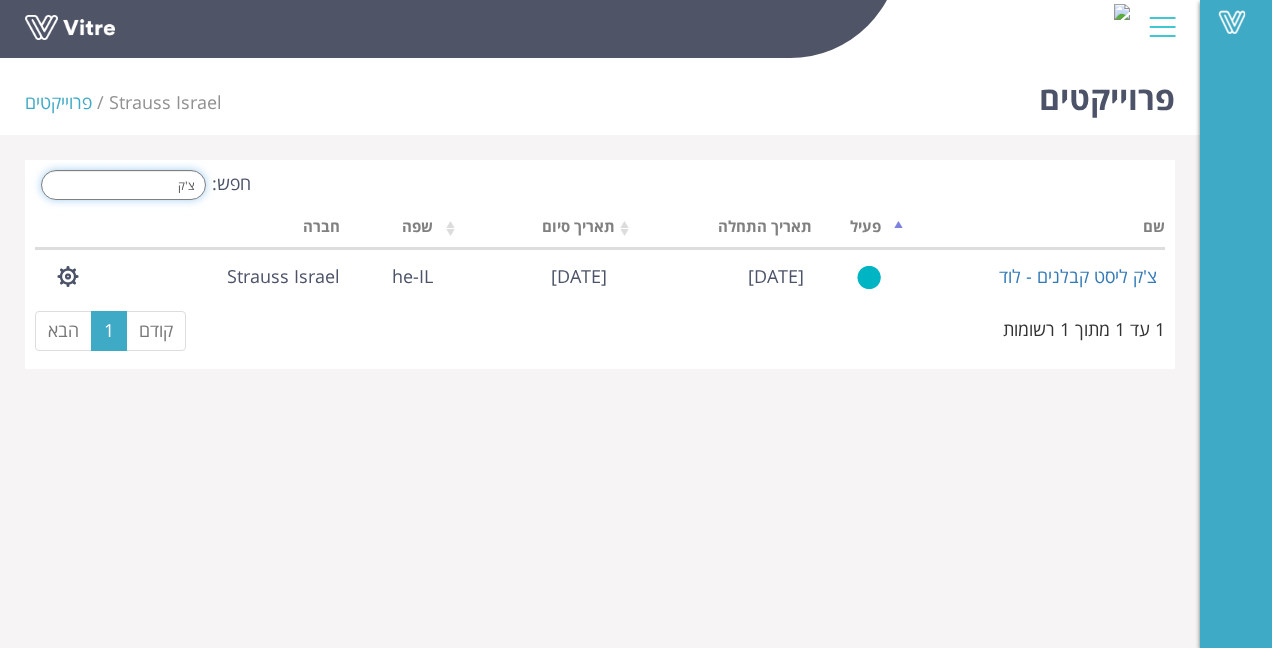 type on "צ'ק" 